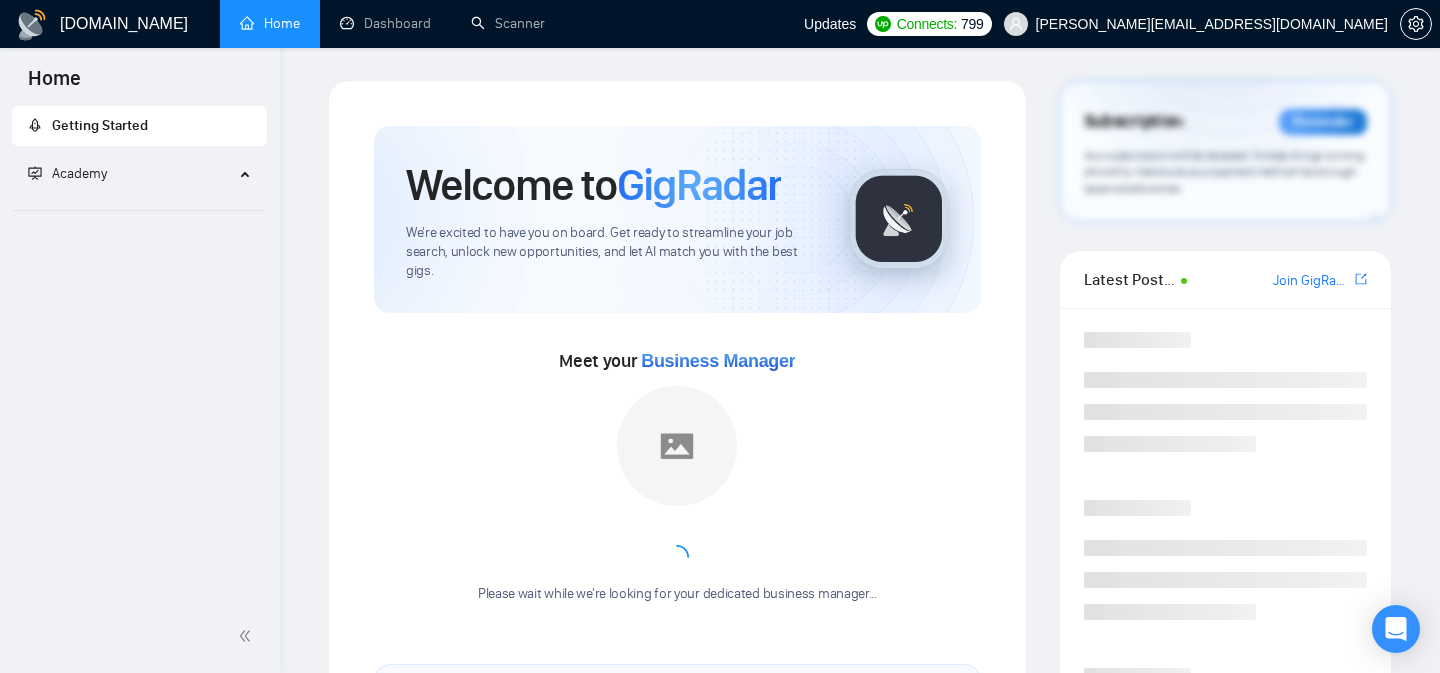 scroll, scrollTop: 0, scrollLeft: 0, axis: both 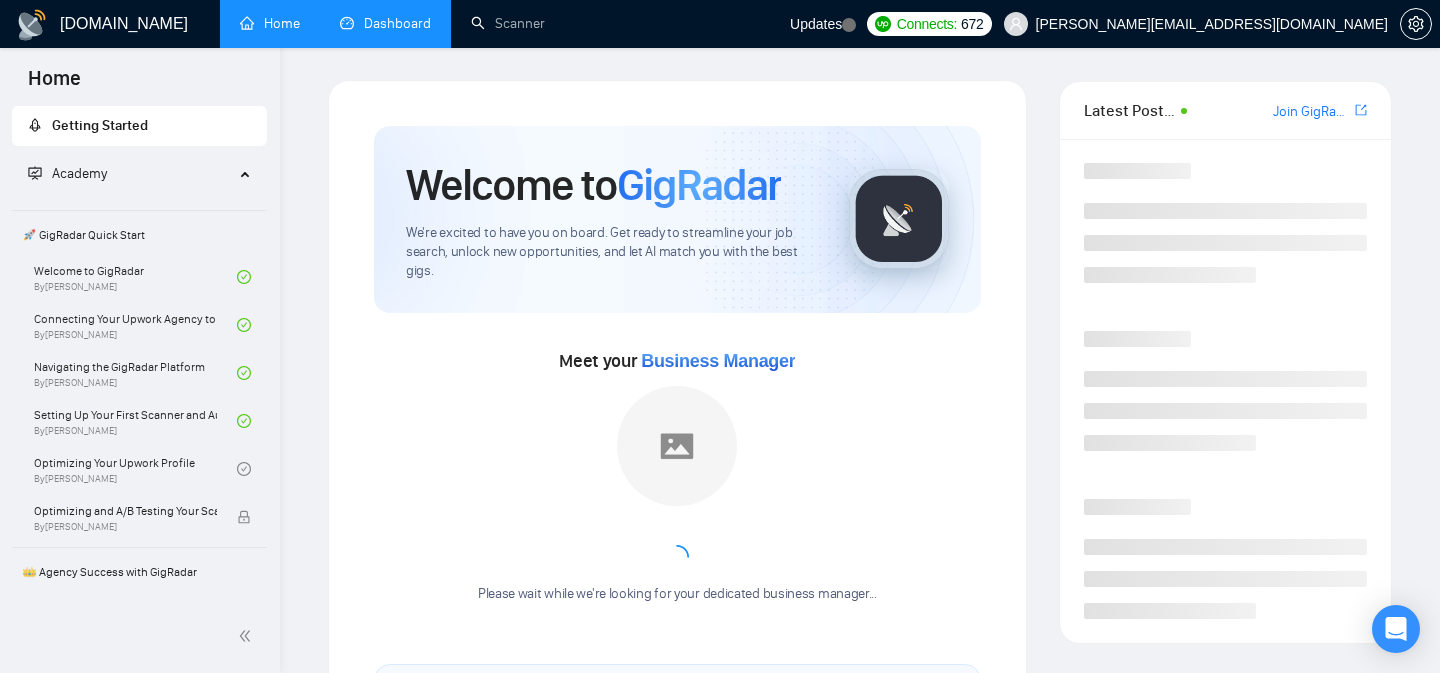 click on "Dashboard" at bounding box center [385, 23] 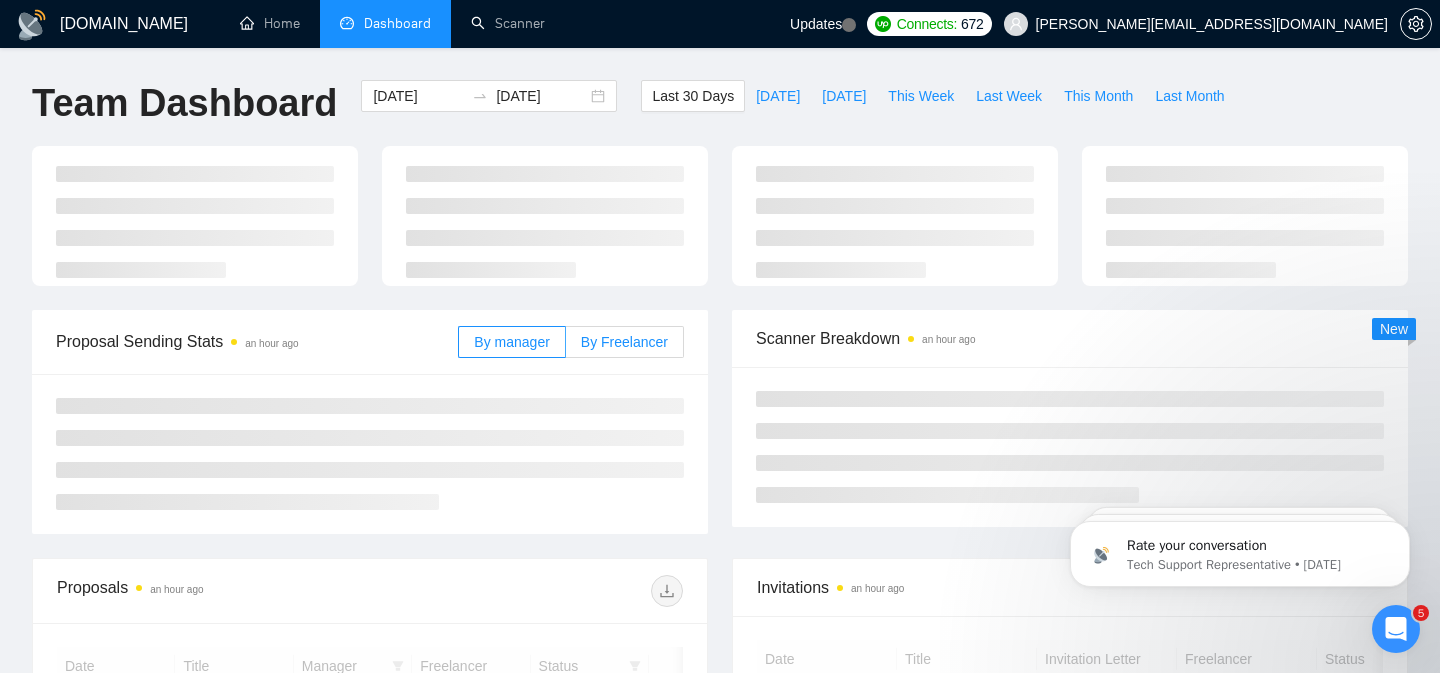 scroll, scrollTop: 0, scrollLeft: 0, axis: both 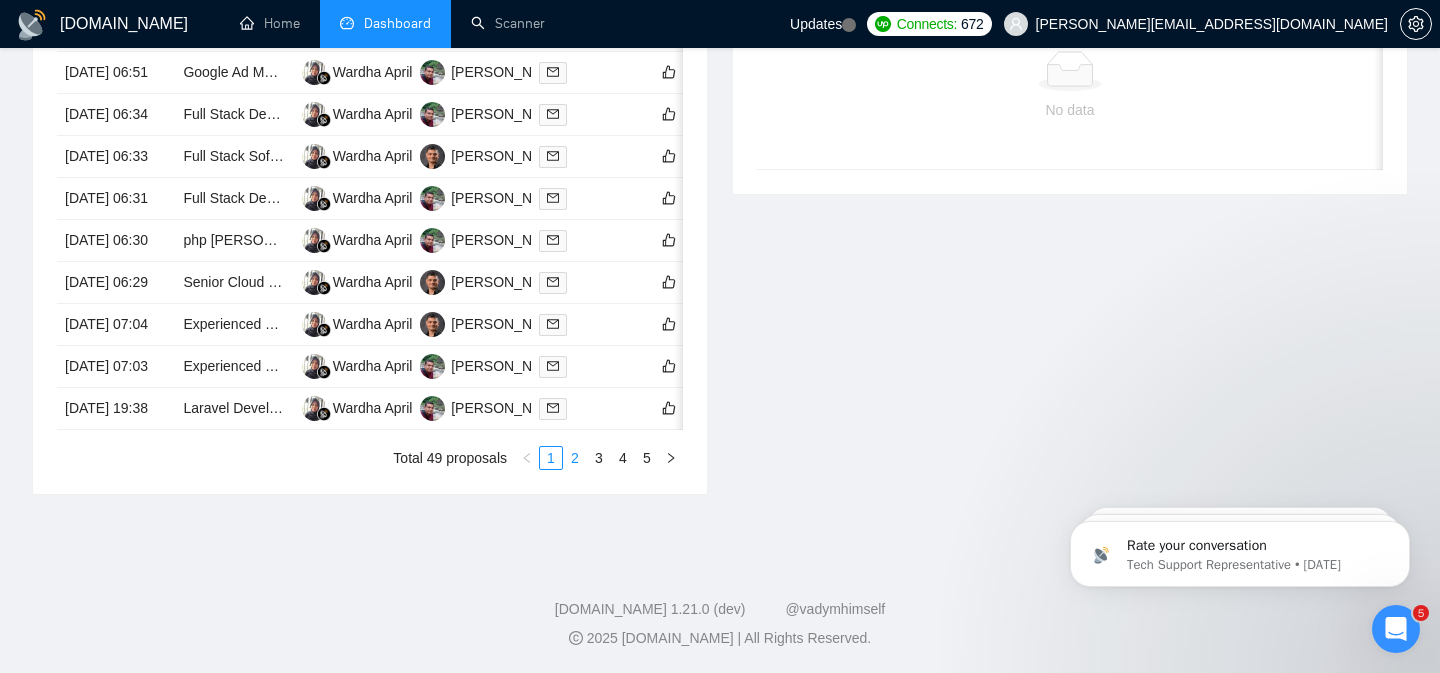 click on "2" at bounding box center (575, 458) 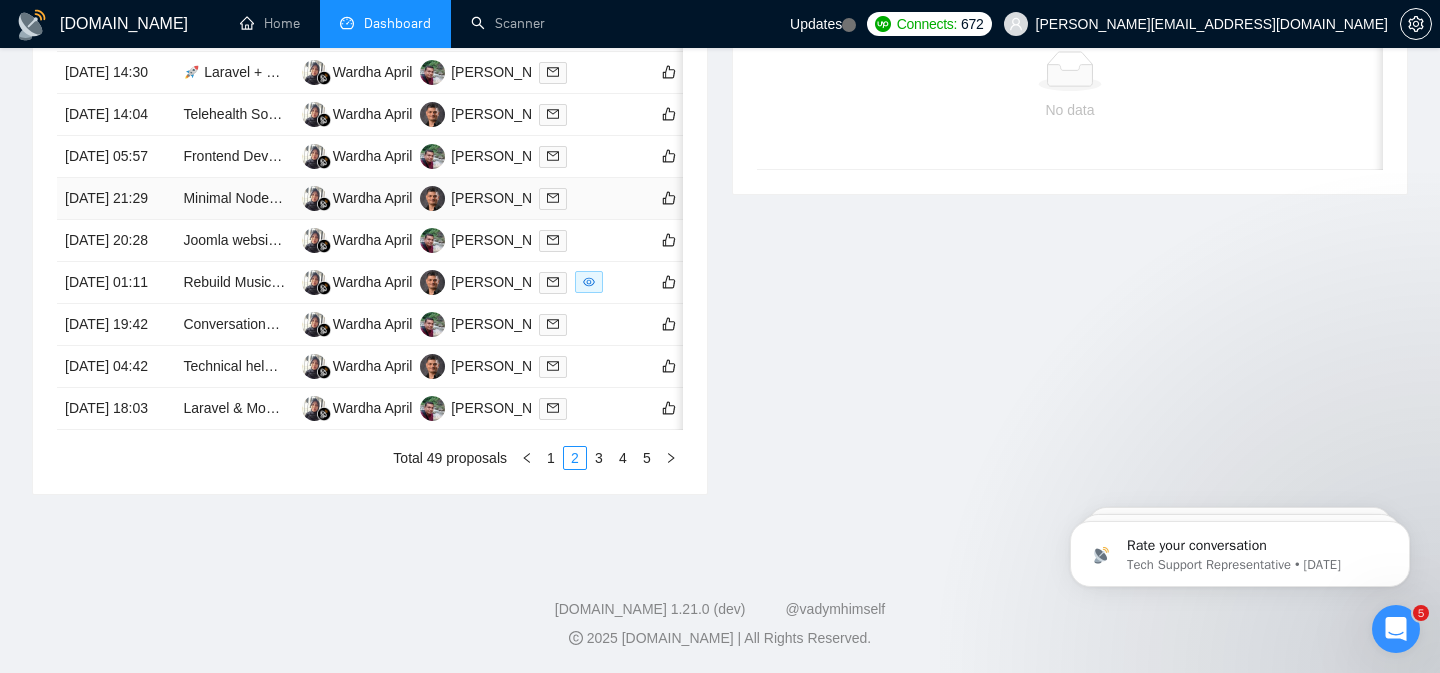 scroll, scrollTop: 1154, scrollLeft: 0, axis: vertical 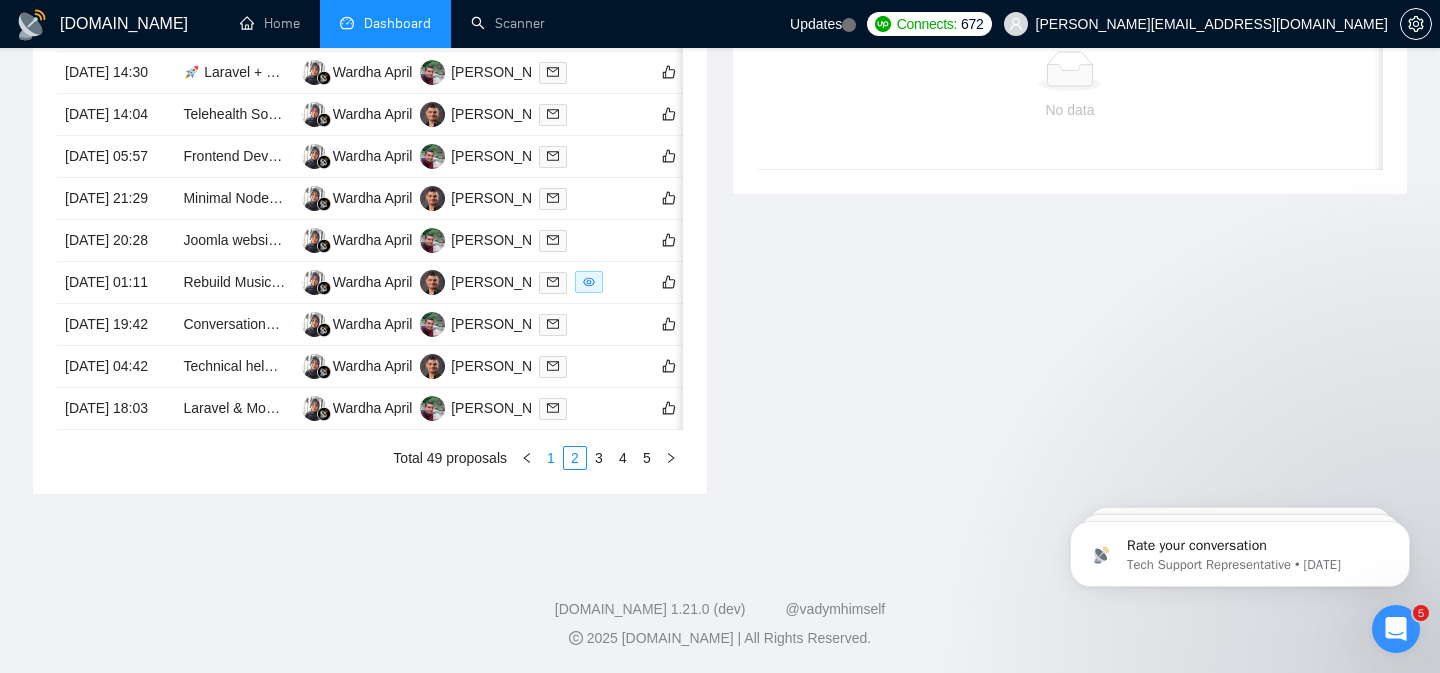 click on "1" at bounding box center [551, 458] 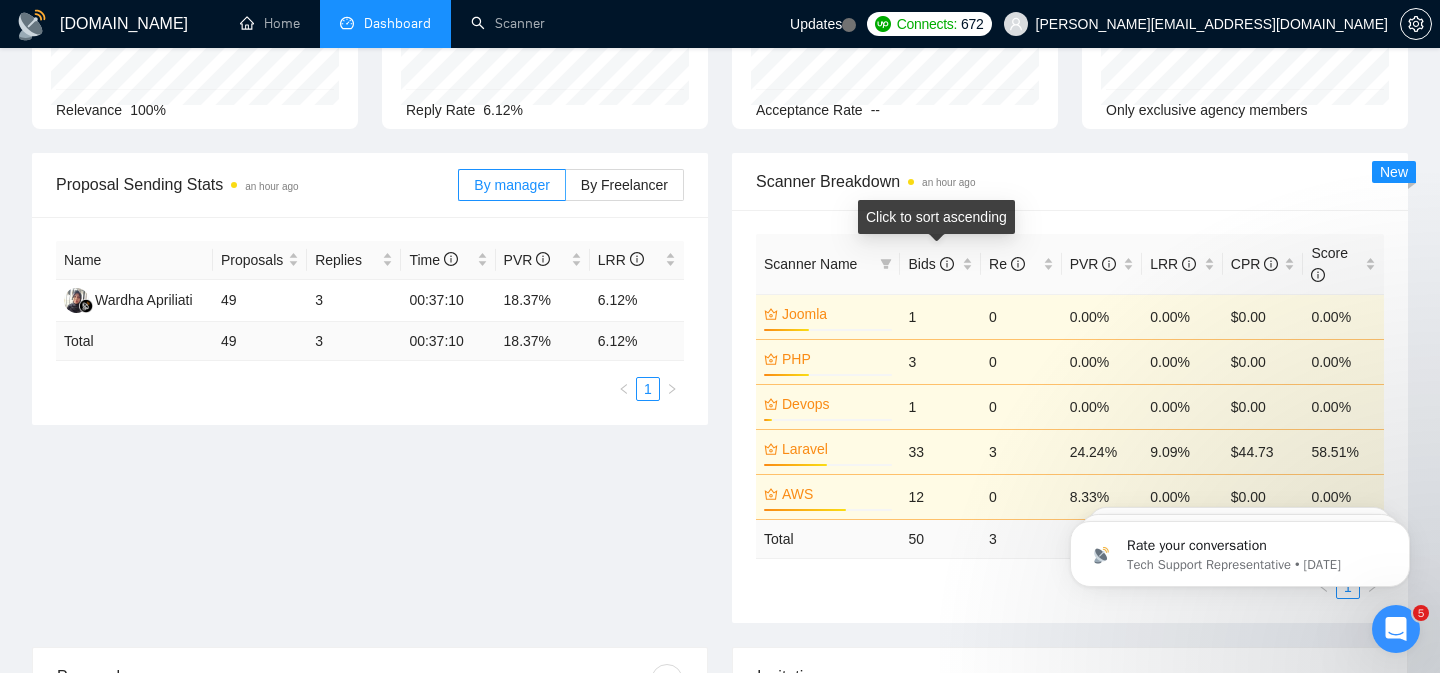 scroll, scrollTop: 198, scrollLeft: 0, axis: vertical 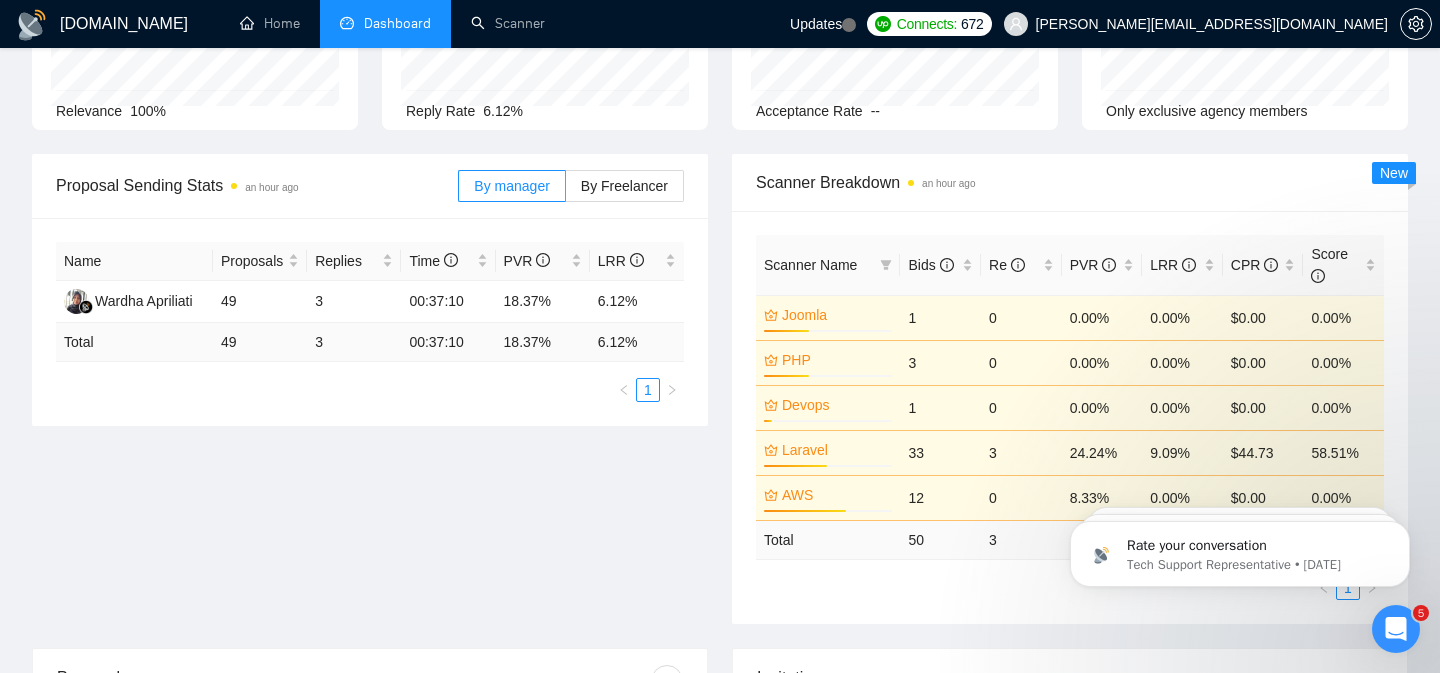 click 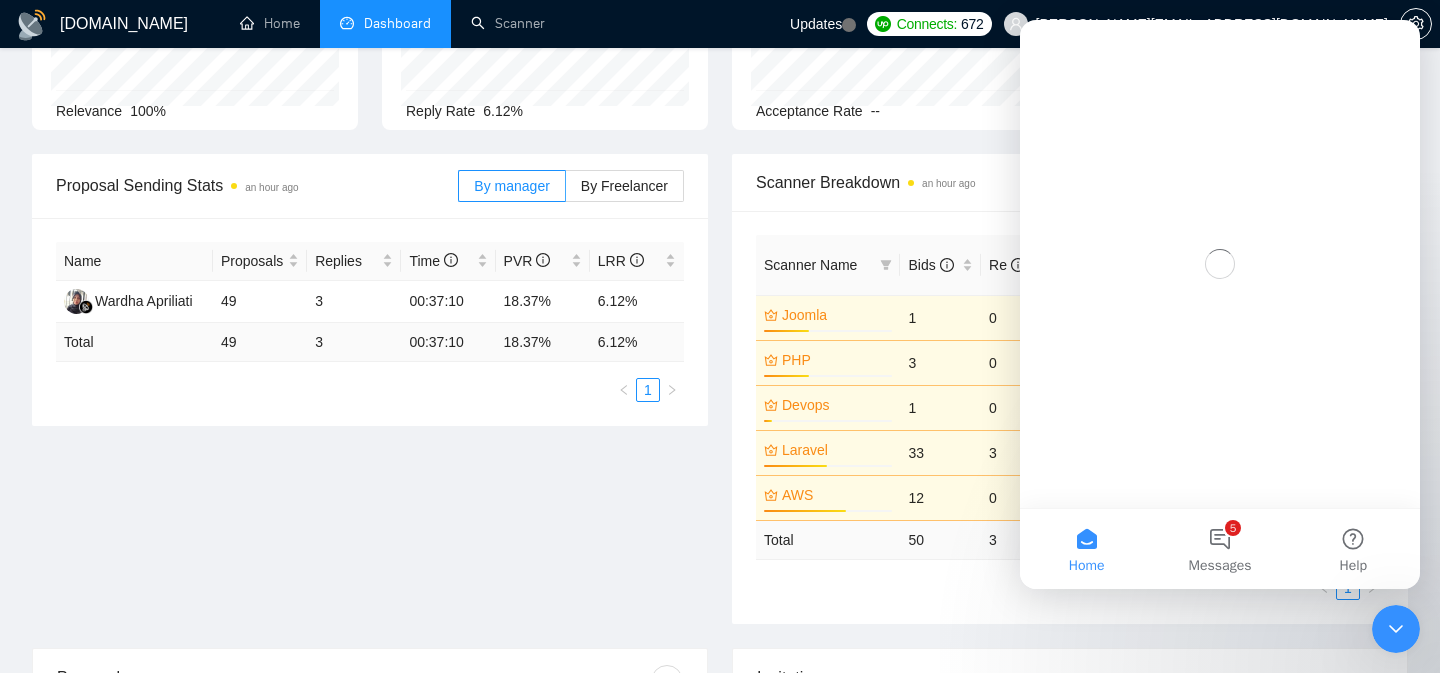 scroll, scrollTop: 0, scrollLeft: 0, axis: both 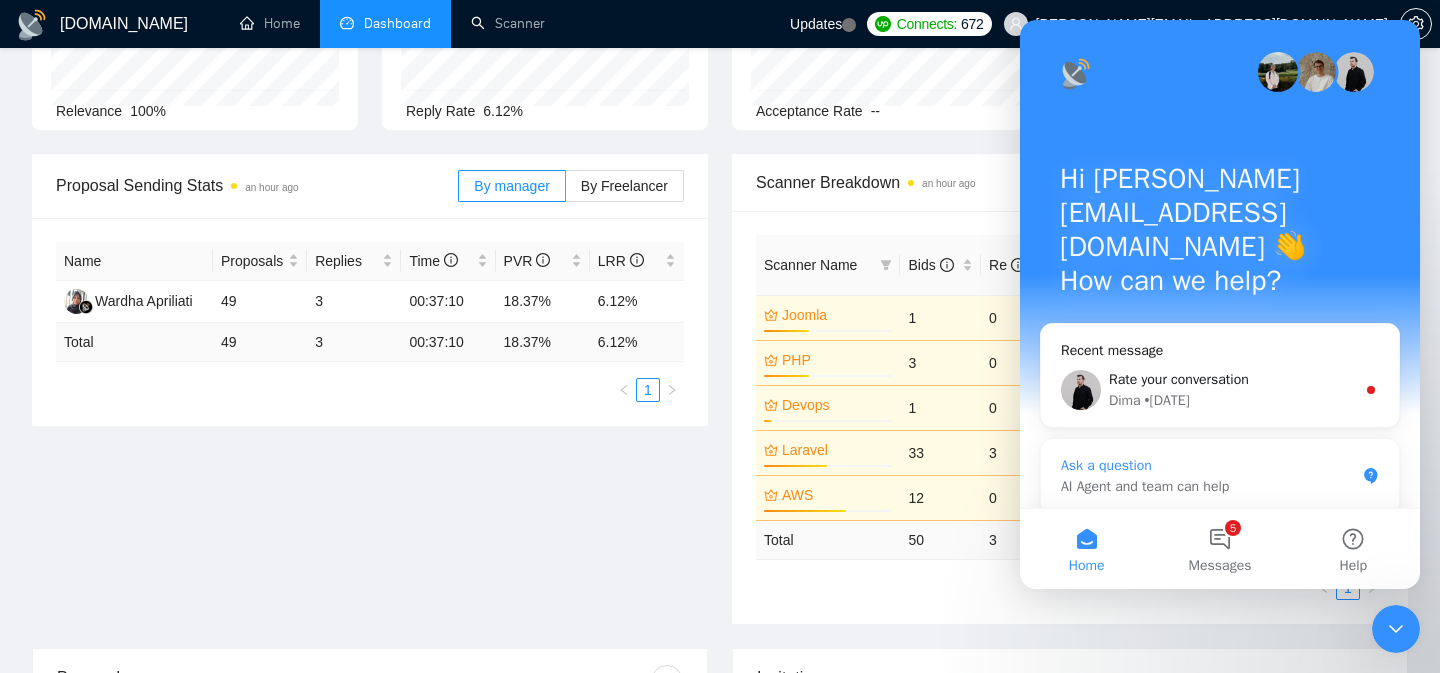 click on "Ask a question" at bounding box center [1208, 465] 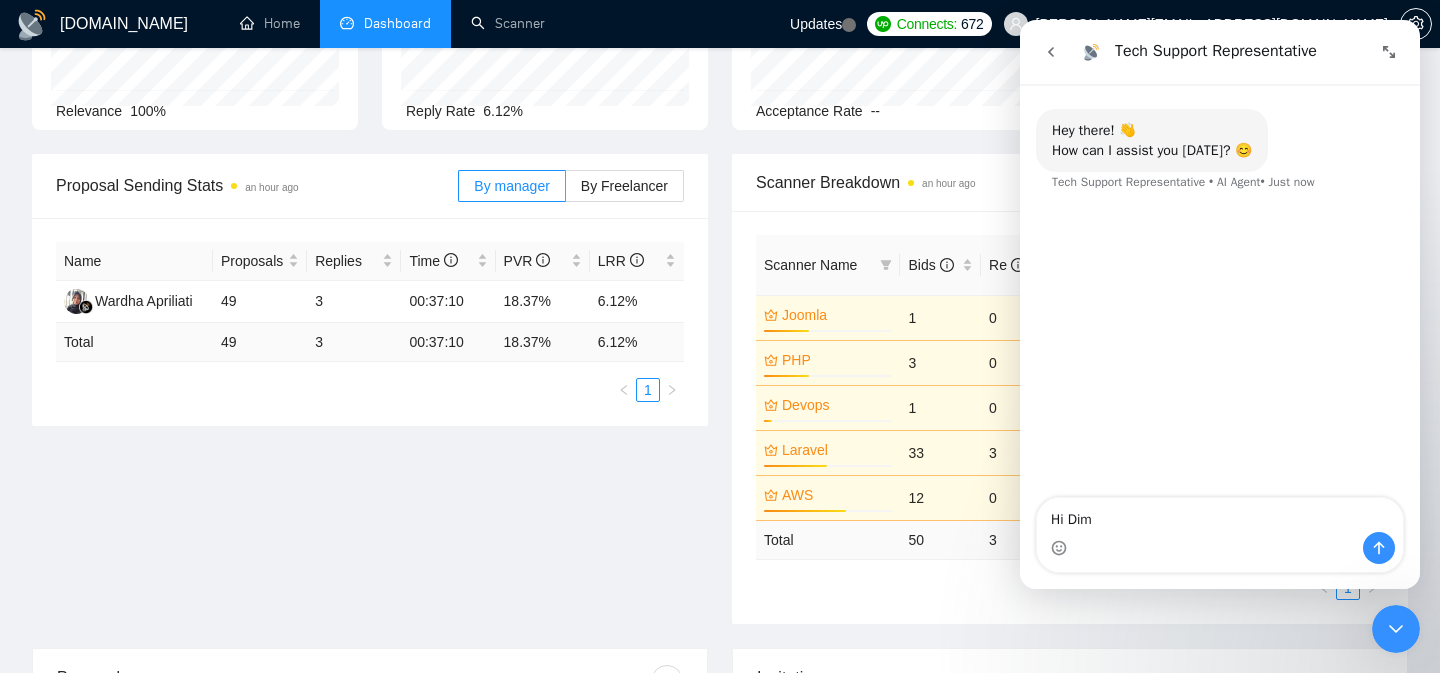 type on "Hi Dima" 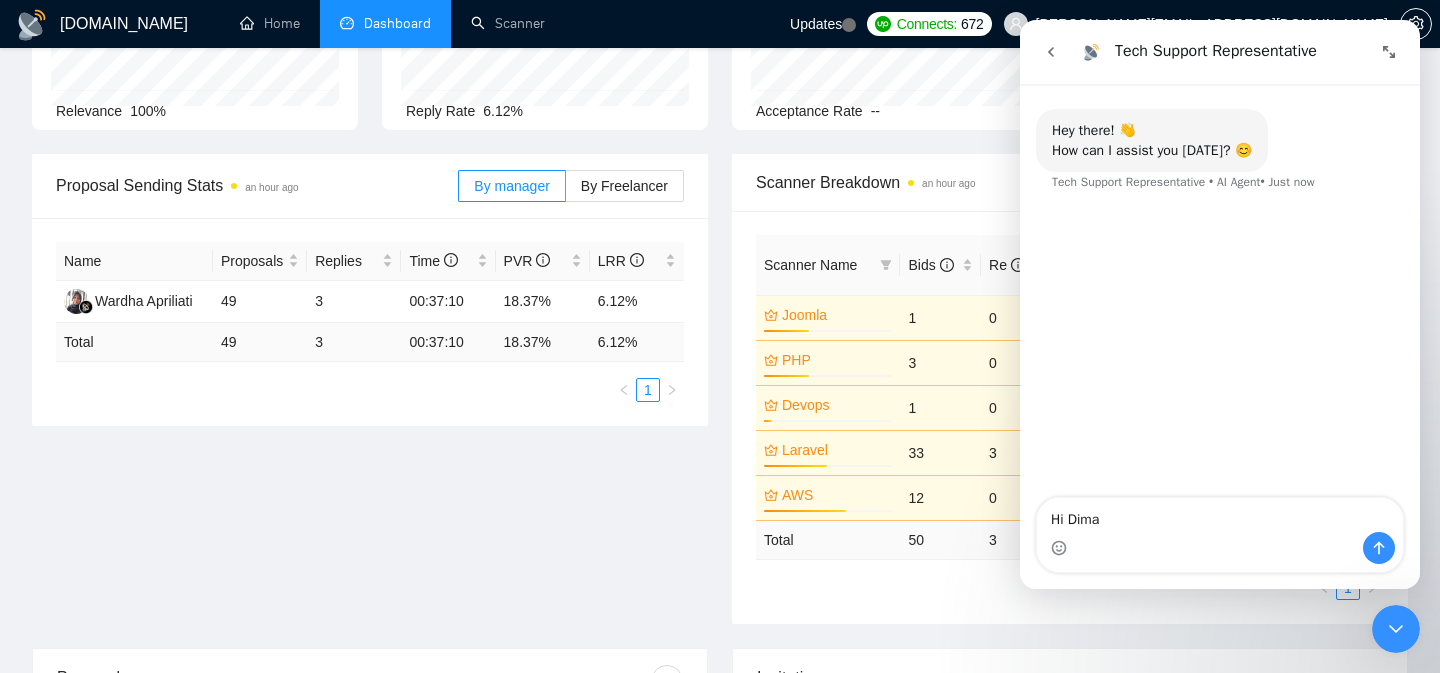 type 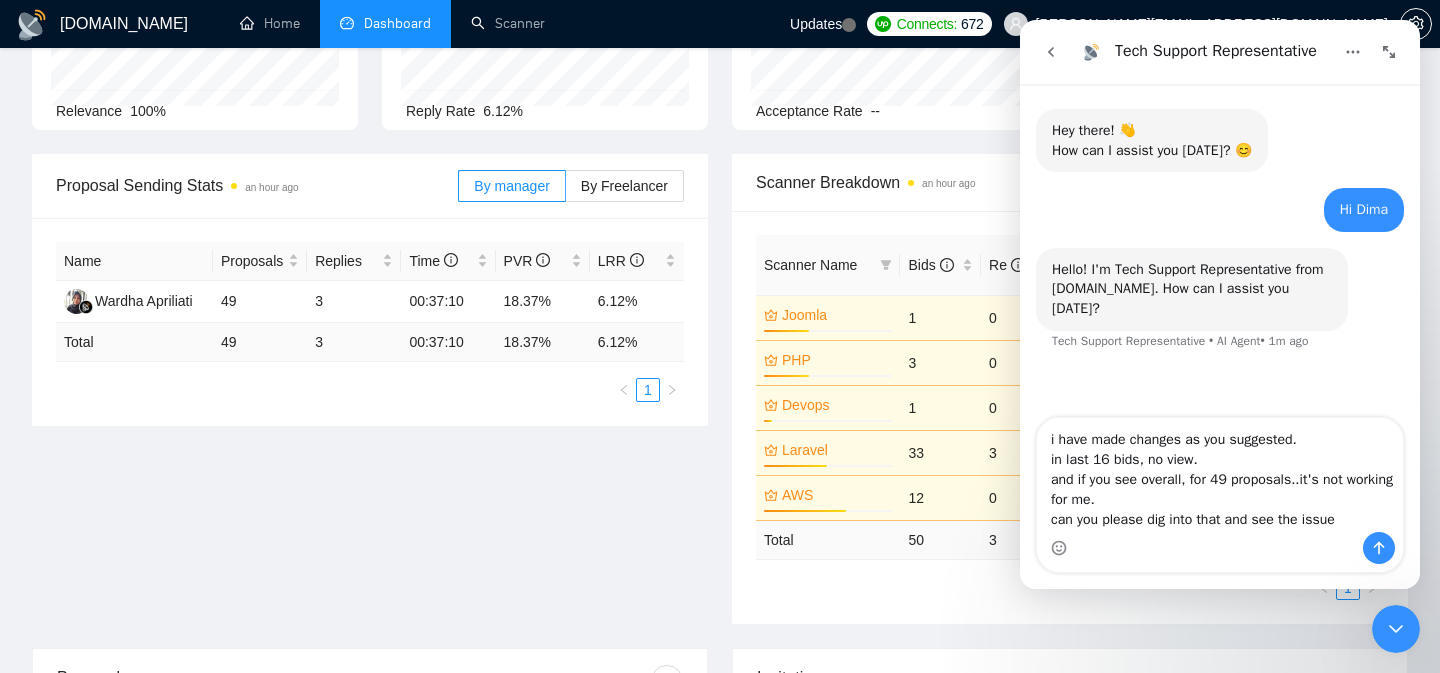 type on "i have made changes as you suggested.
in last 16 bids, no view.
and if you see overall, for 49 proposals..it's not working for me.
can you please dig into that and see the issue?" 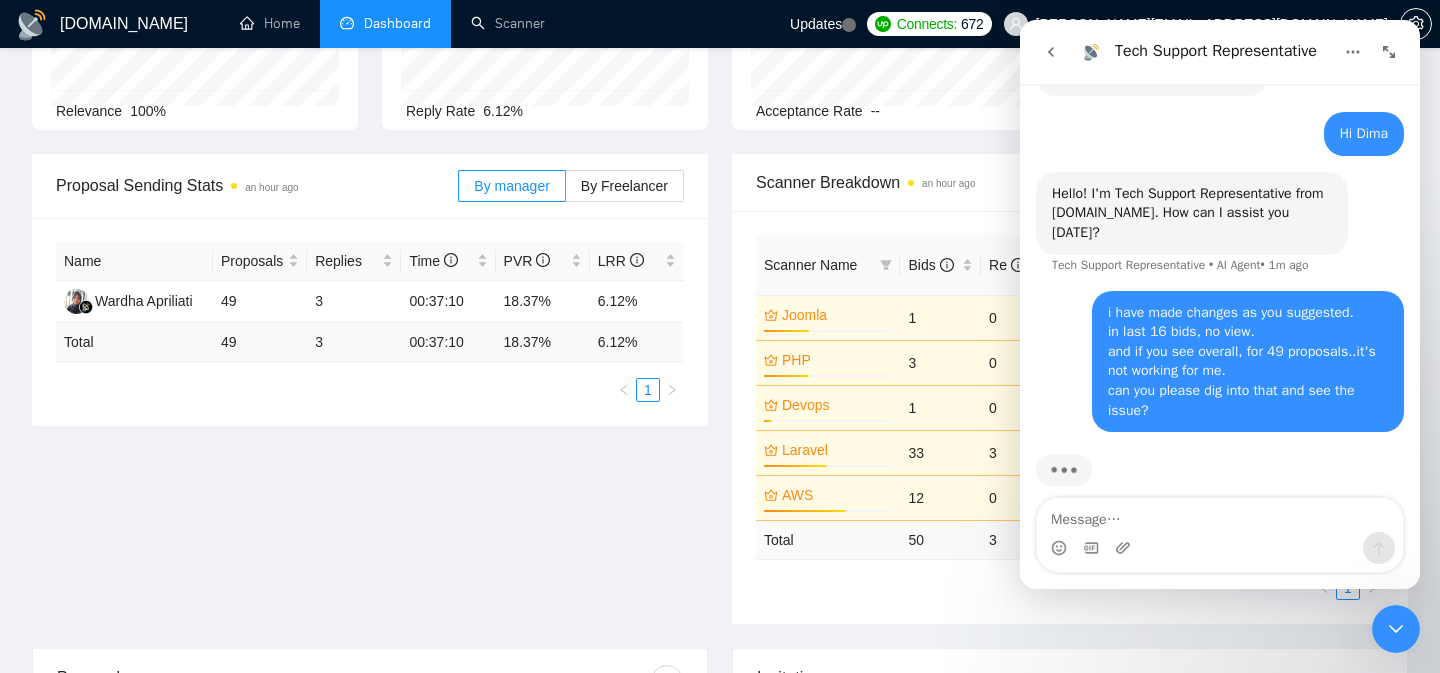 scroll, scrollTop: 97, scrollLeft: 0, axis: vertical 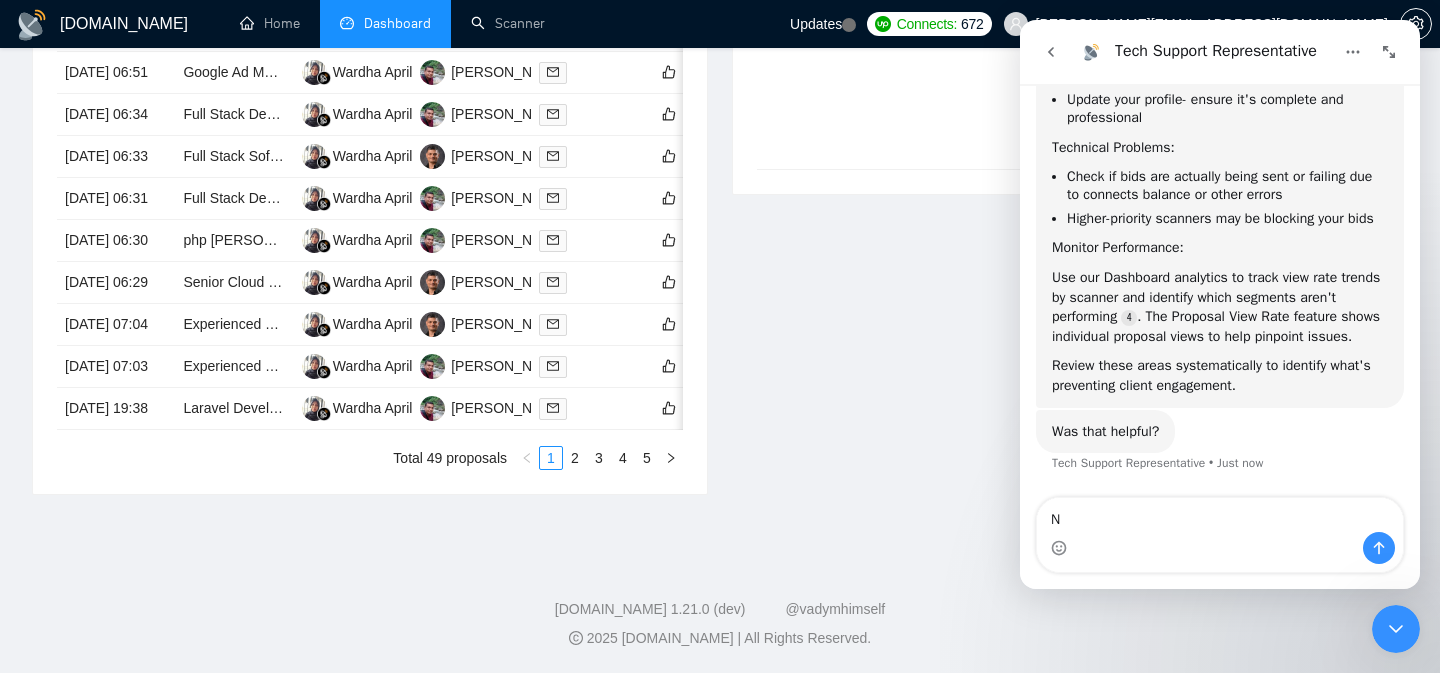 type on "No" 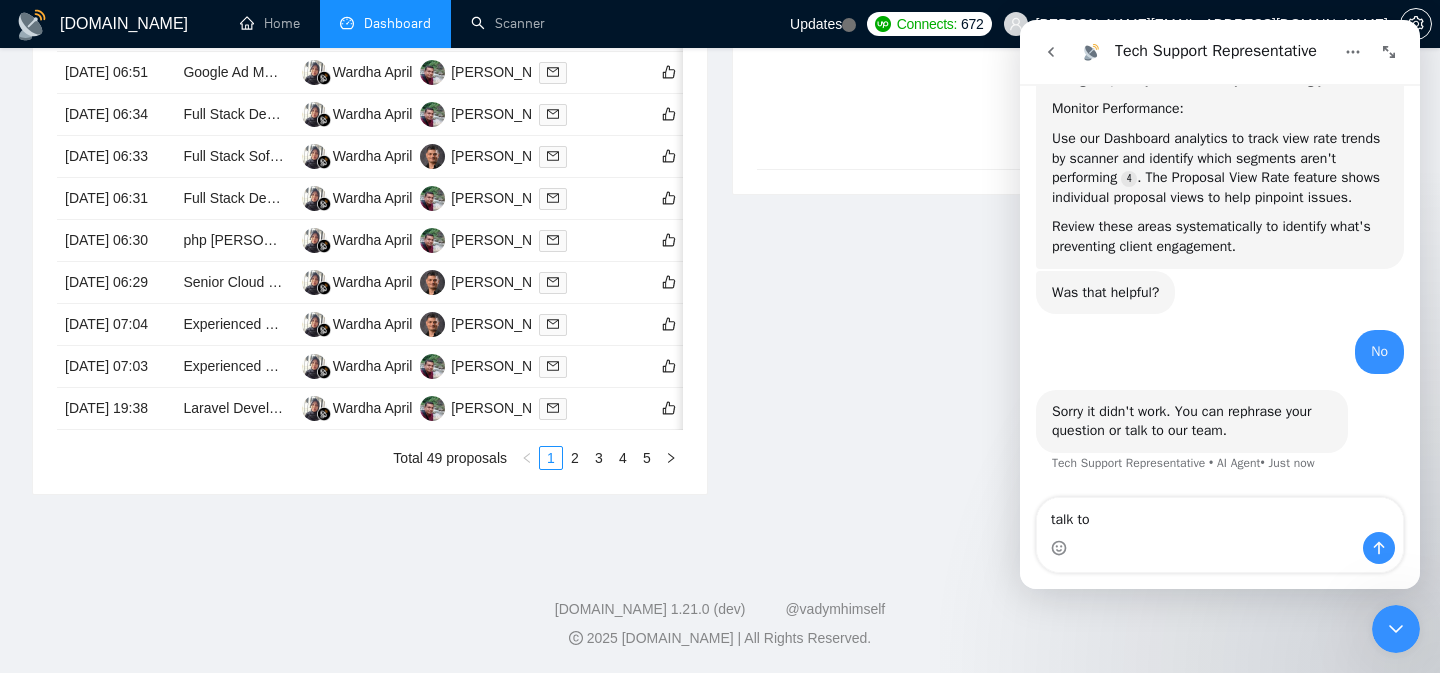 scroll, scrollTop: 863, scrollLeft: 0, axis: vertical 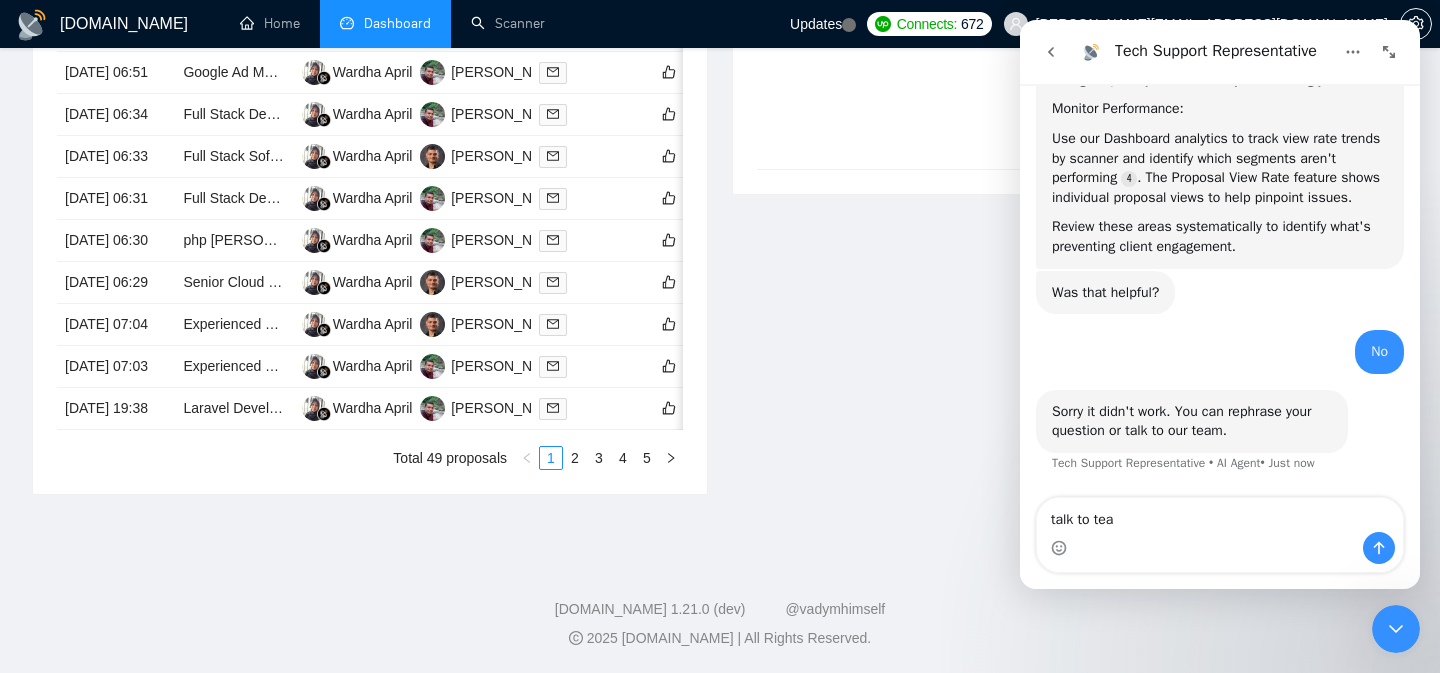 type on "talk to team" 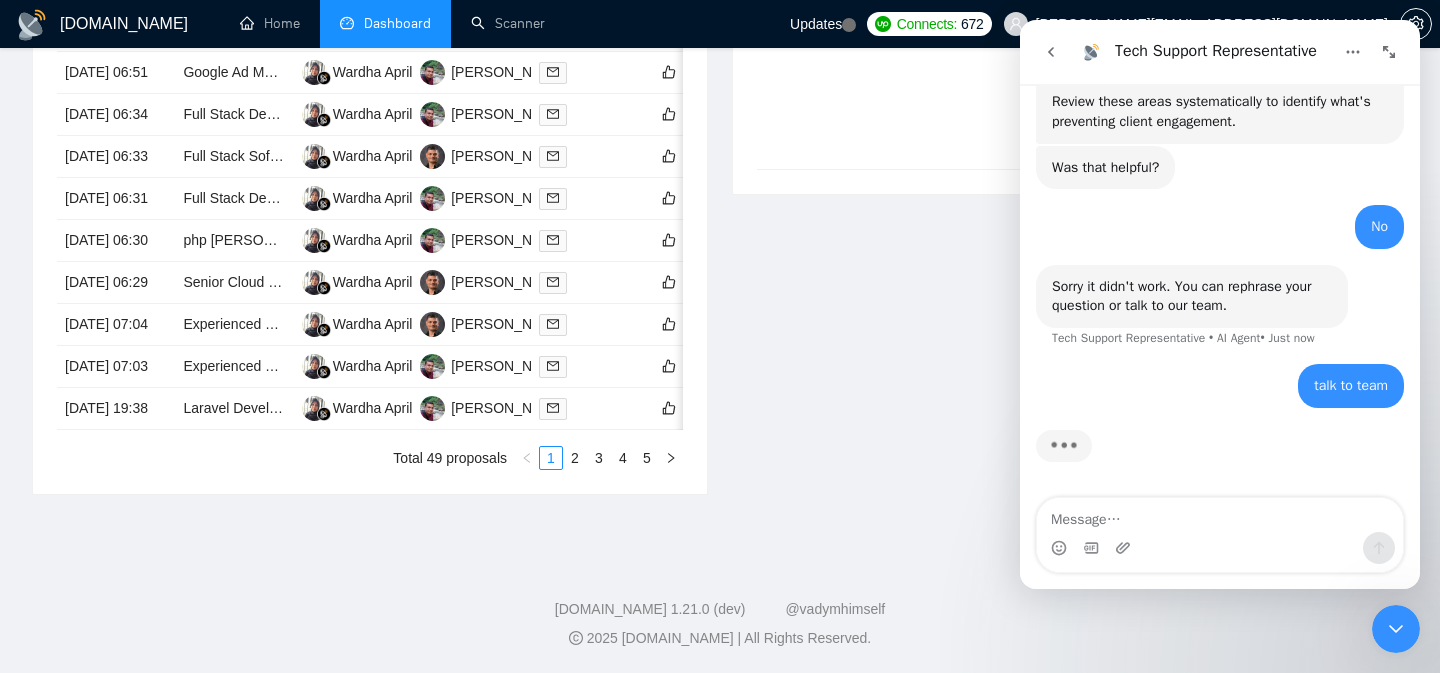 scroll, scrollTop: 988, scrollLeft: 0, axis: vertical 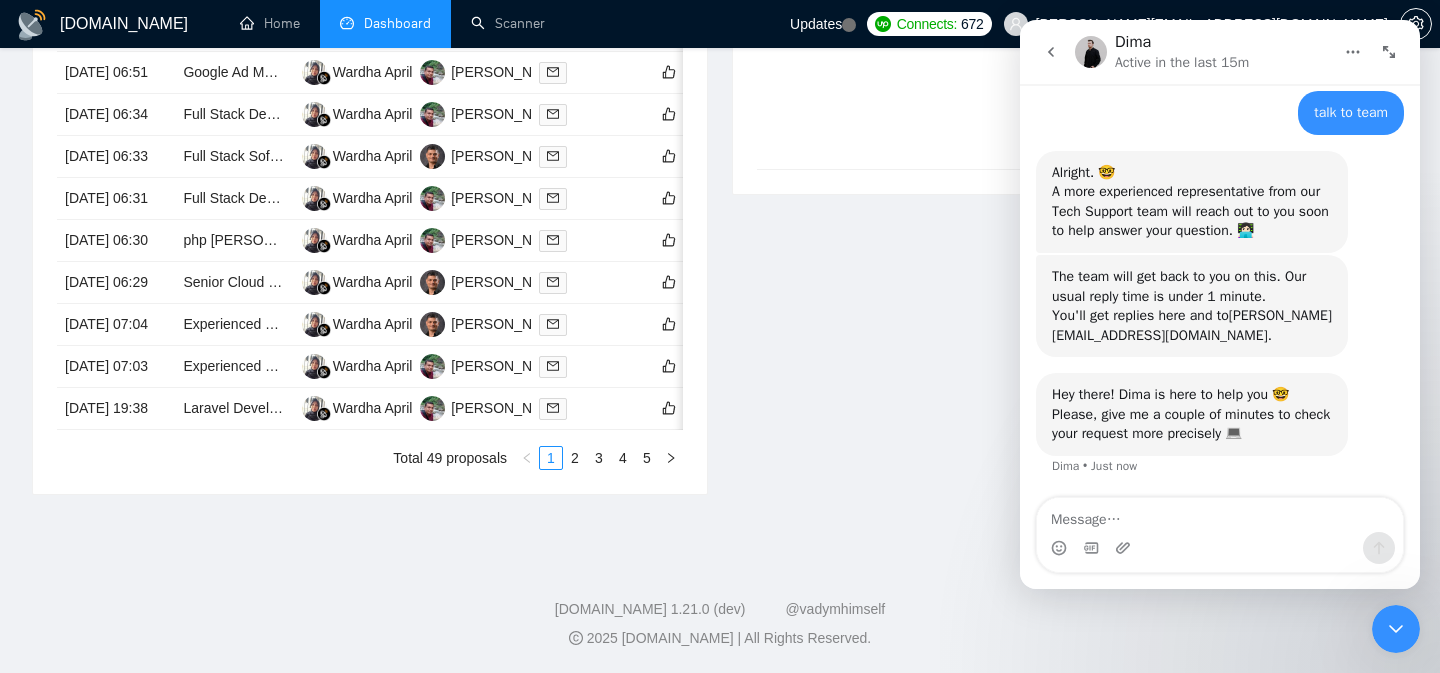 click at bounding box center [1220, 515] 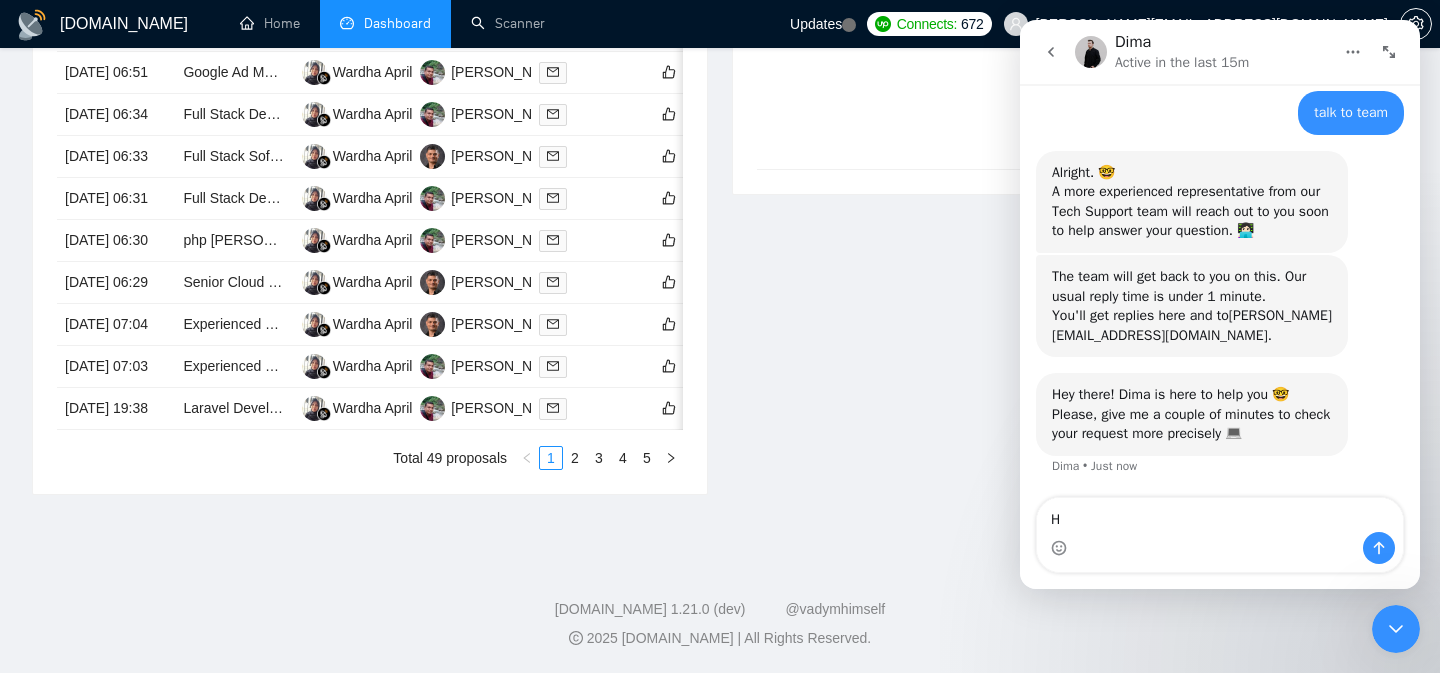 type on "Hi" 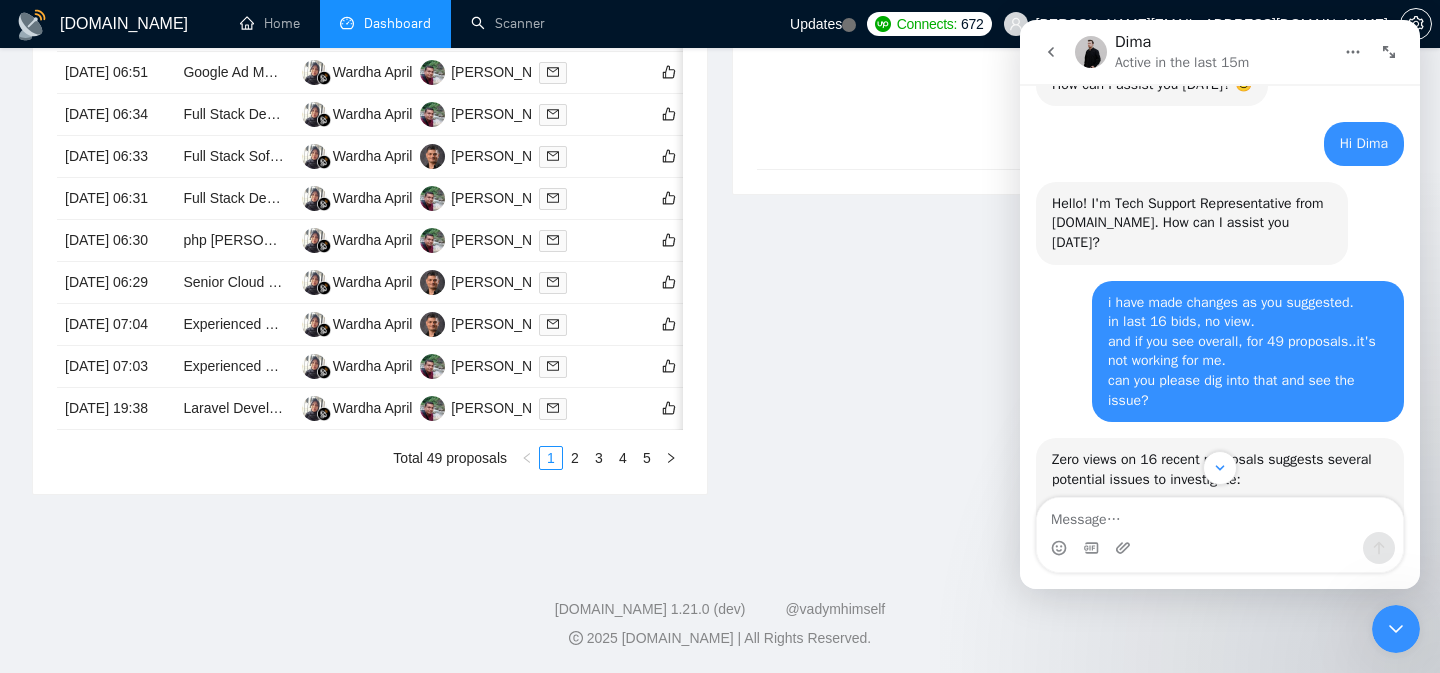 scroll, scrollTop: 35, scrollLeft: 0, axis: vertical 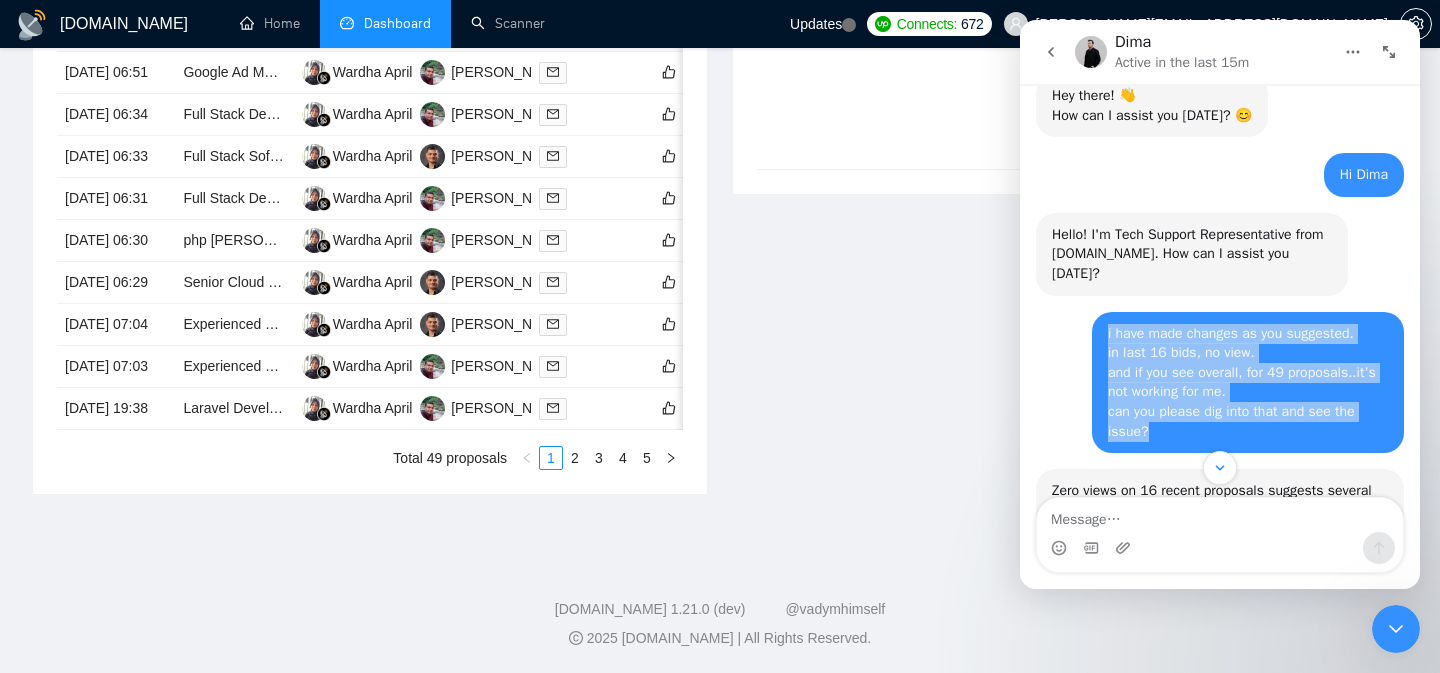 drag, startPoint x: 1103, startPoint y: 332, endPoint x: 1171, endPoint y: 433, distance: 121.75796 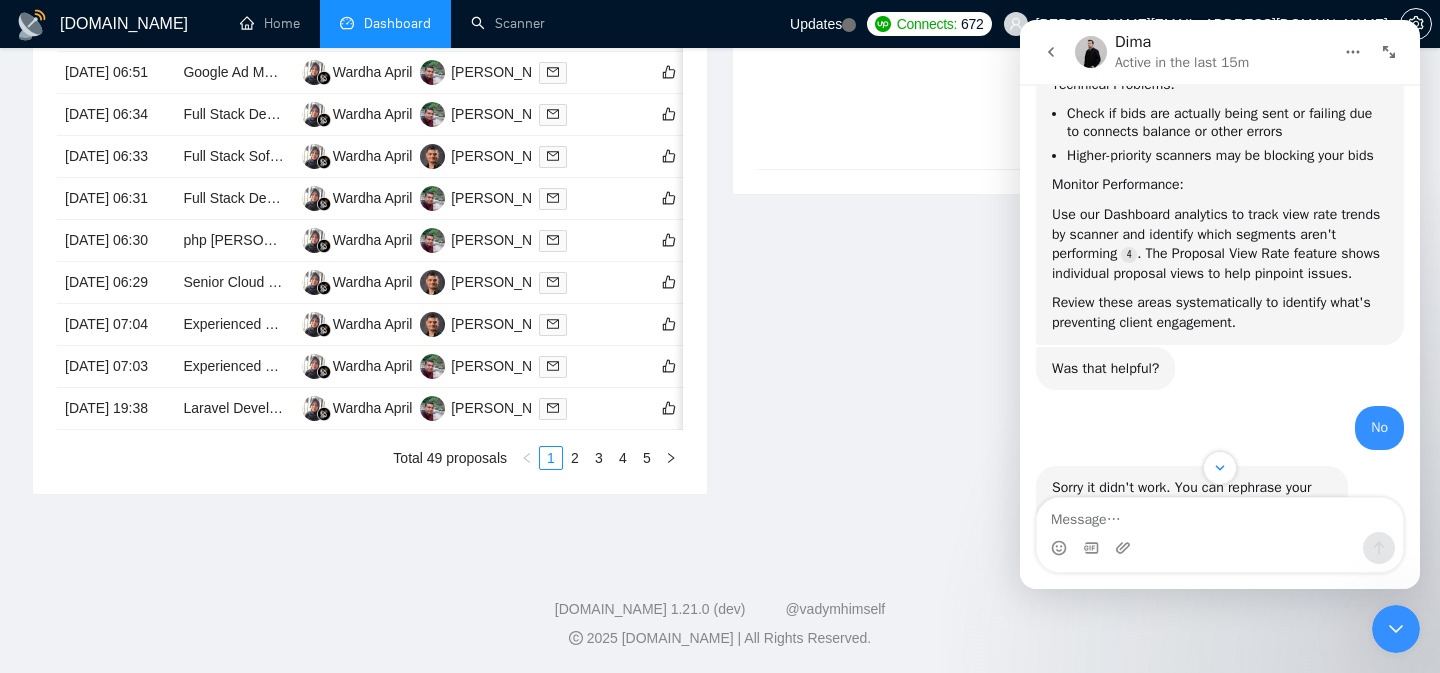 scroll 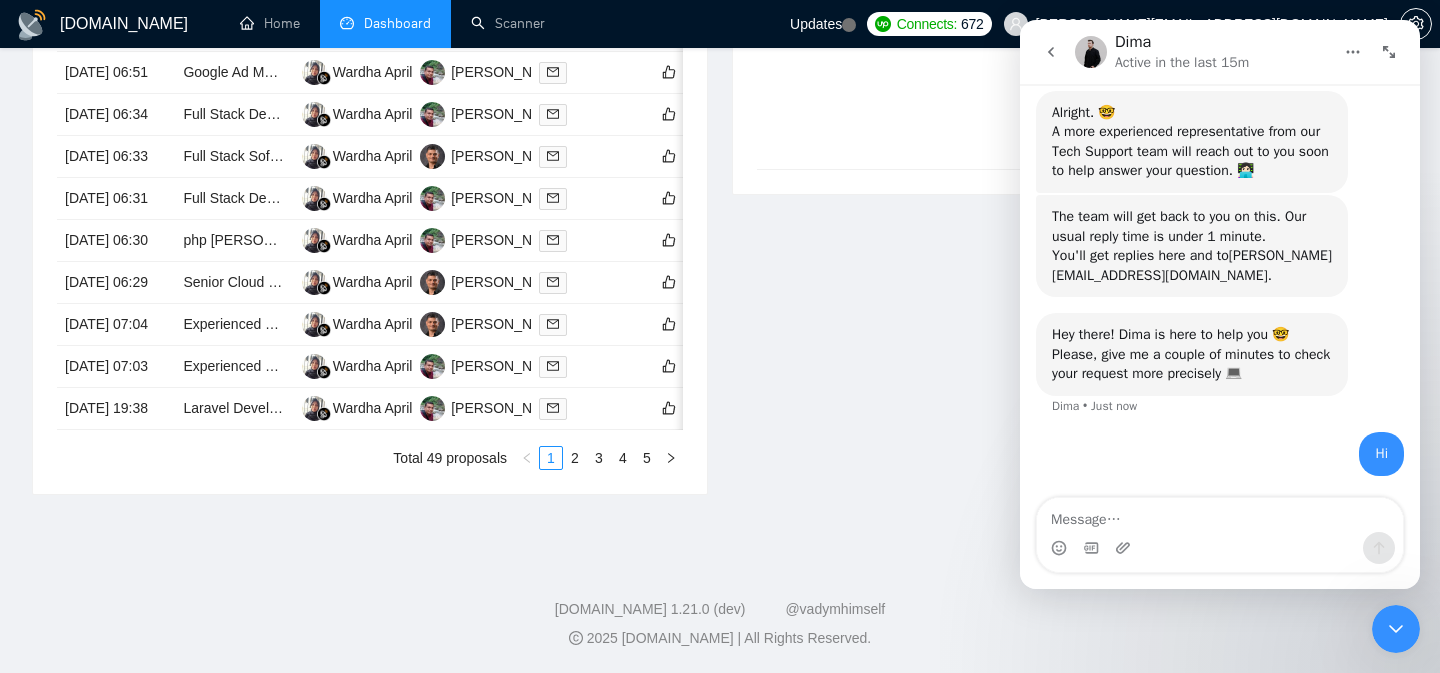 click at bounding box center [1125, 548] 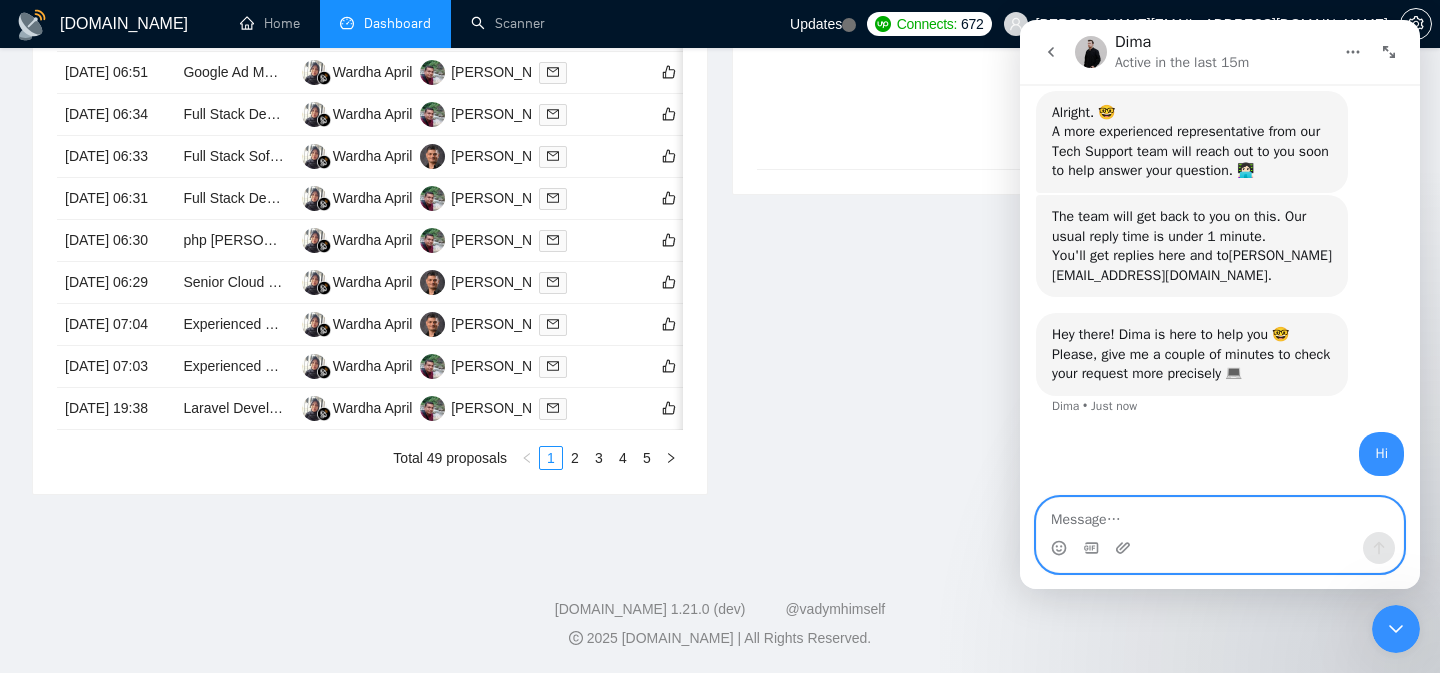 click at bounding box center (1220, 515) 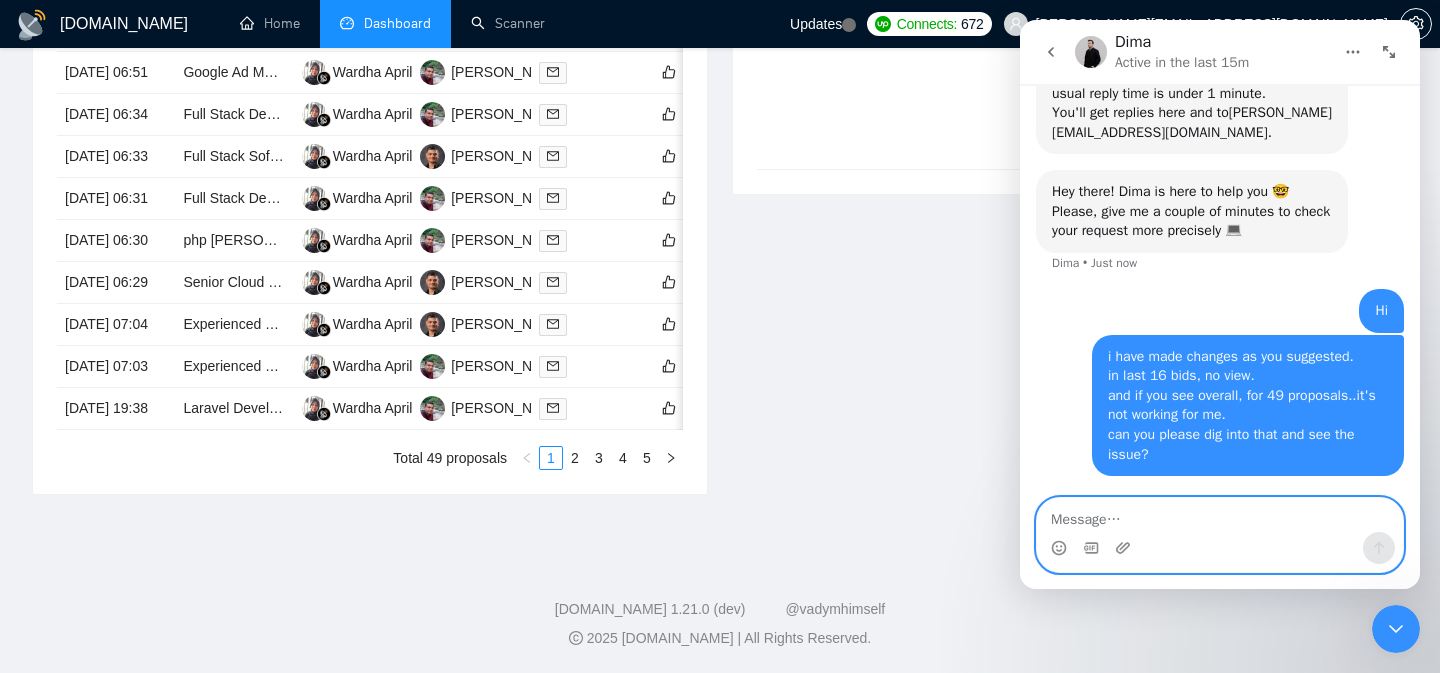 scroll, scrollTop: 1123, scrollLeft: 0, axis: vertical 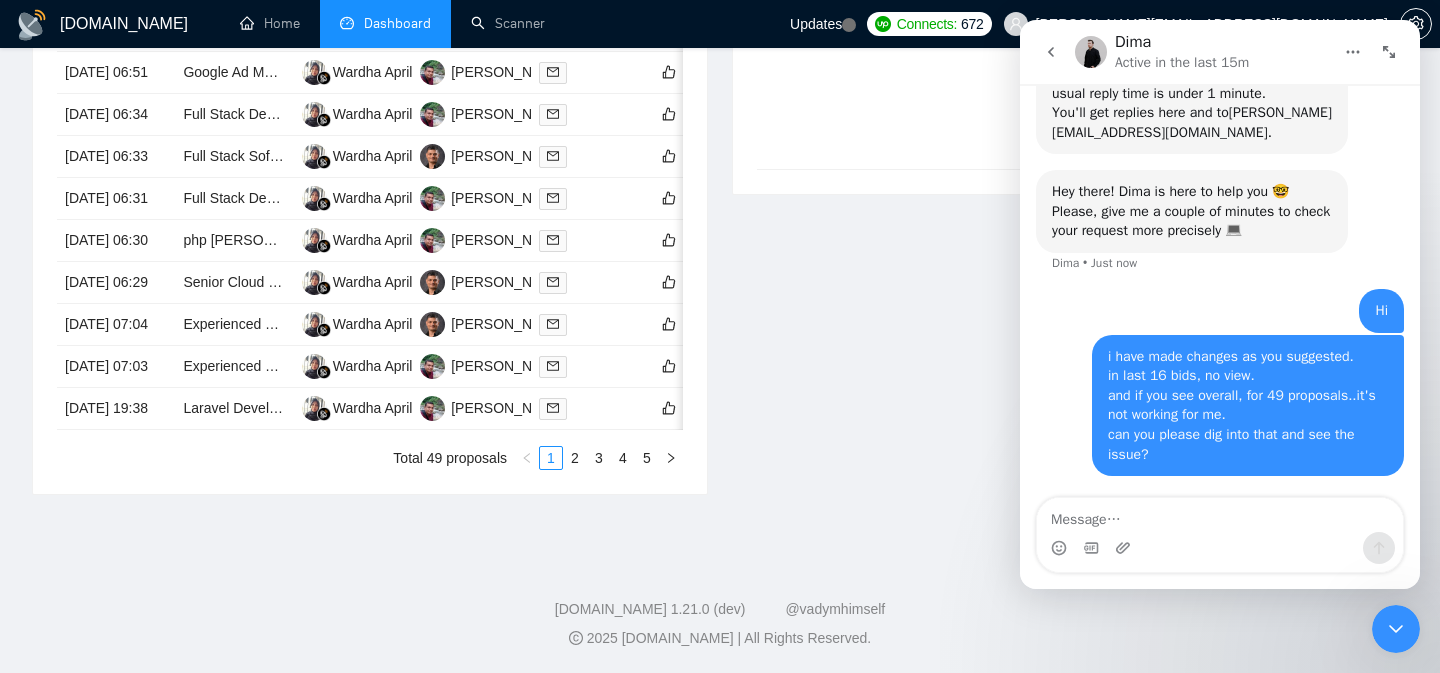 click on "Invitations an hour ago Date Title Invitation Letter Freelancer Status           No data" at bounding box center (1070, 188) 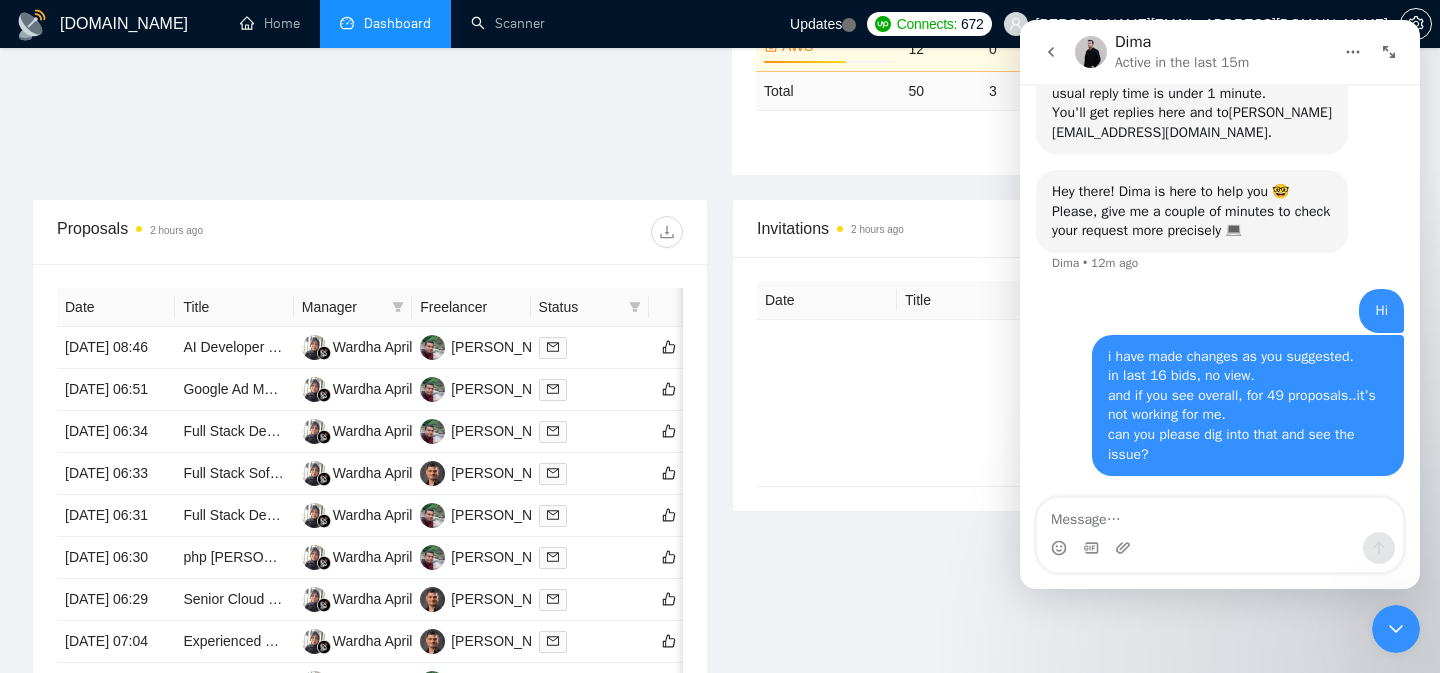 scroll, scrollTop: 697, scrollLeft: 0, axis: vertical 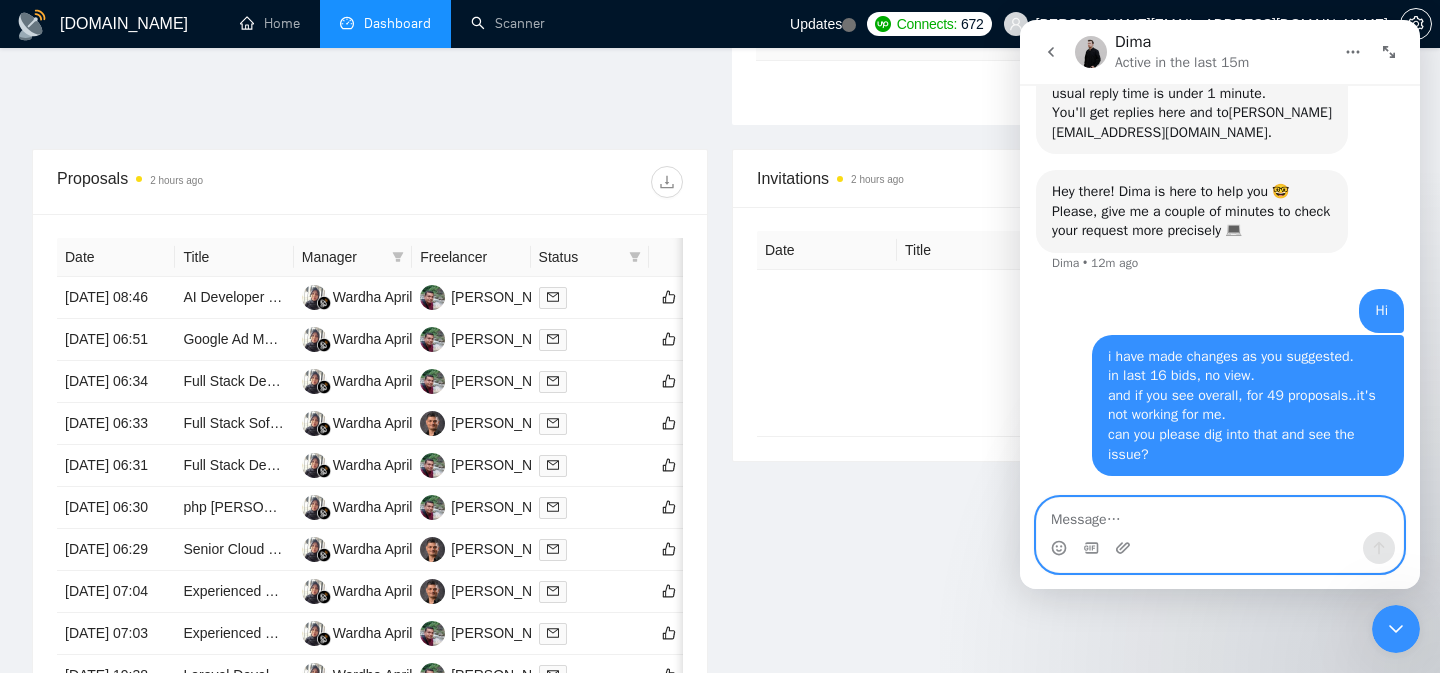 click at bounding box center [1220, 515] 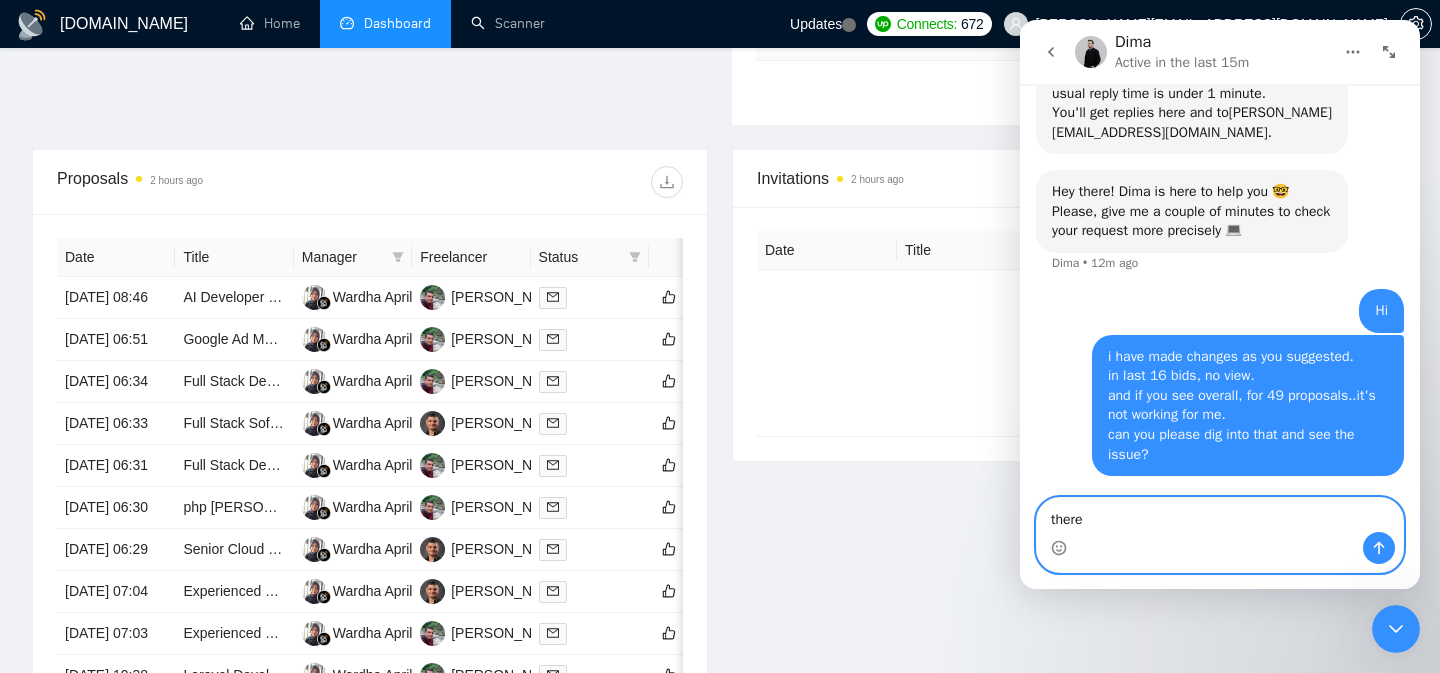 type on "there?" 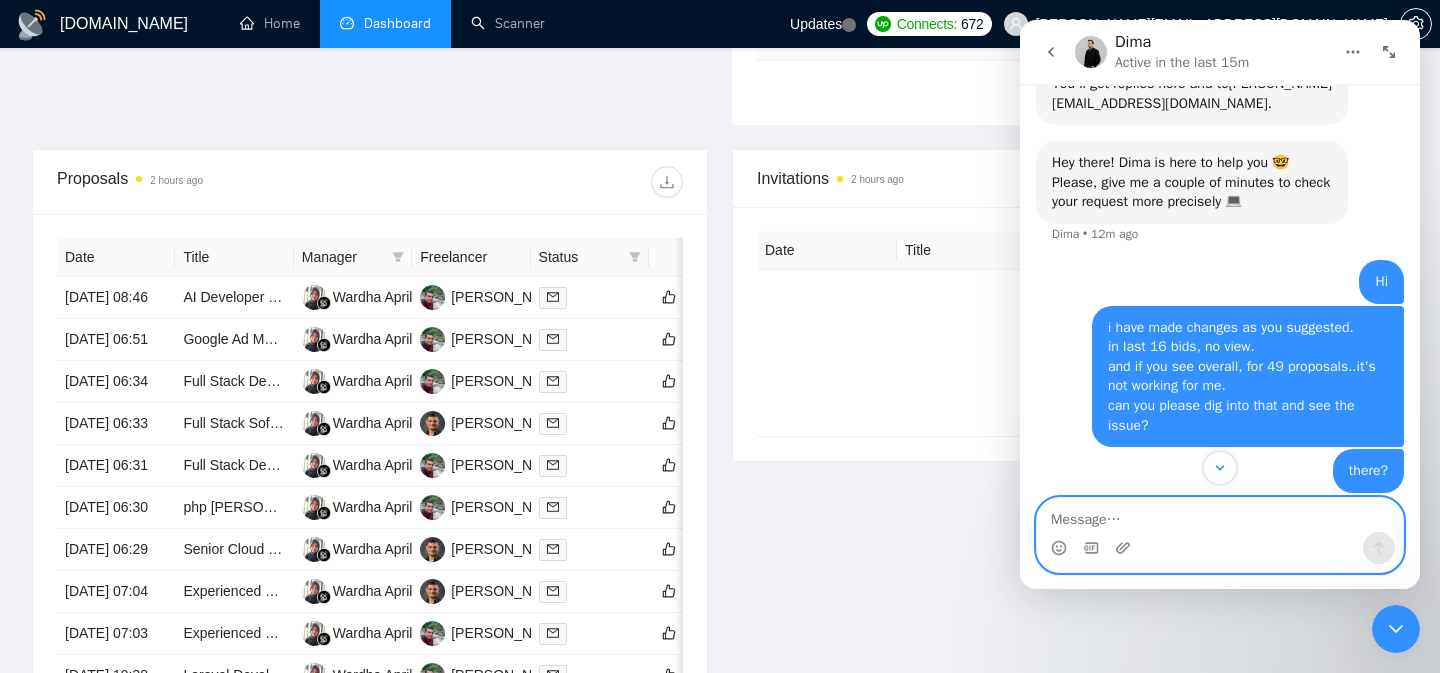 scroll, scrollTop: 1493, scrollLeft: 0, axis: vertical 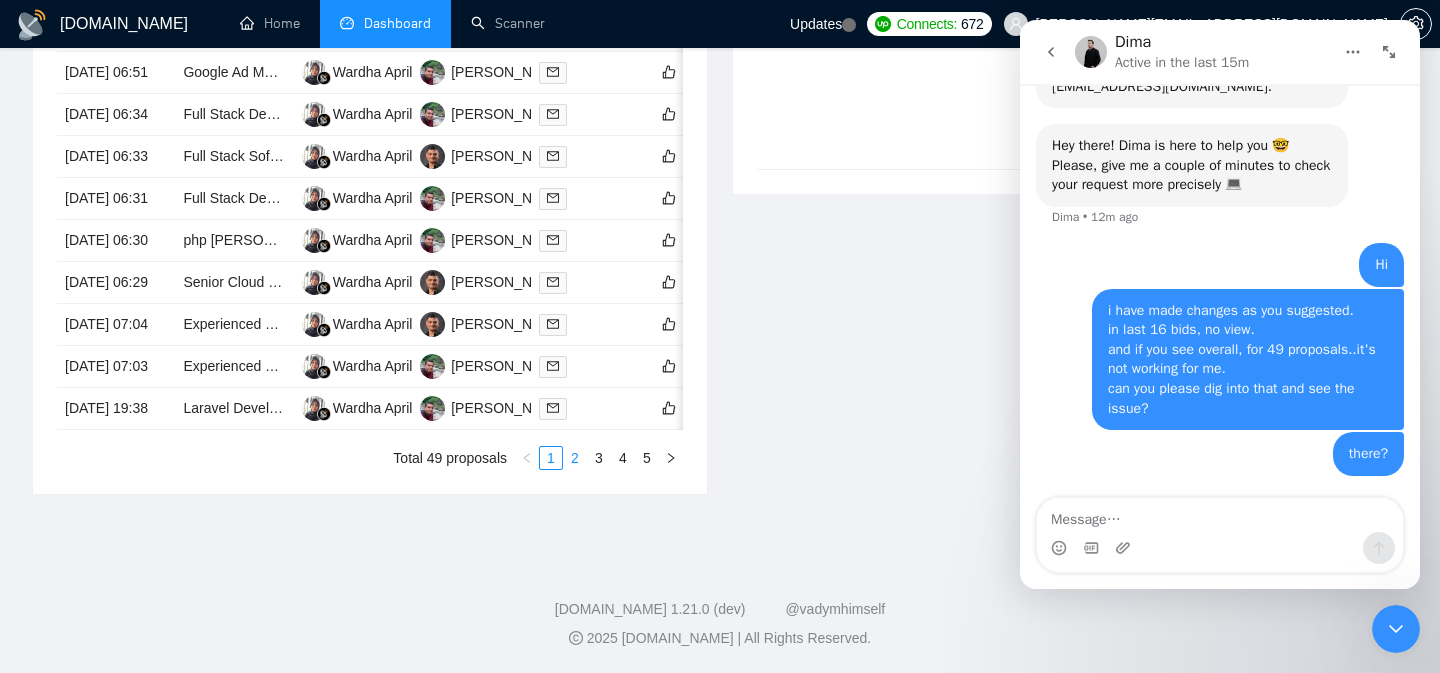 click on "2" at bounding box center [575, 458] 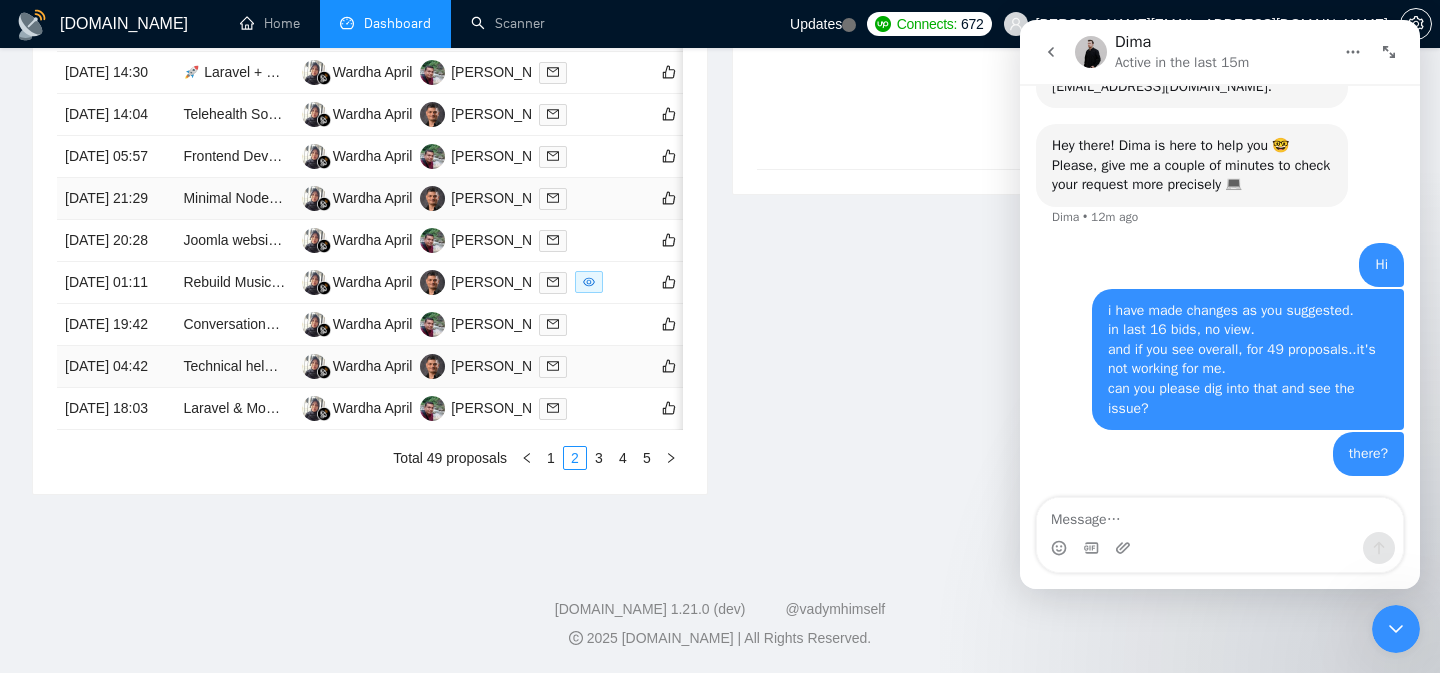 scroll, scrollTop: 1154, scrollLeft: 0, axis: vertical 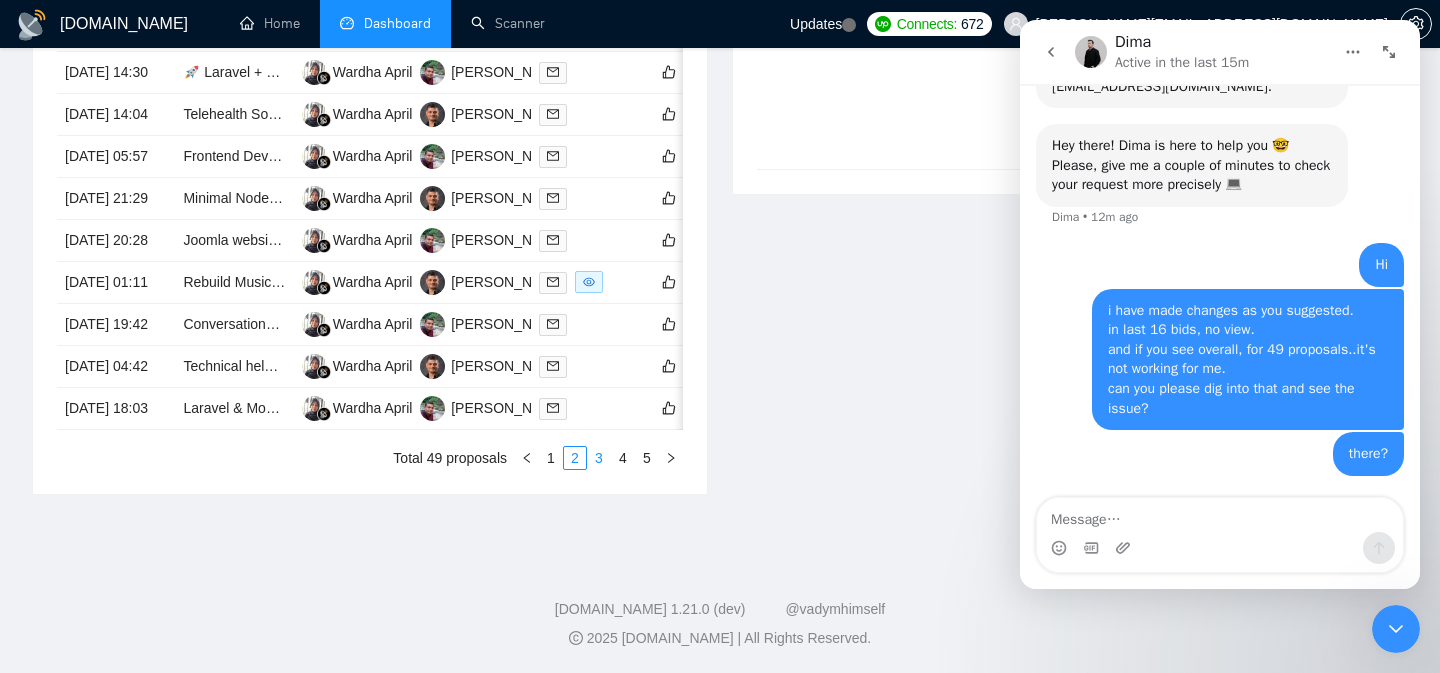 click on "3" at bounding box center (599, 458) 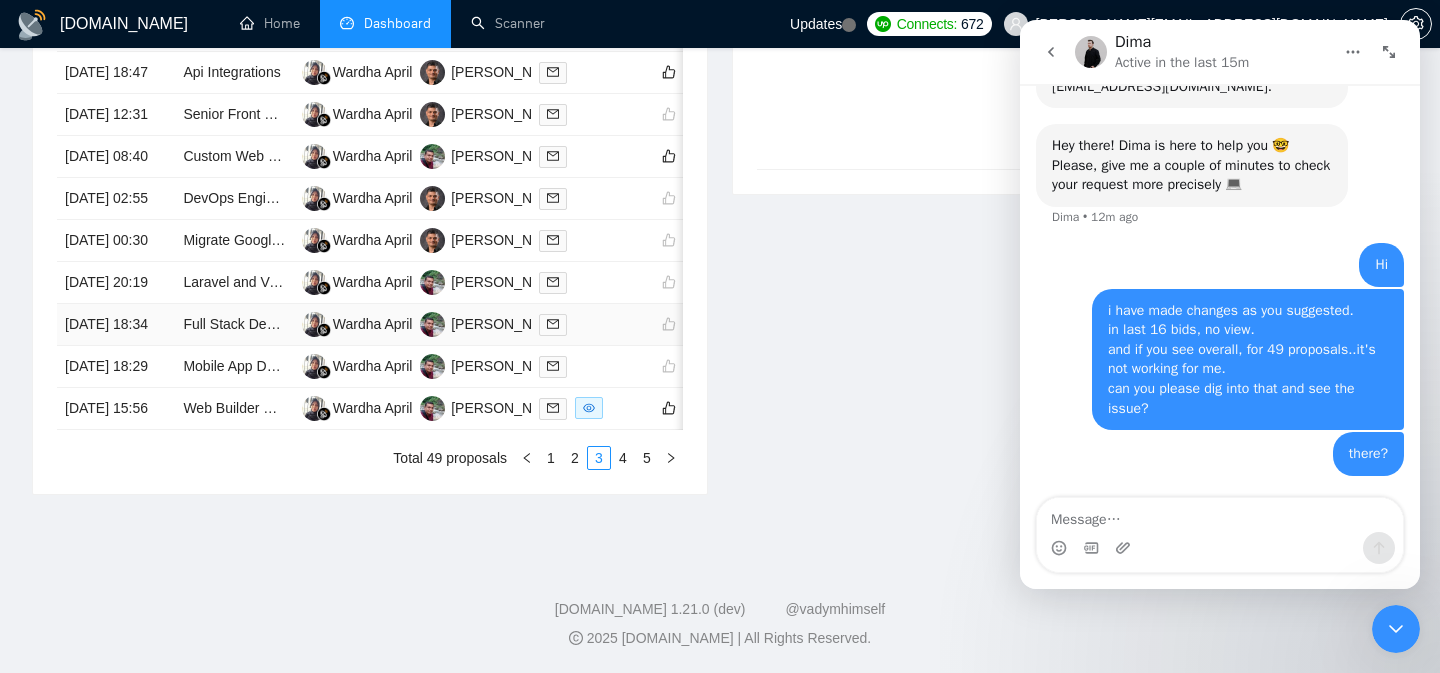 scroll, scrollTop: 1096, scrollLeft: 0, axis: vertical 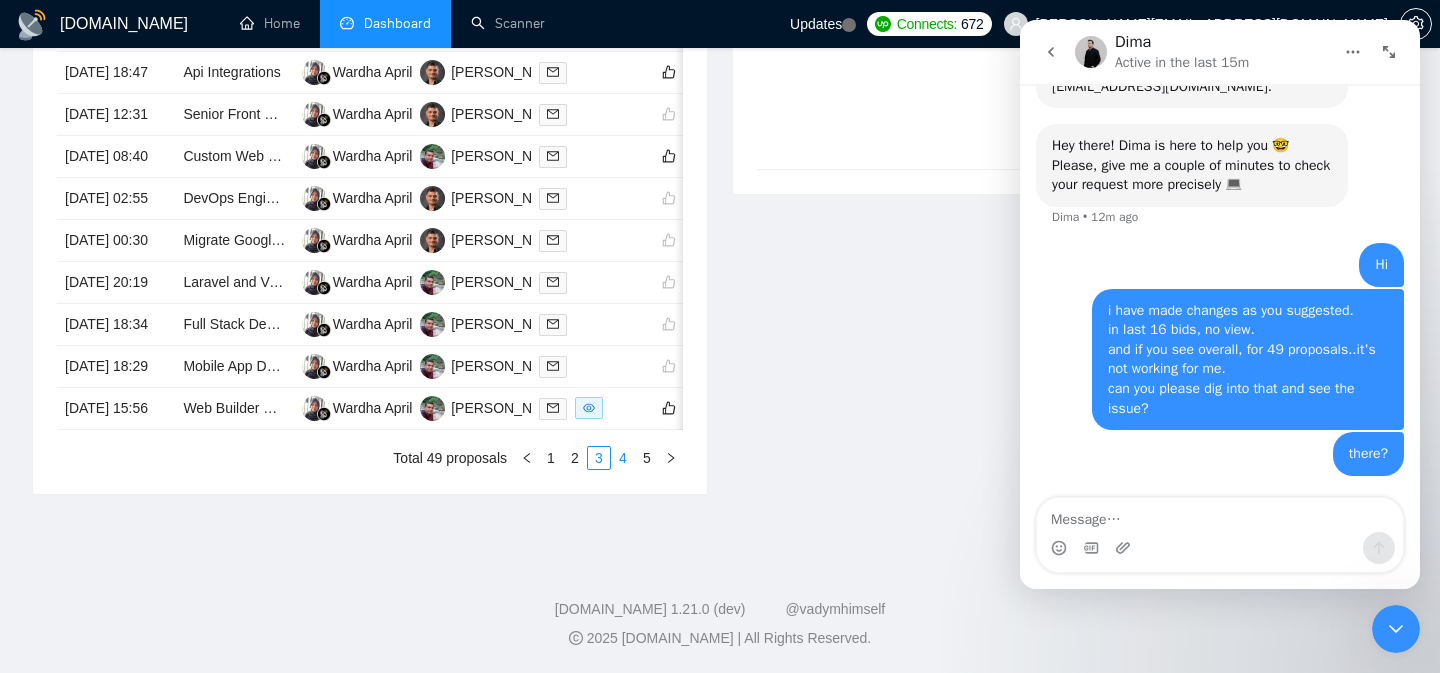 click on "4" at bounding box center [623, 458] 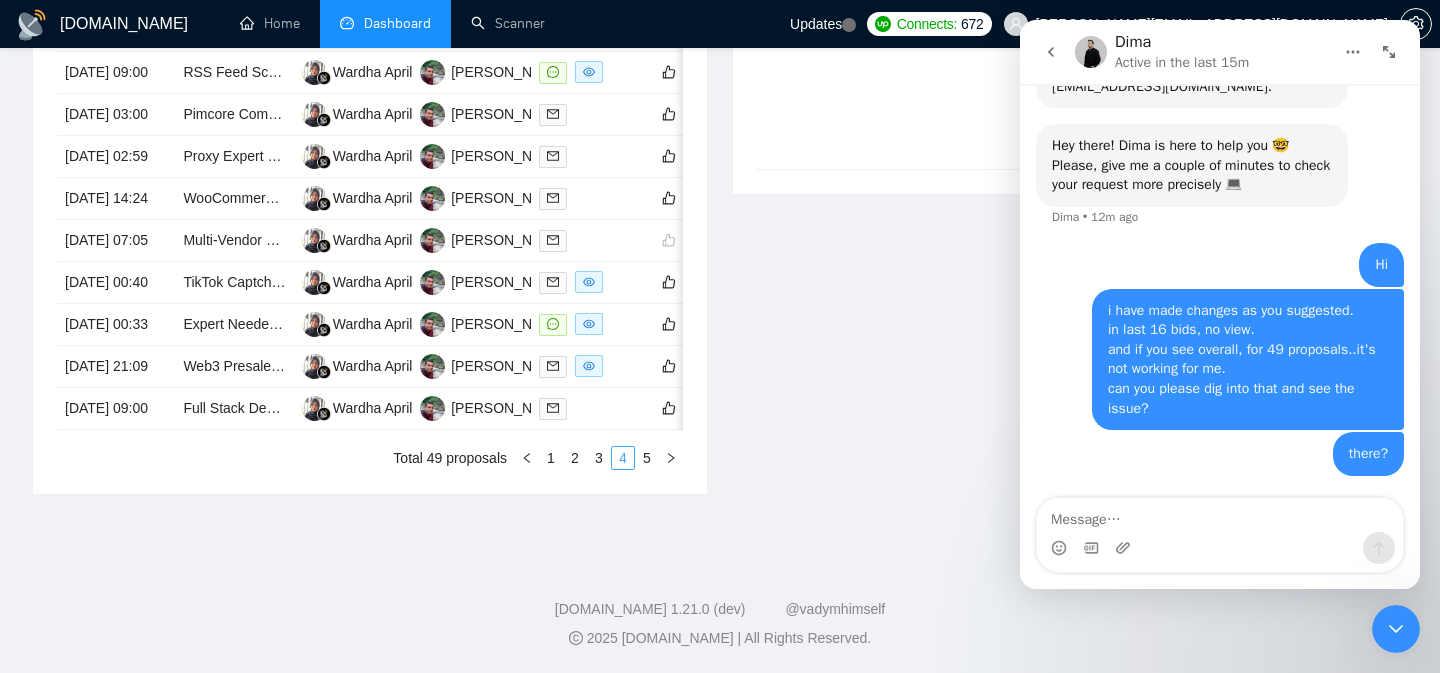 scroll, scrollTop: 1154, scrollLeft: 0, axis: vertical 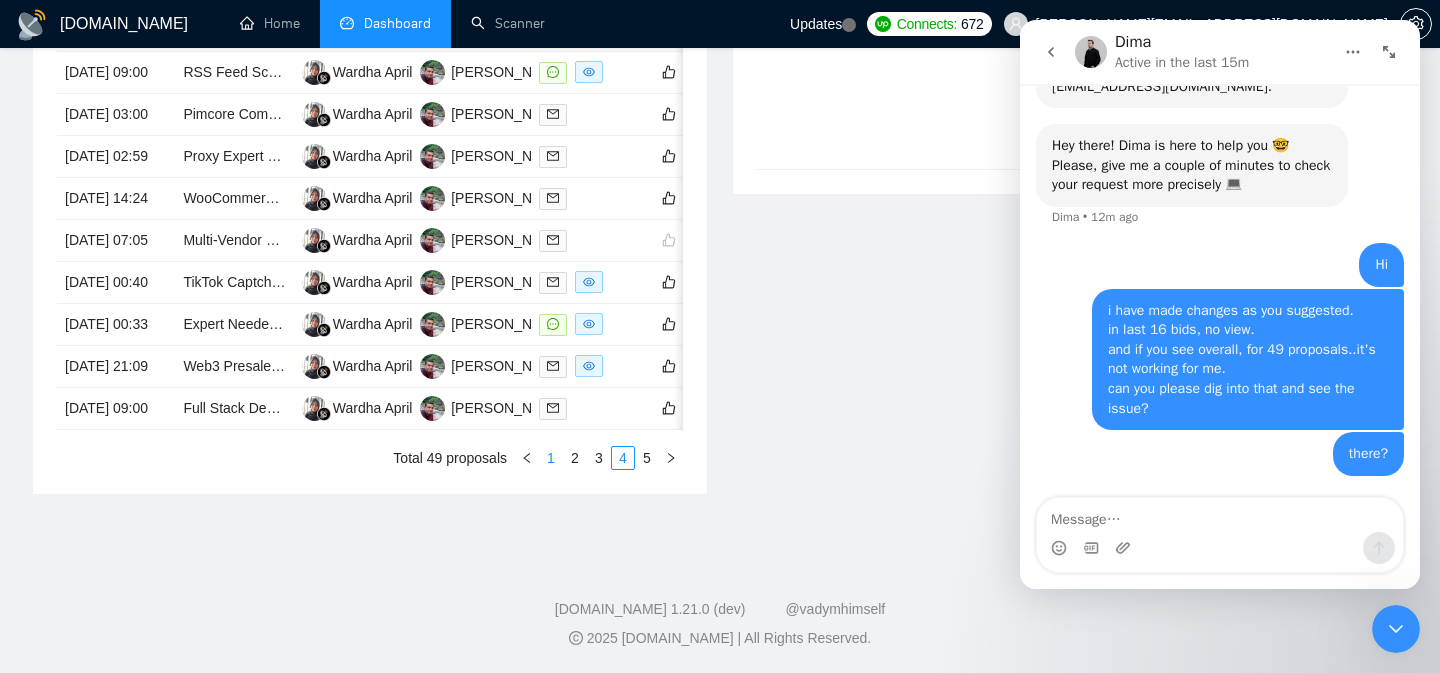 click on "1" at bounding box center (551, 458) 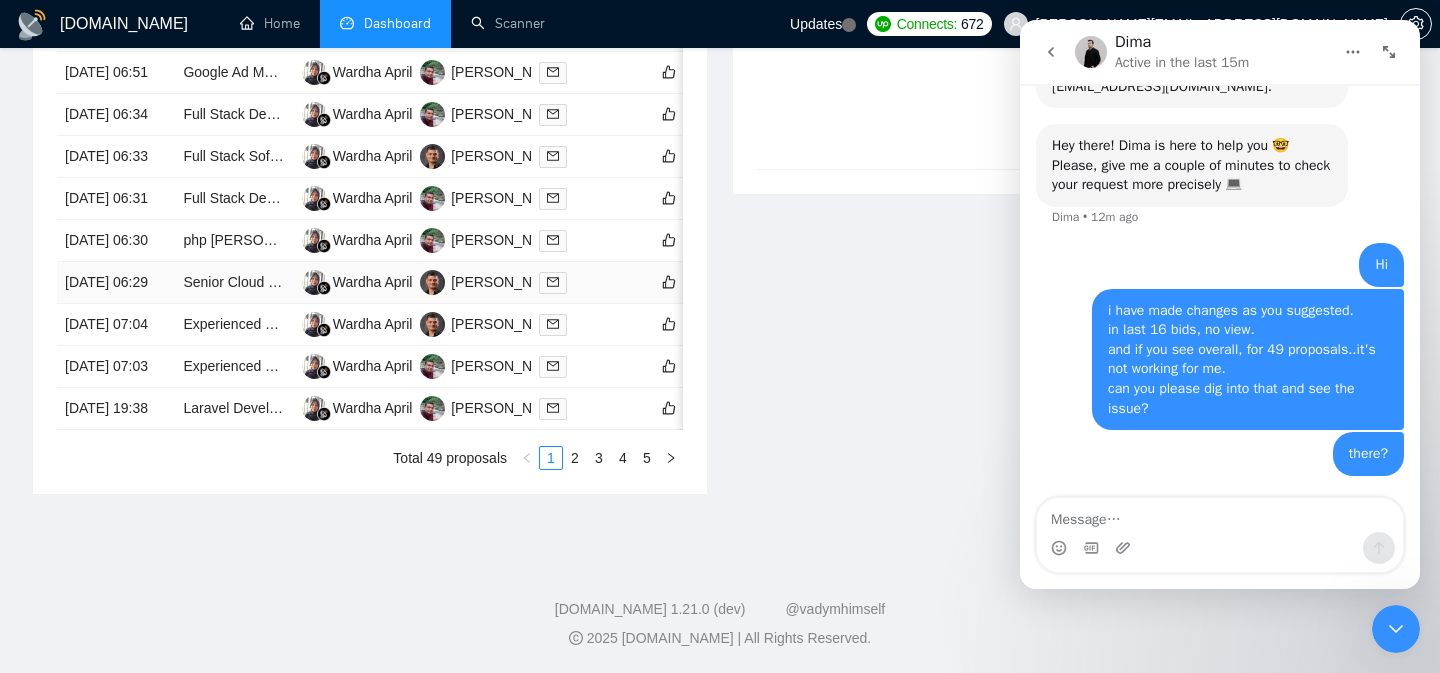 scroll, scrollTop: 1113, scrollLeft: 0, axis: vertical 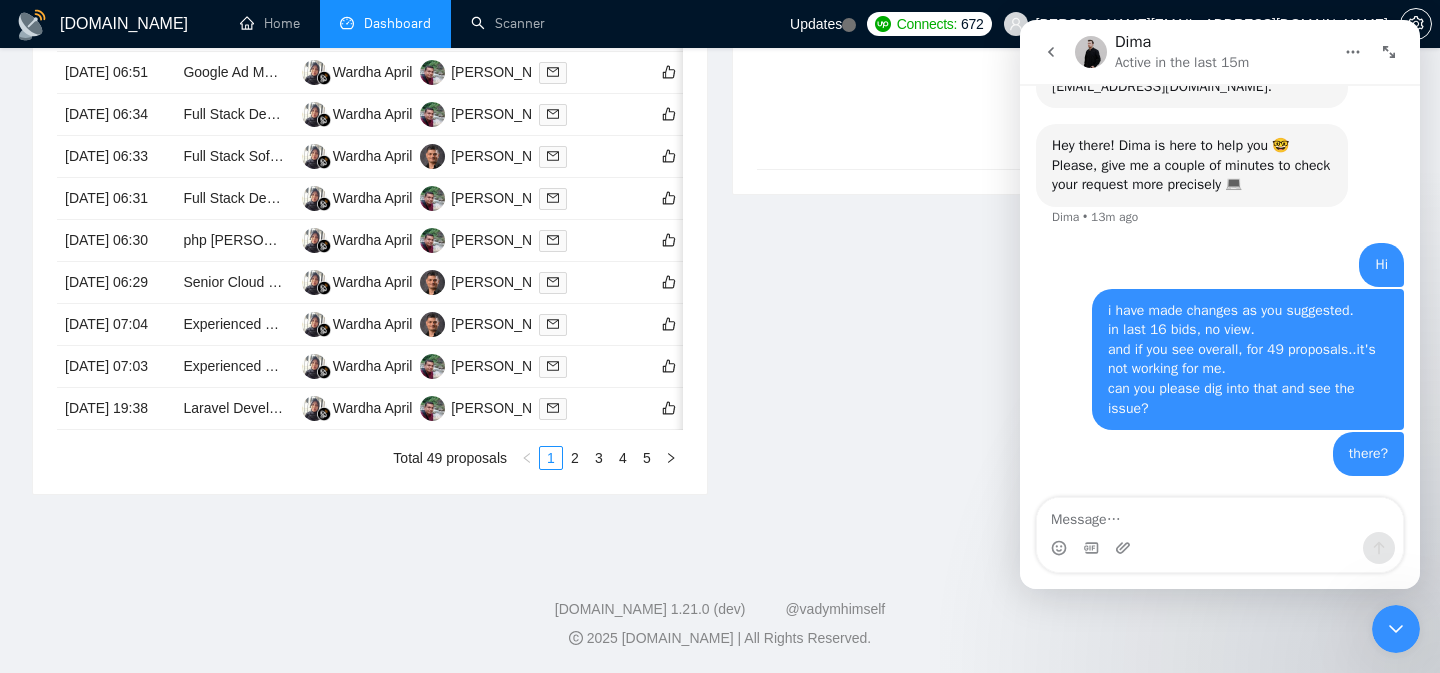 click at bounding box center (1125, 548) 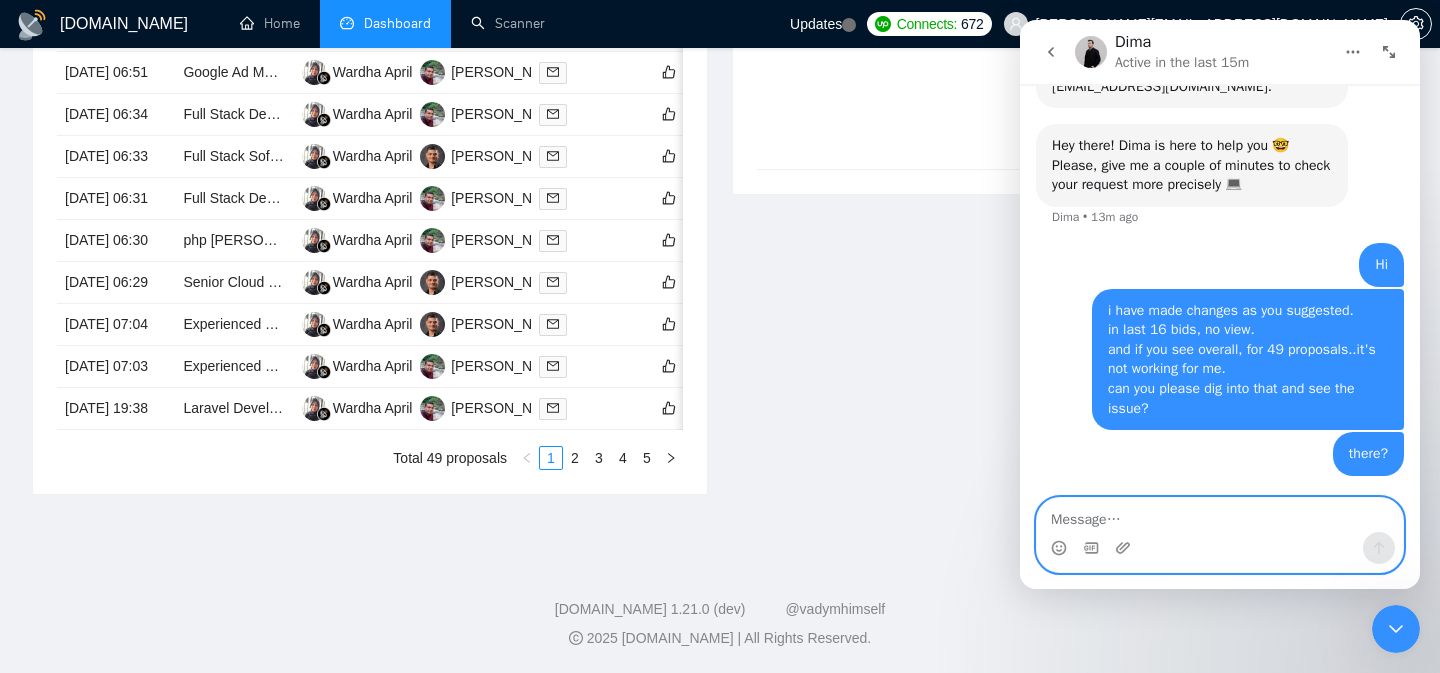 click at bounding box center [1220, 515] 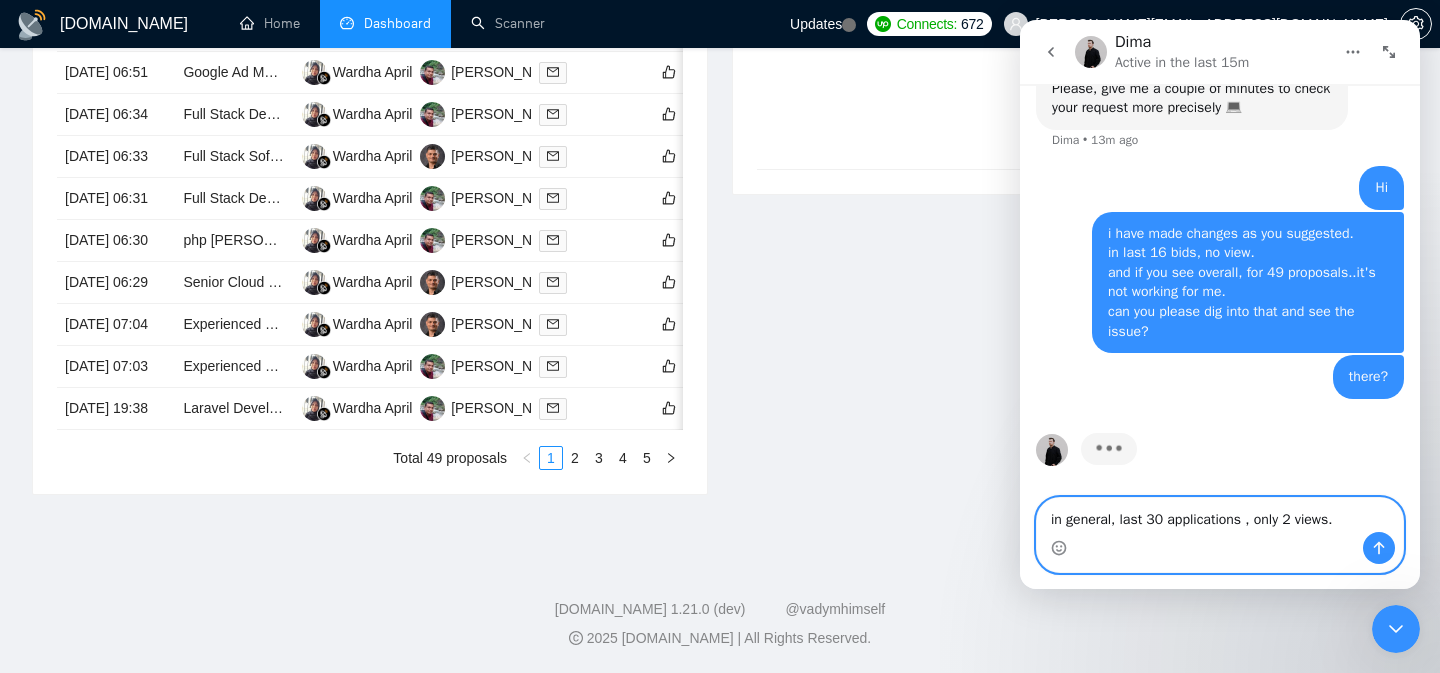 scroll, scrollTop: 1610, scrollLeft: 0, axis: vertical 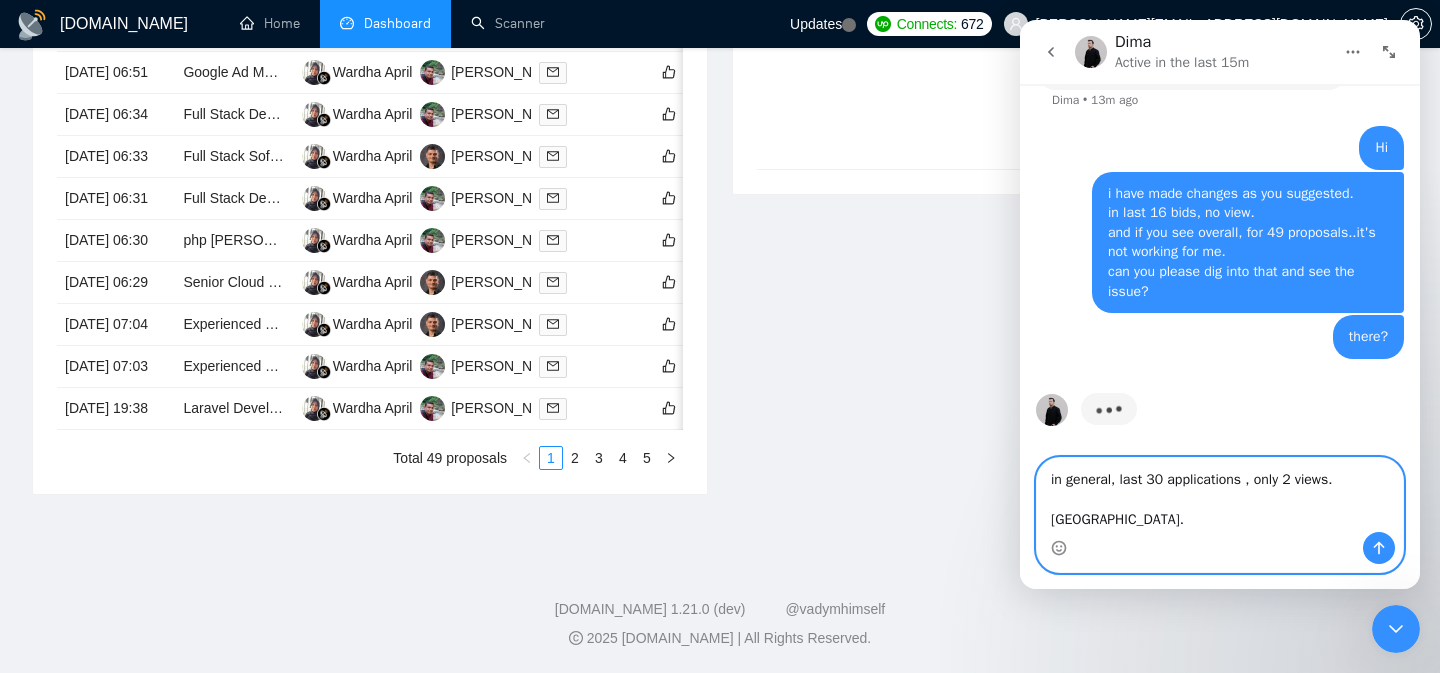 type on "in general, last 30 applications , only 2 views.
[GEOGRAPHIC_DATA]." 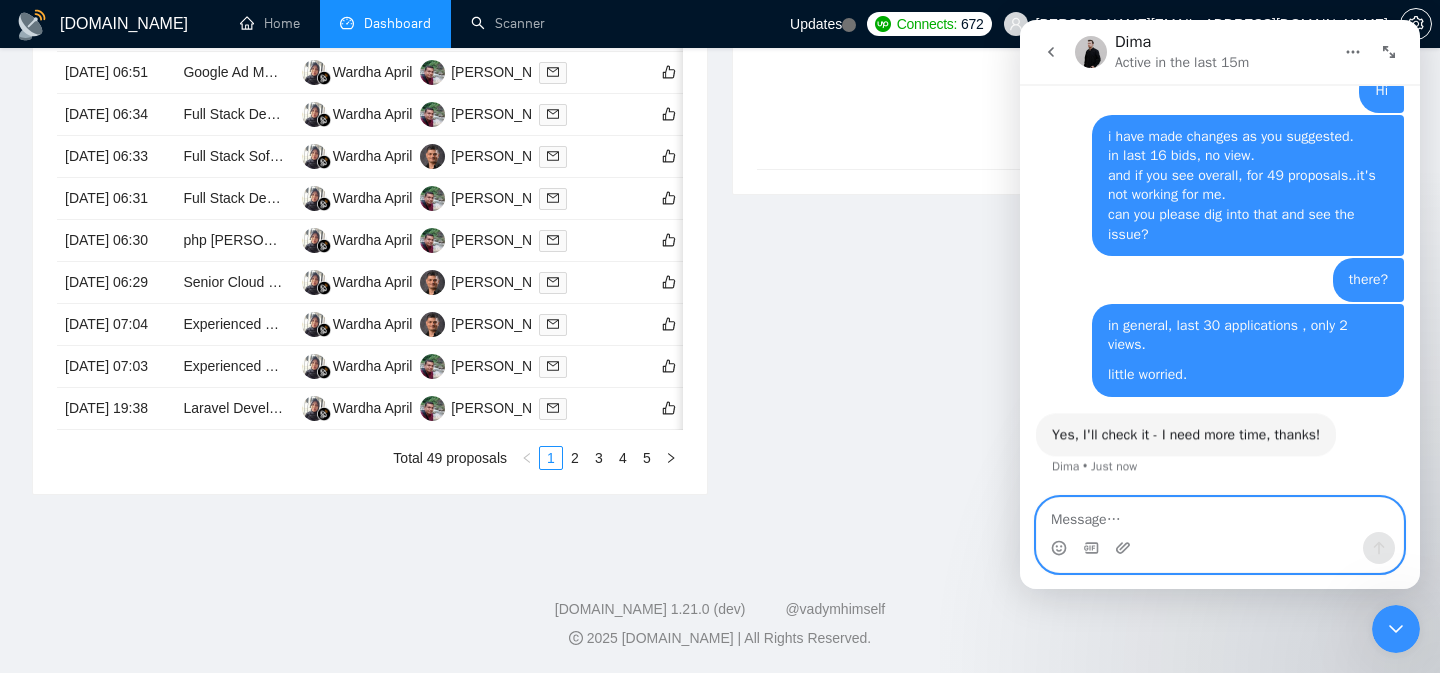 scroll, scrollTop: 1647, scrollLeft: 0, axis: vertical 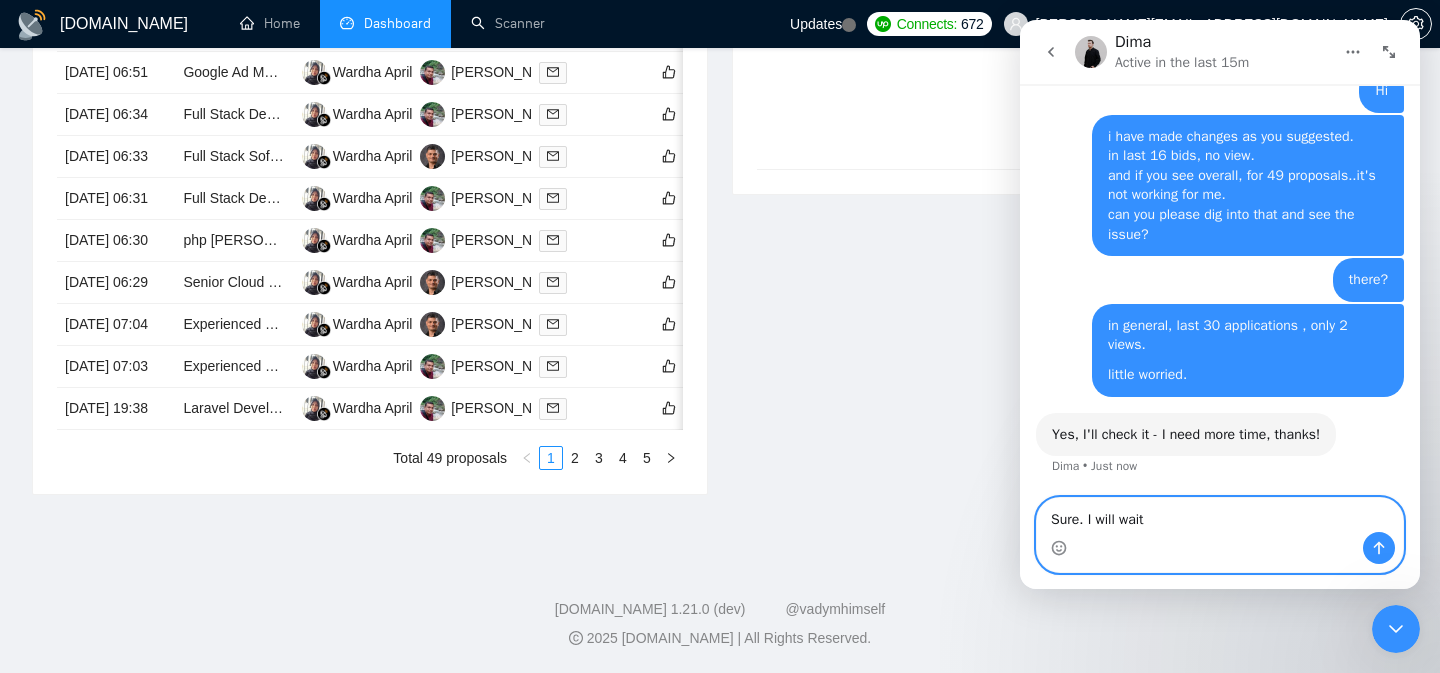 type on "Sure. I will wait." 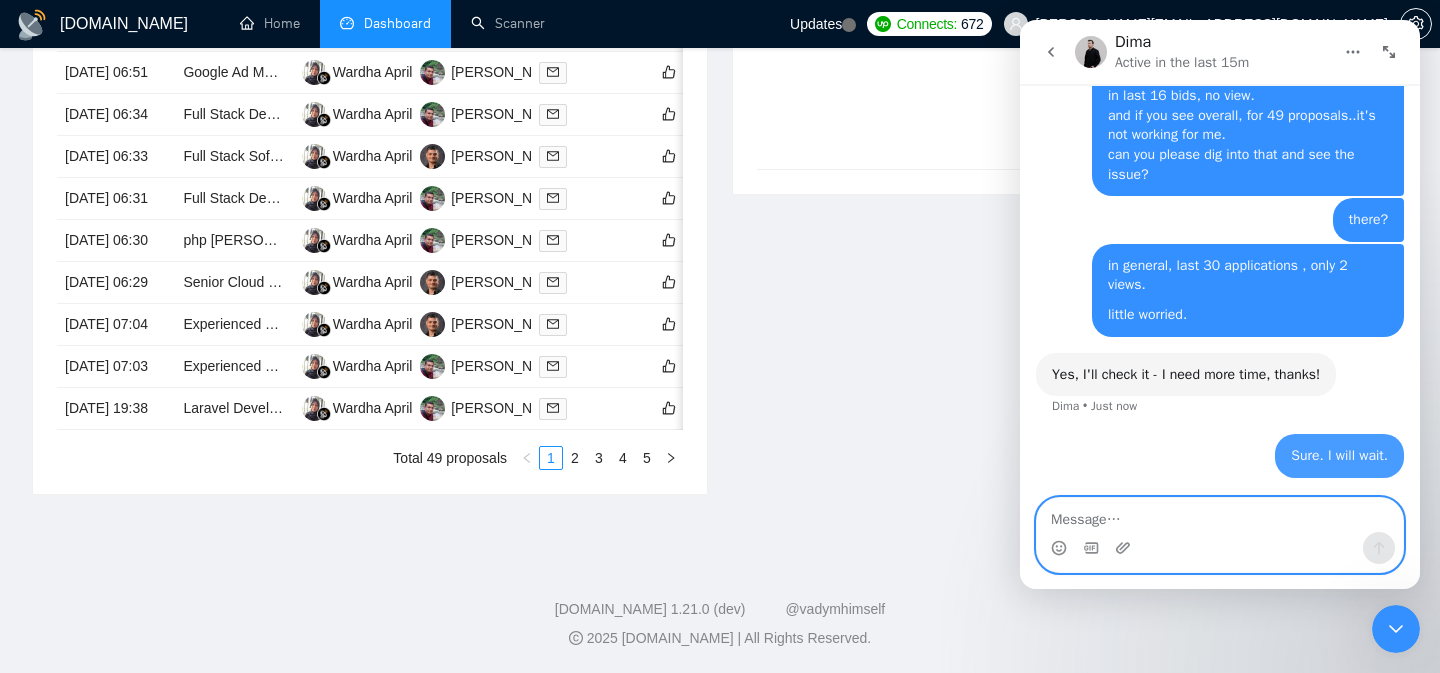 scroll, scrollTop: 1707, scrollLeft: 0, axis: vertical 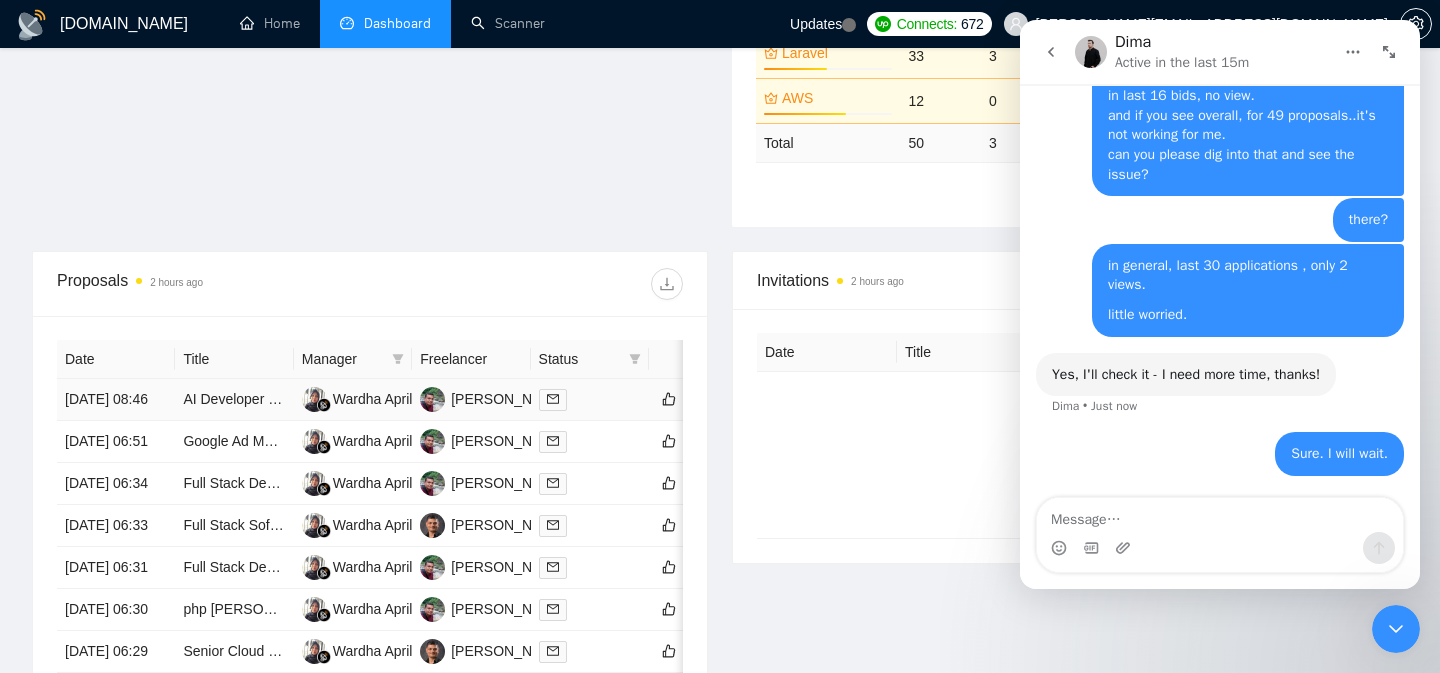 click at bounding box center [590, 399] 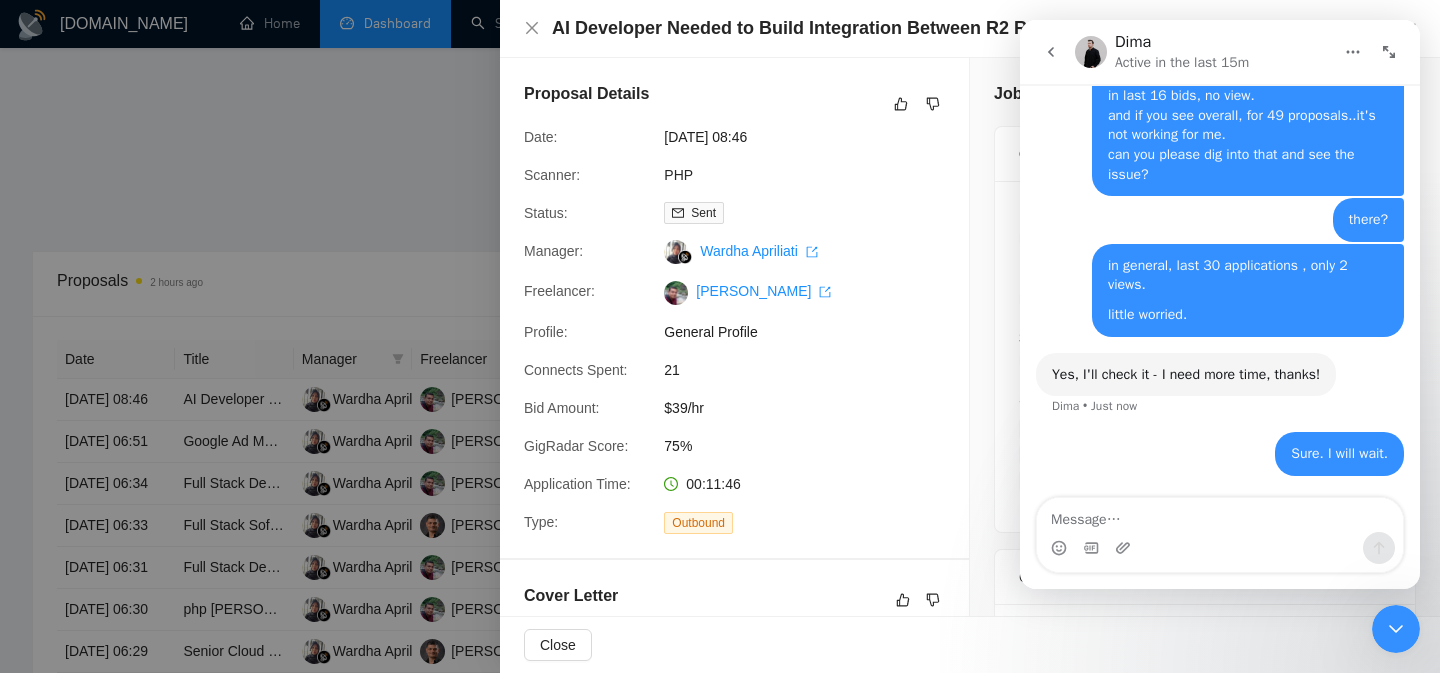 click at bounding box center [720, 336] 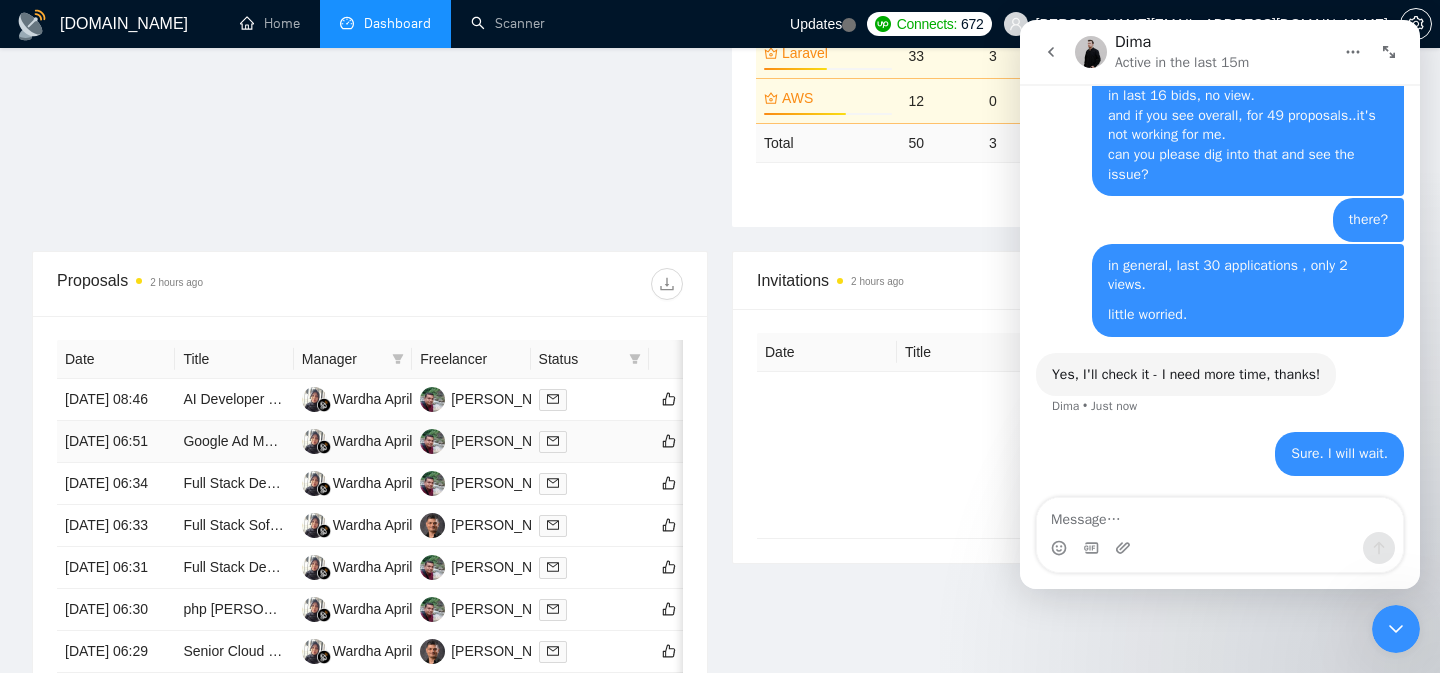 click at bounding box center (590, 441) 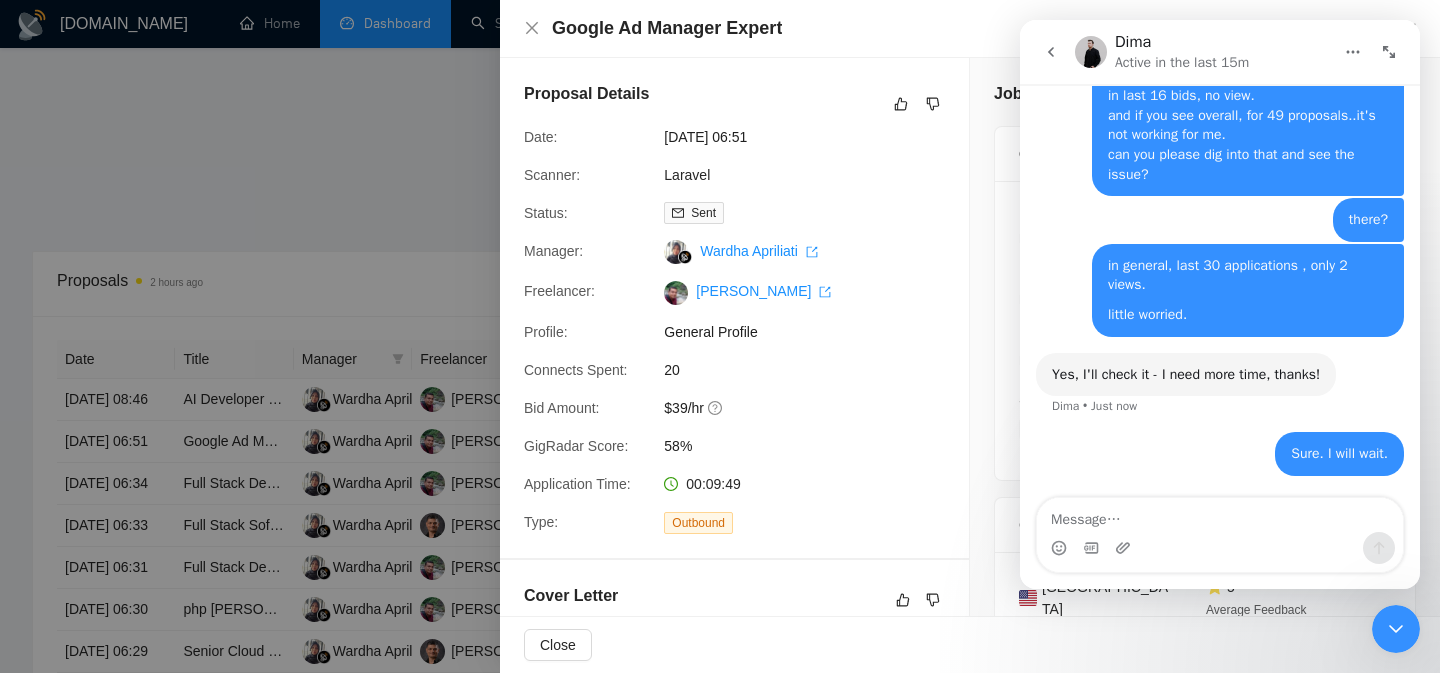 click at bounding box center (720, 336) 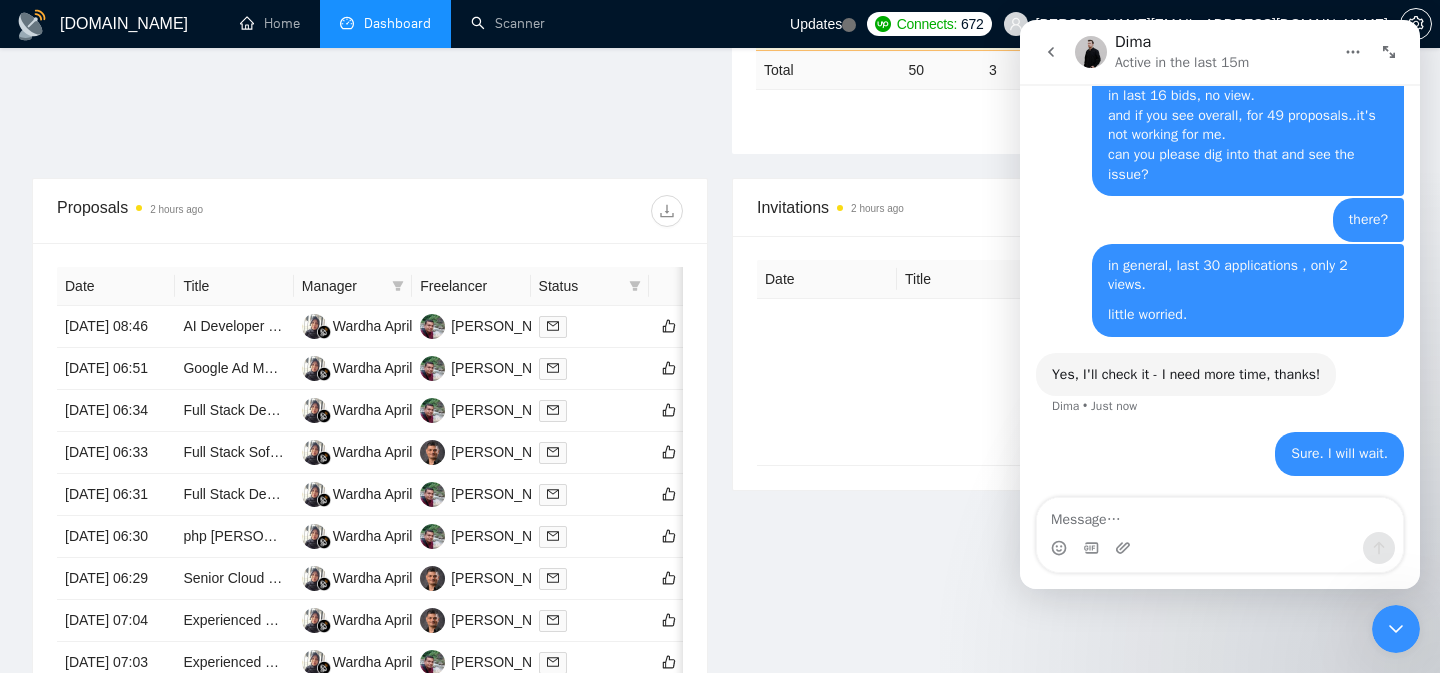 scroll, scrollTop: 669, scrollLeft: 0, axis: vertical 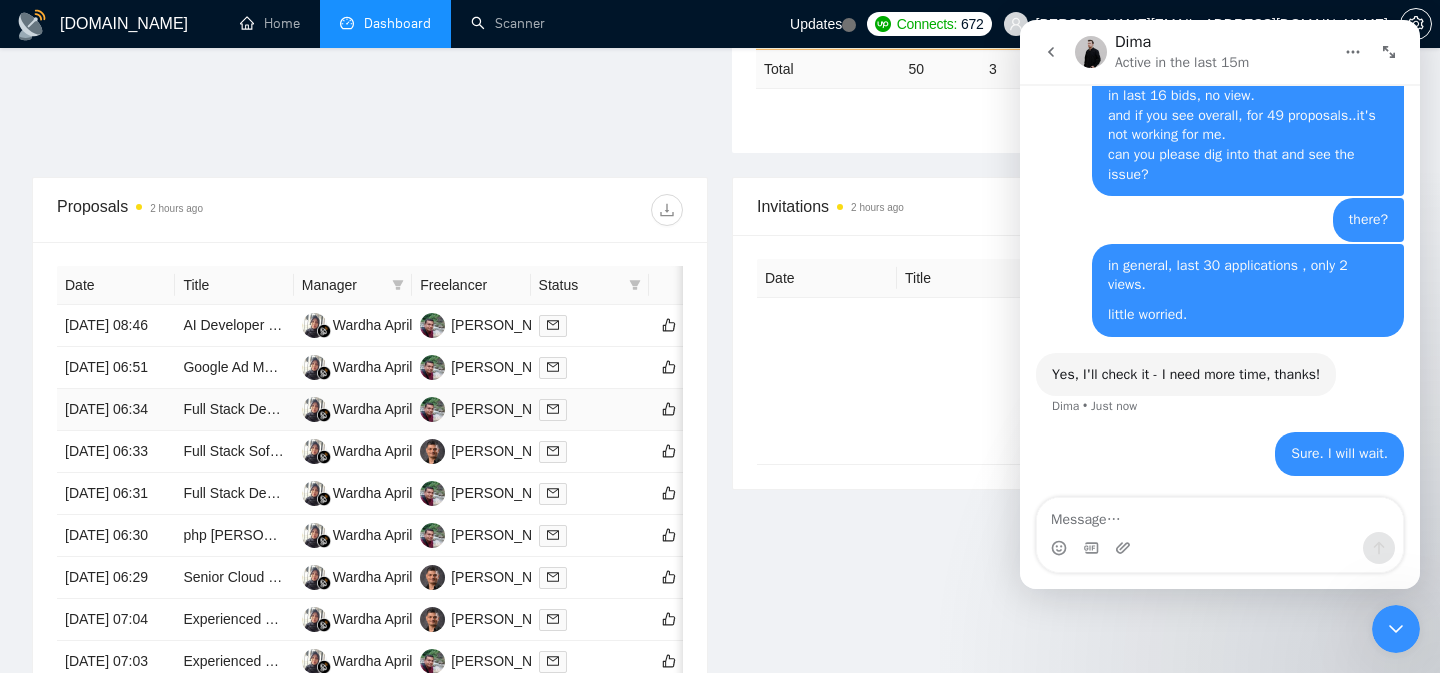 click at bounding box center [590, 409] 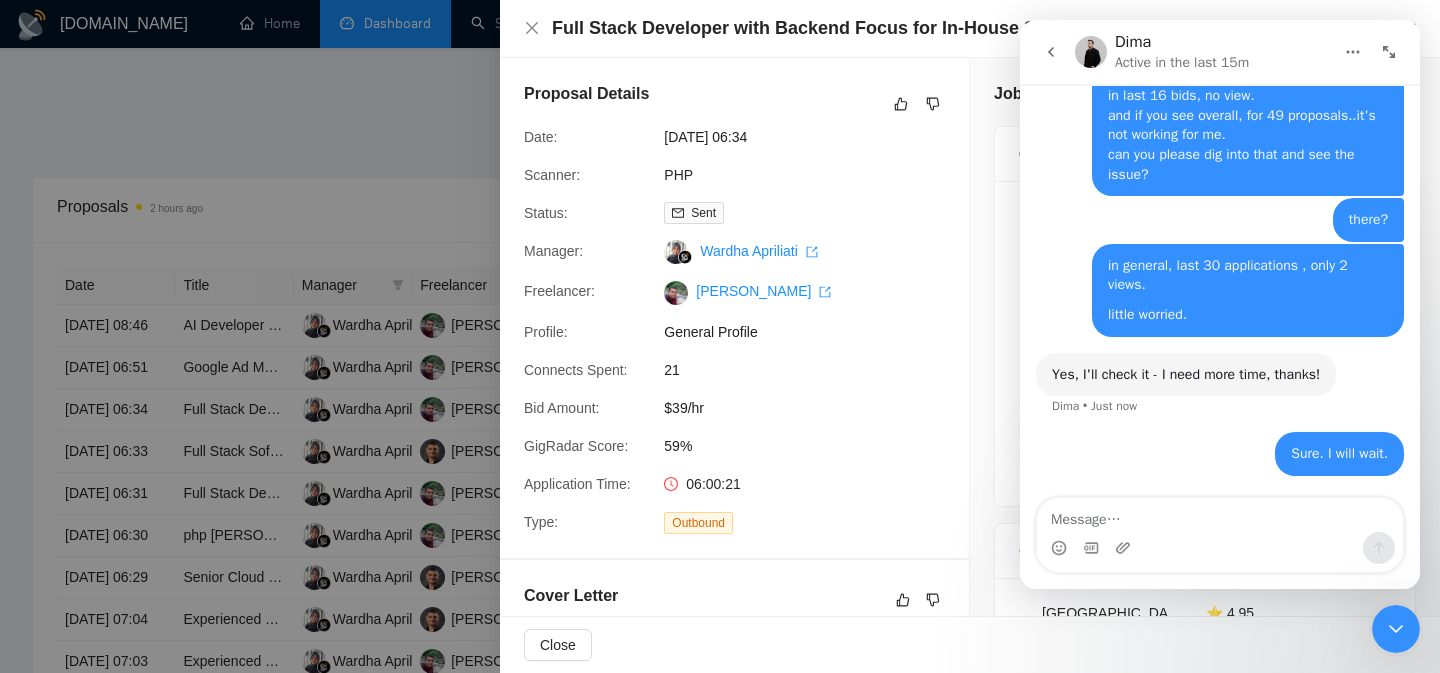 click at bounding box center (720, 336) 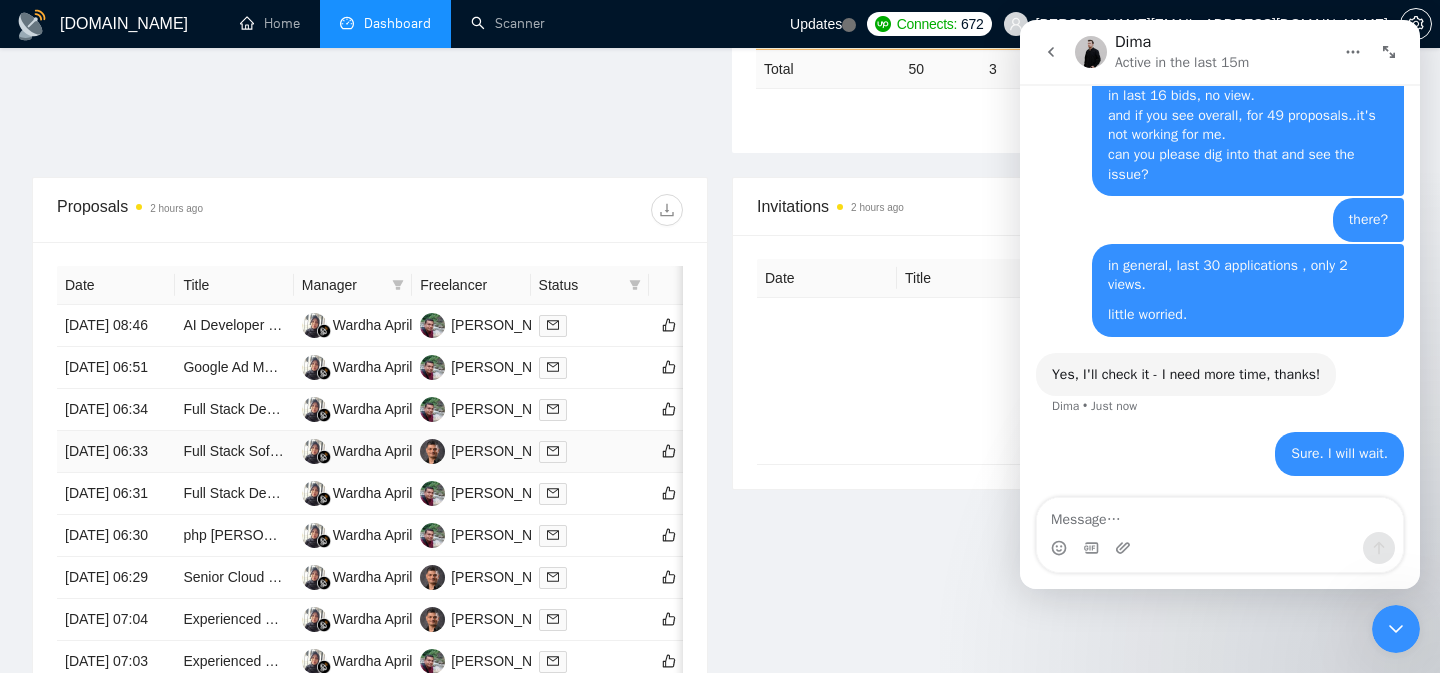 click at bounding box center [590, 451] 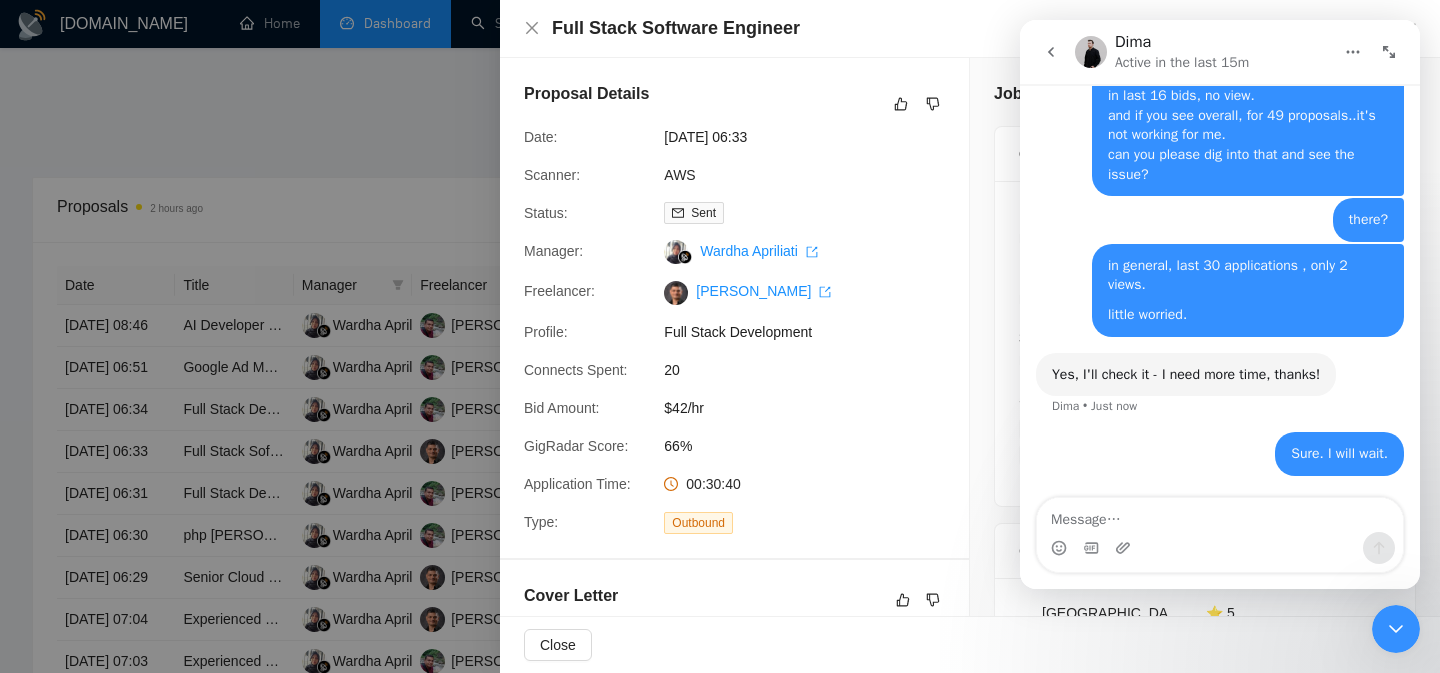click at bounding box center [720, 336] 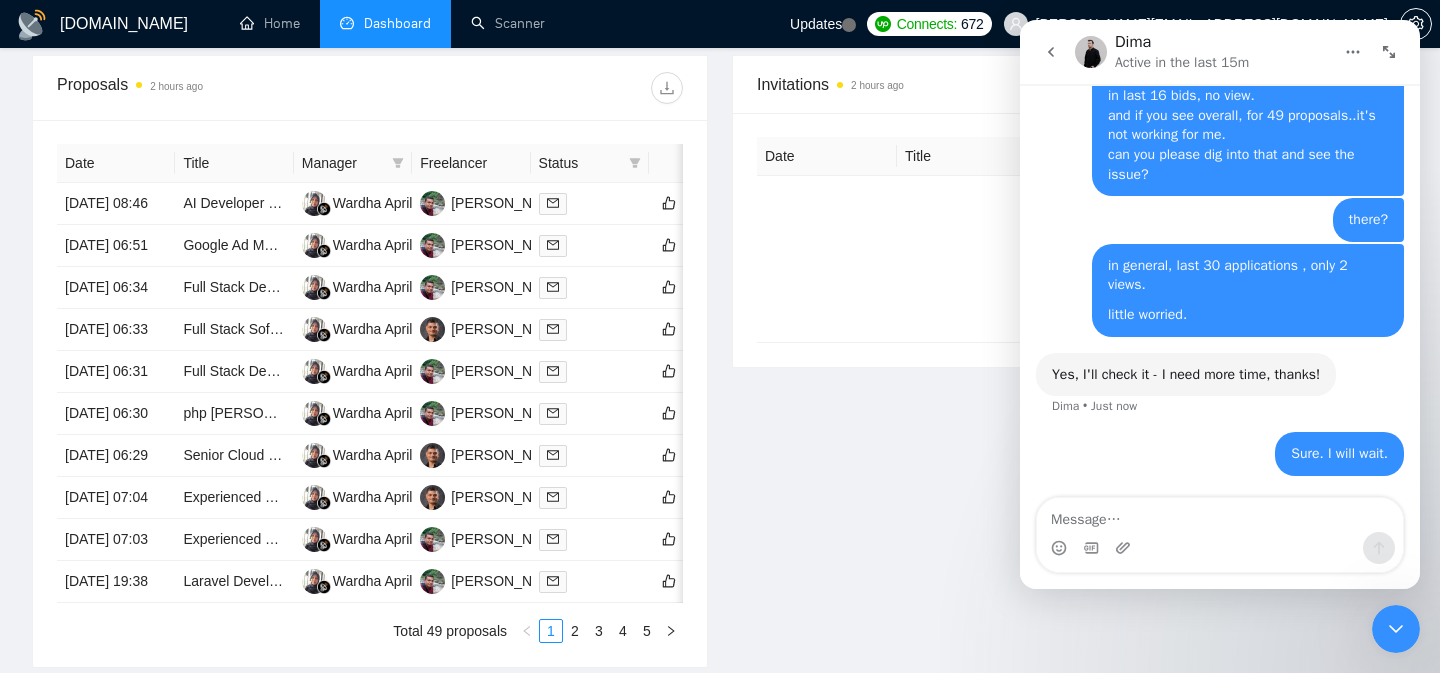 scroll, scrollTop: 816, scrollLeft: 0, axis: vertical 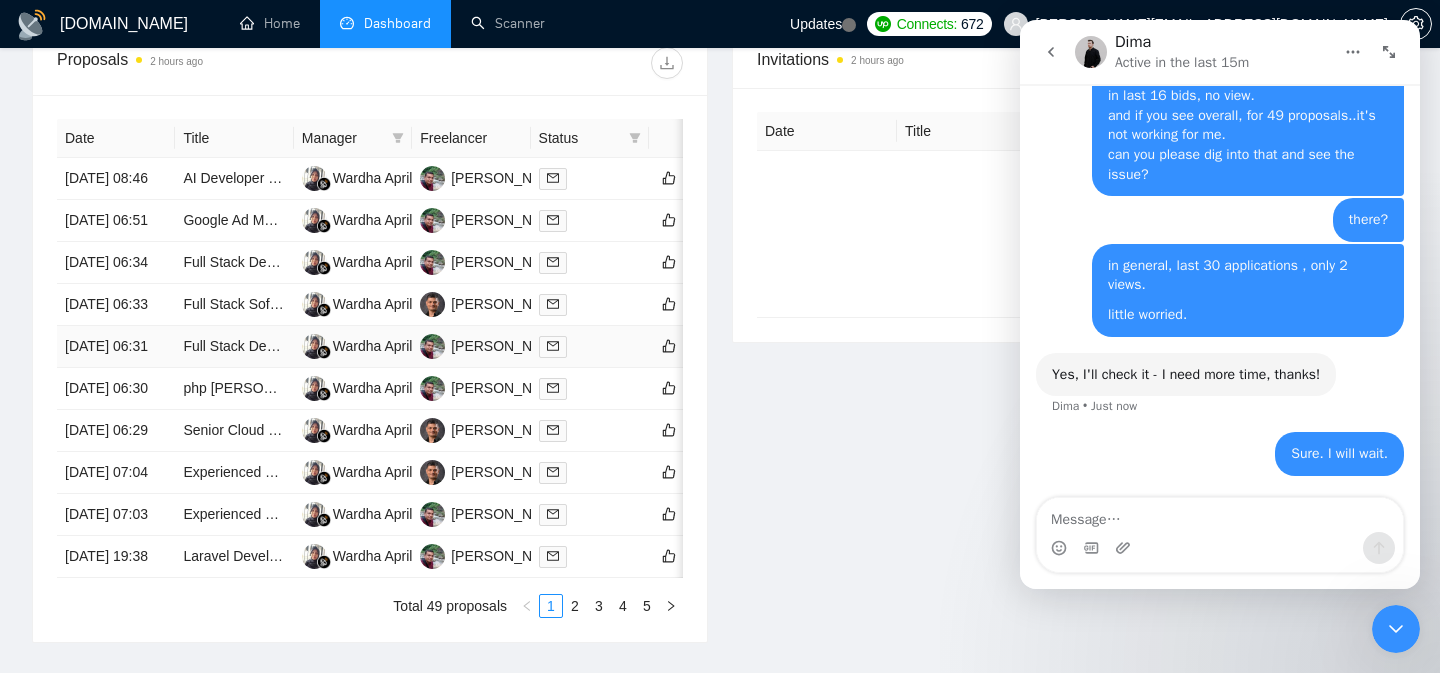 click at bounding box center (590, 347) 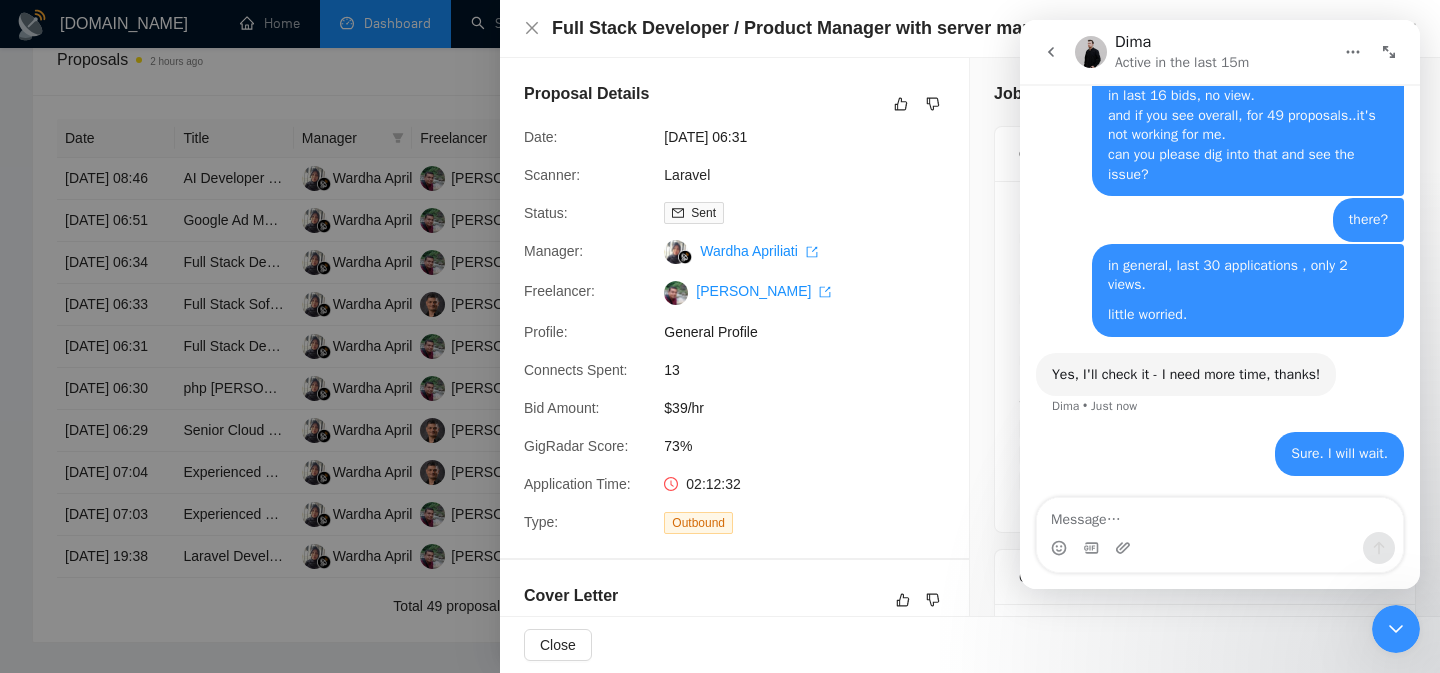click at bounding box center [720, 336] 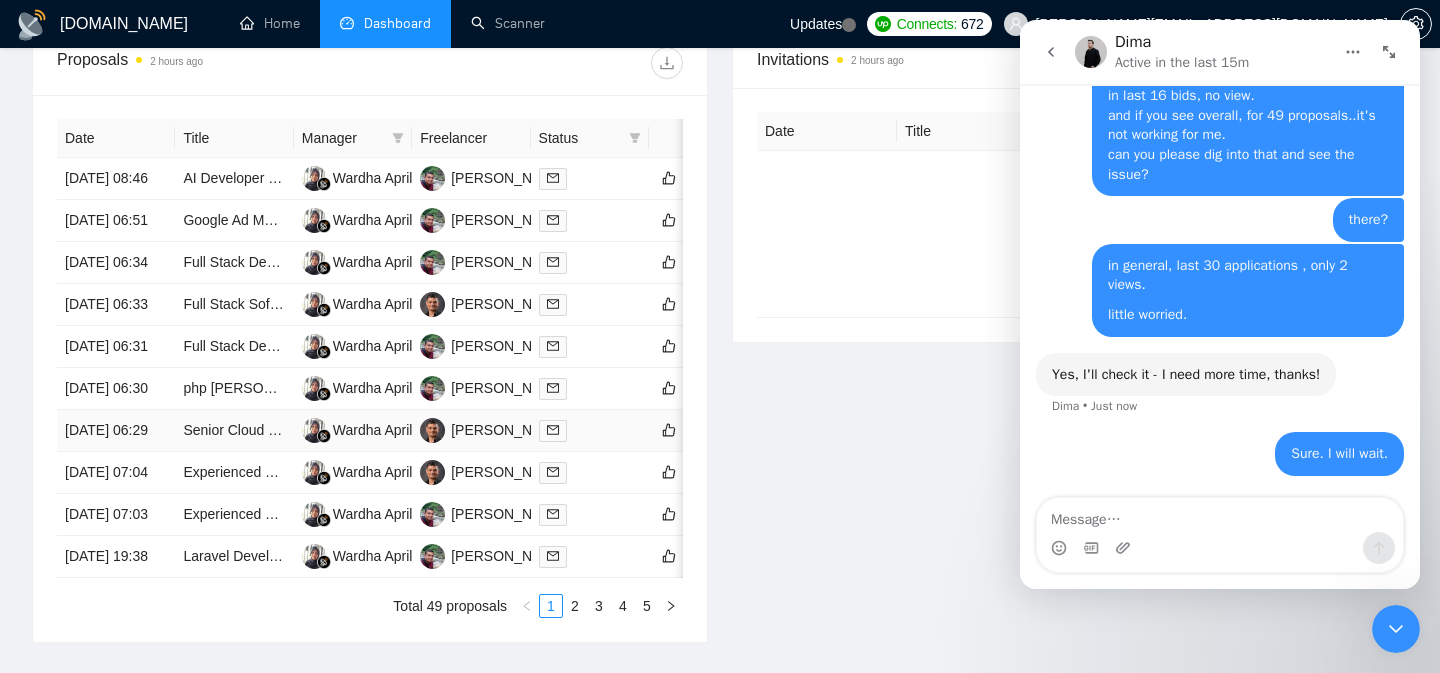 click at bounding box center (590, 430) 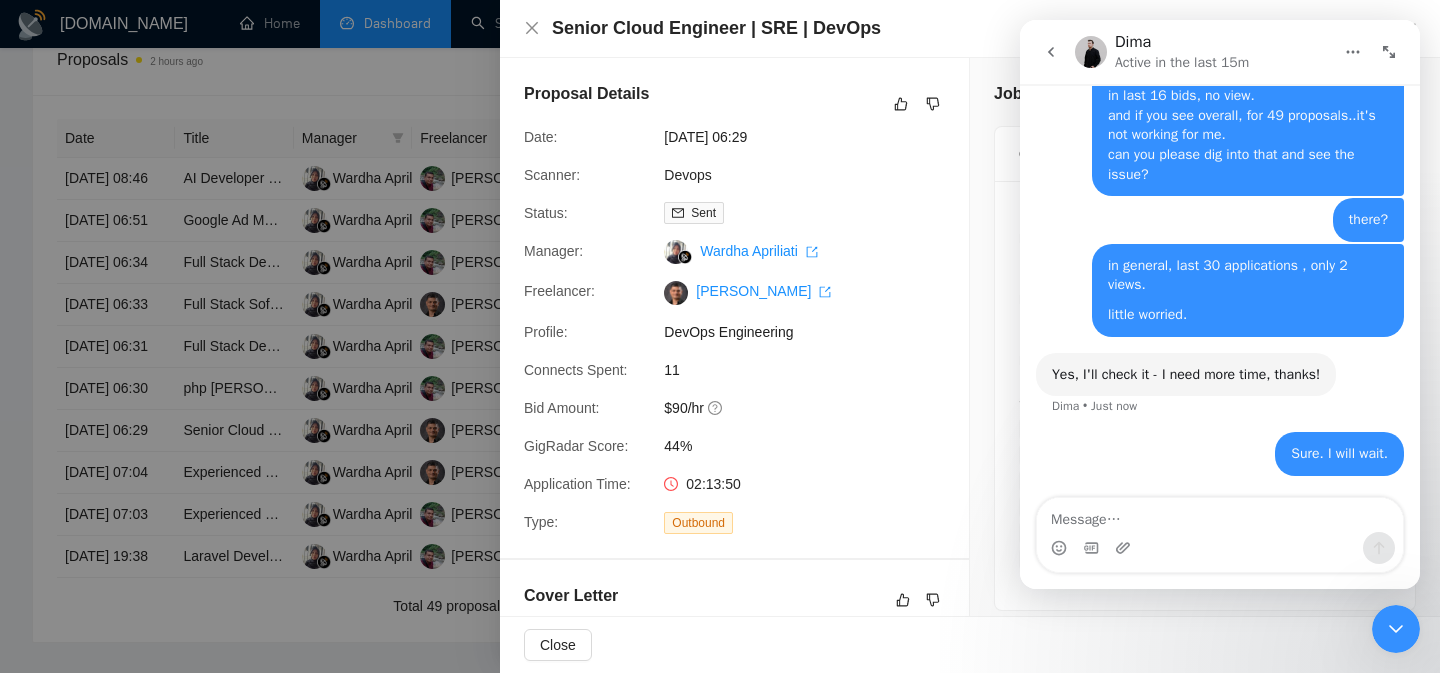 click on "Proposal Details Date: [DATE] 06:29 Scanner: Devops Status: Sent     Manager: Wardha Apriliati   Freelancer: [PERSON_NAME]   Profile: DevOps Engineering Connects Spent: 11 Bid Amount: $90/hr GigRadar Score: 44% Application Time: 02:13:50 Type: Outbound" at bounding box center [734, 308] 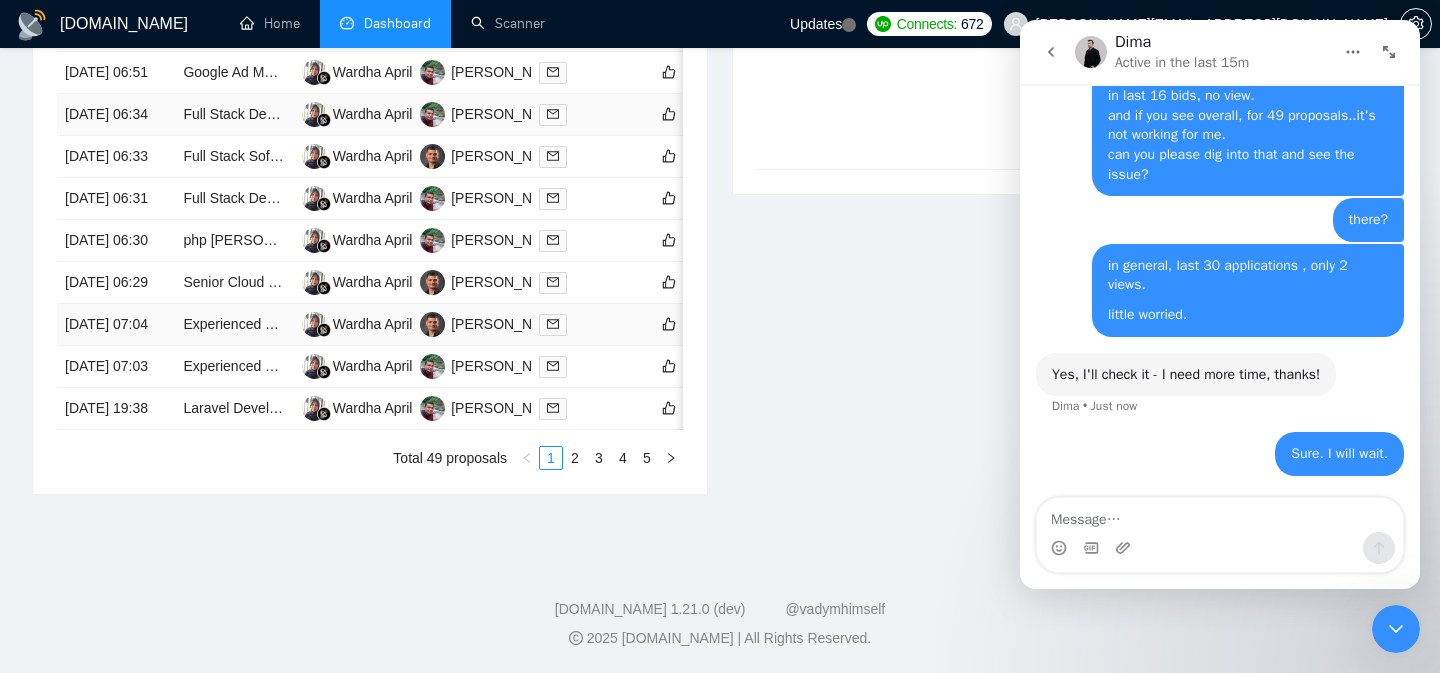 scroll, scrollTop: 1067, scrollLeft: 0, axis: vertical 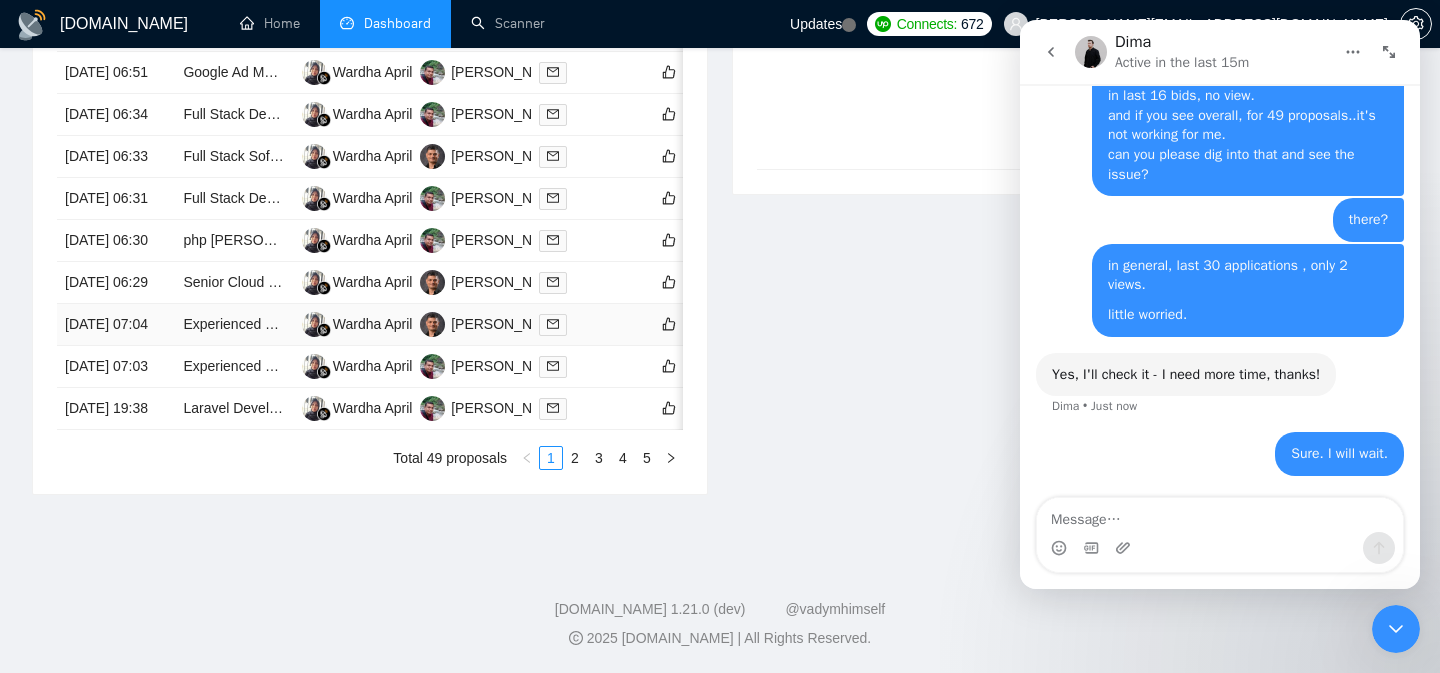click at bounding box center (590, 324) 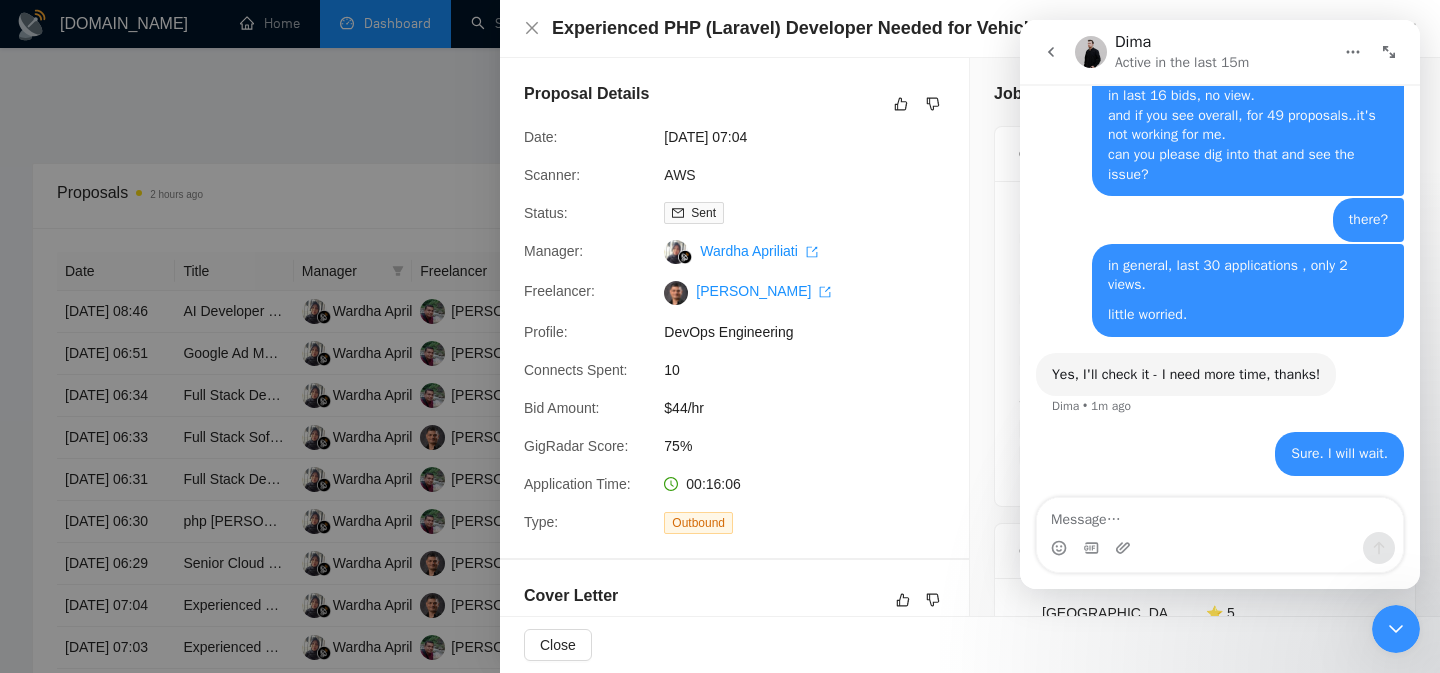 scroll, scrollTop: 648, scrollLeft: 0, axis: vertical 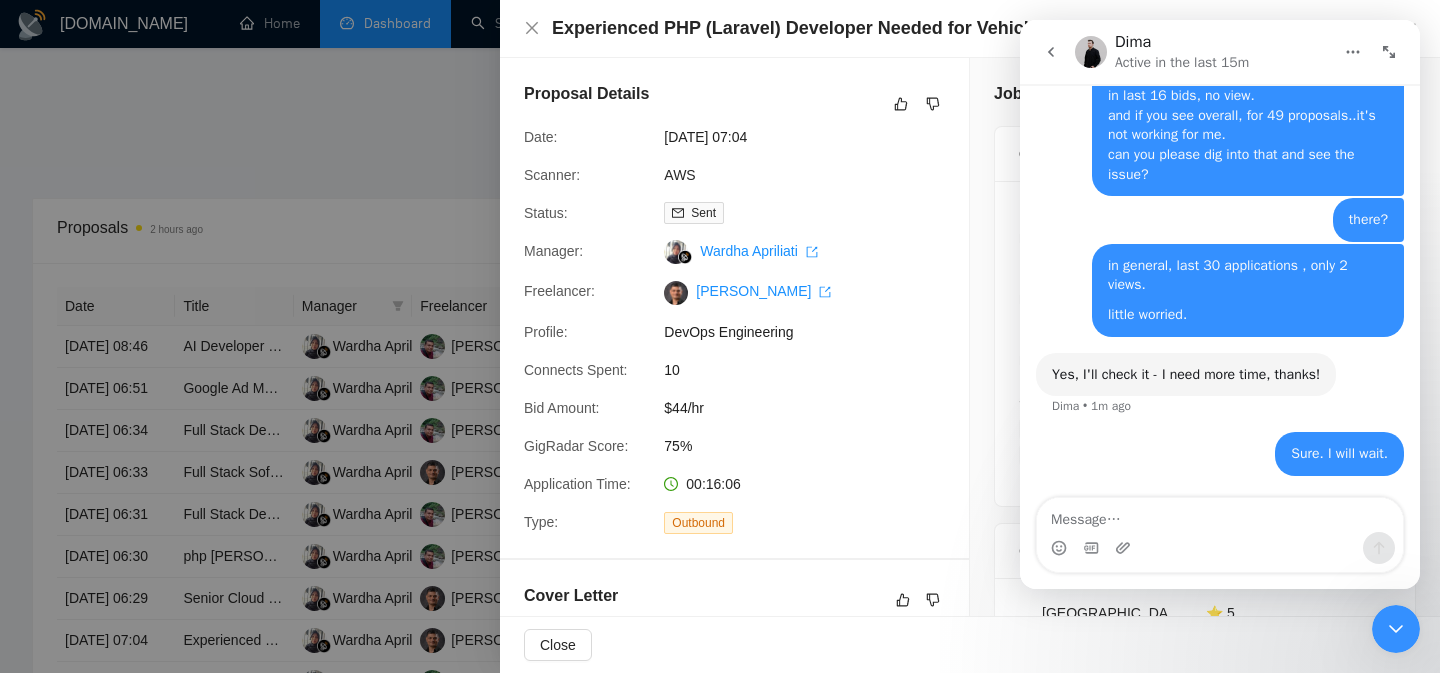 click at bounding box center [720, 336] 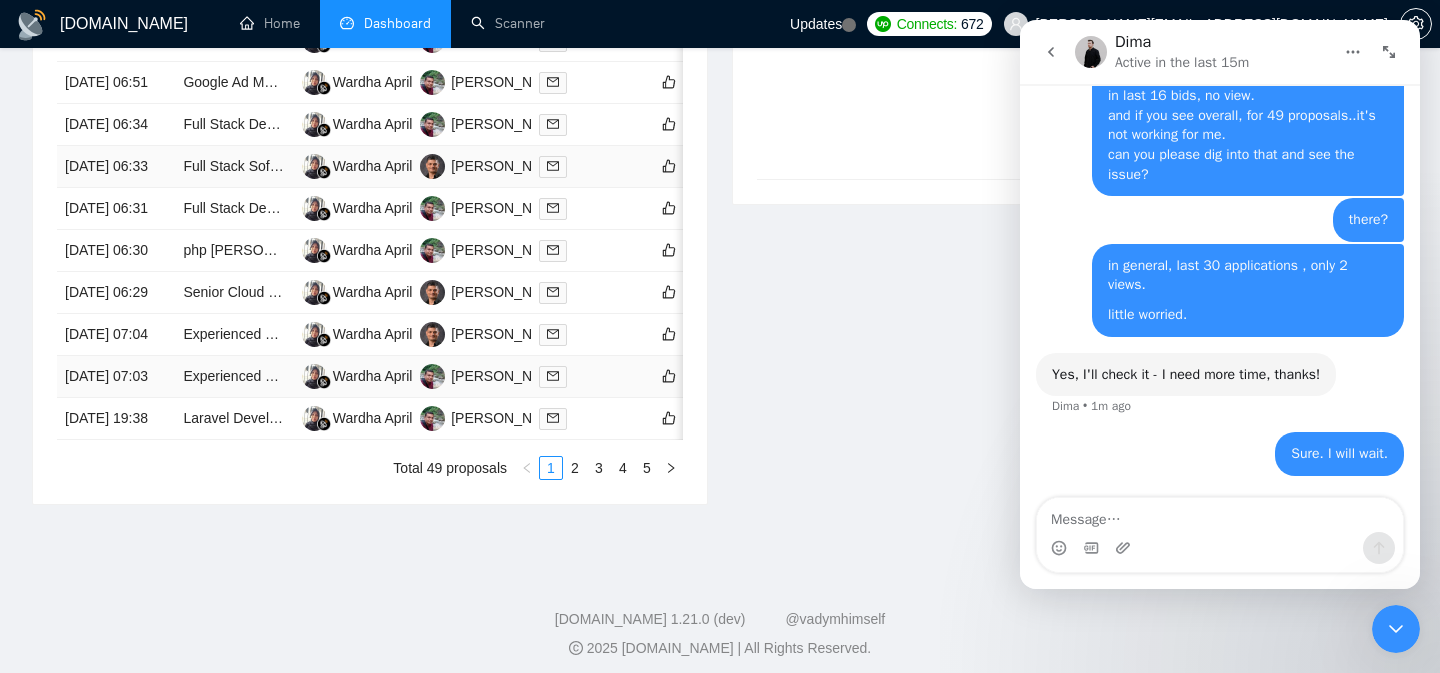 scroll, scrollTop: 962, scrollLeft: 0, axis: vertical 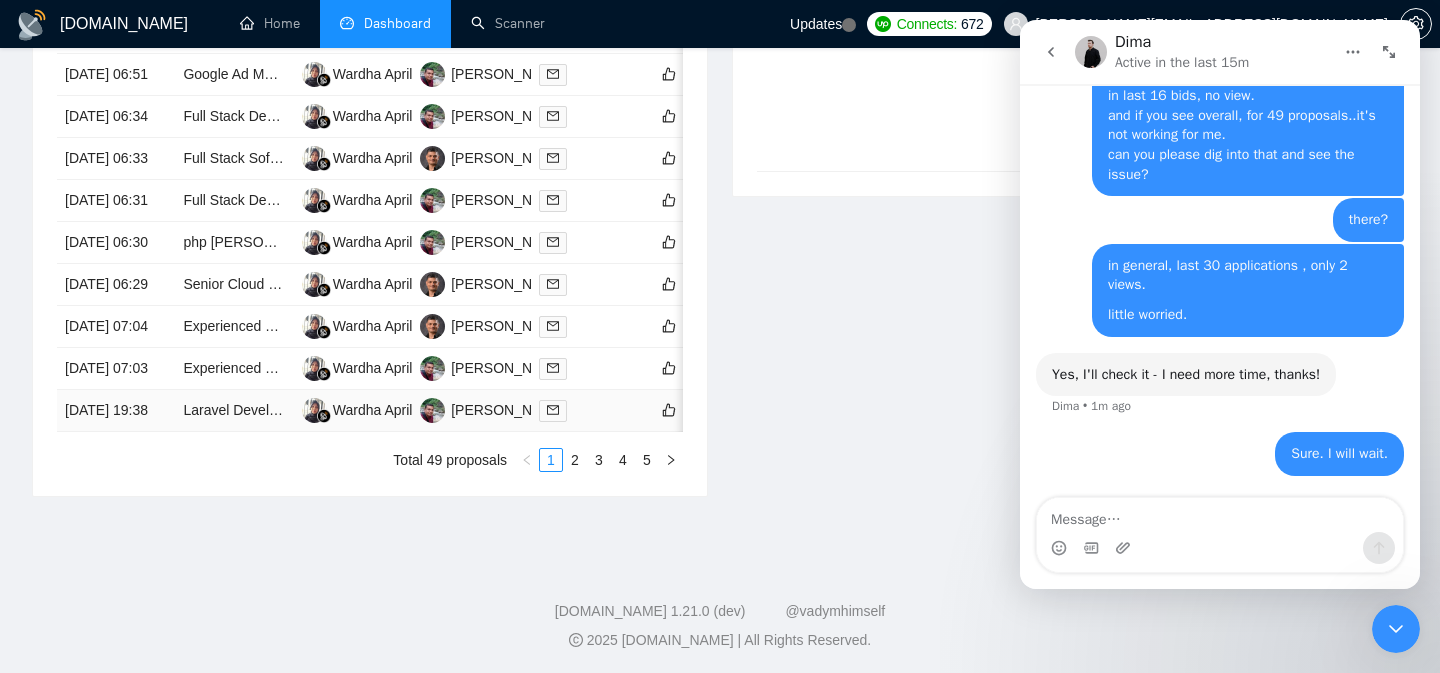 click at bounding box center (590, 410) 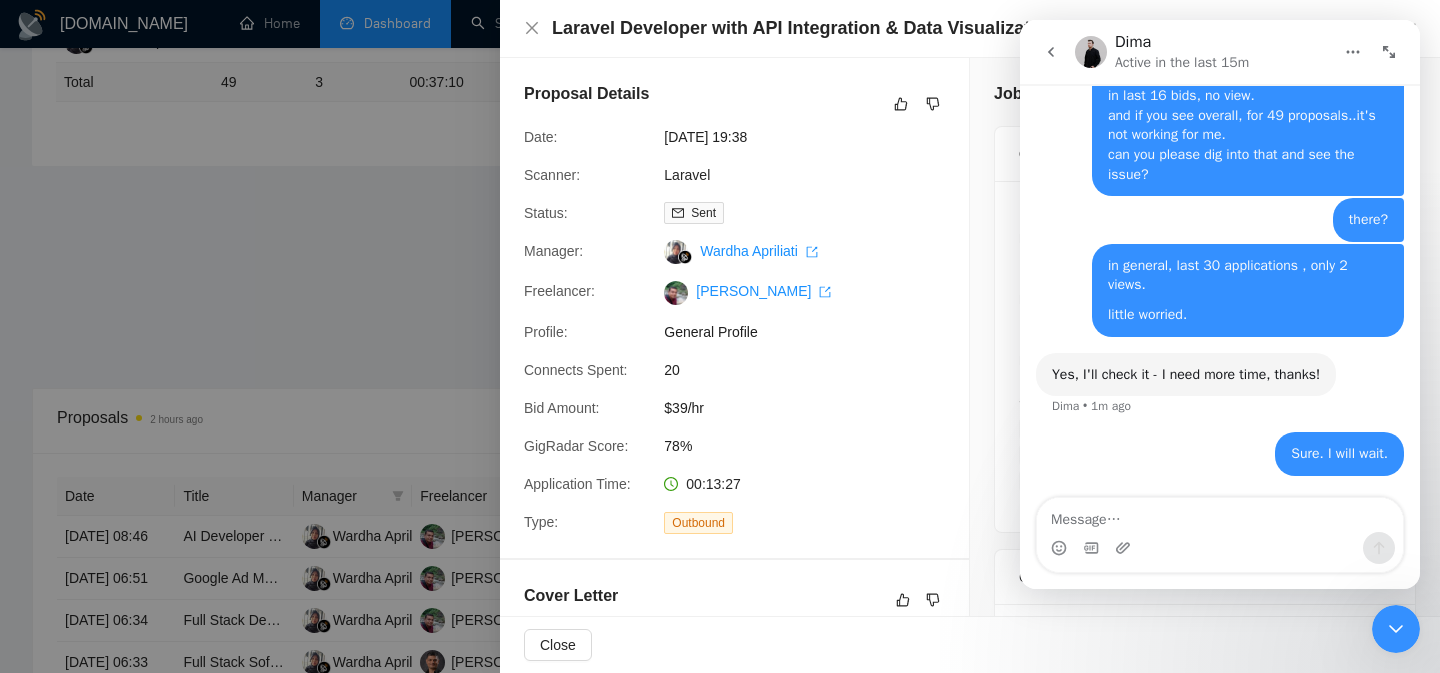 scroll, scrollTop: 403, scrollLeft: 0, axis: vertical 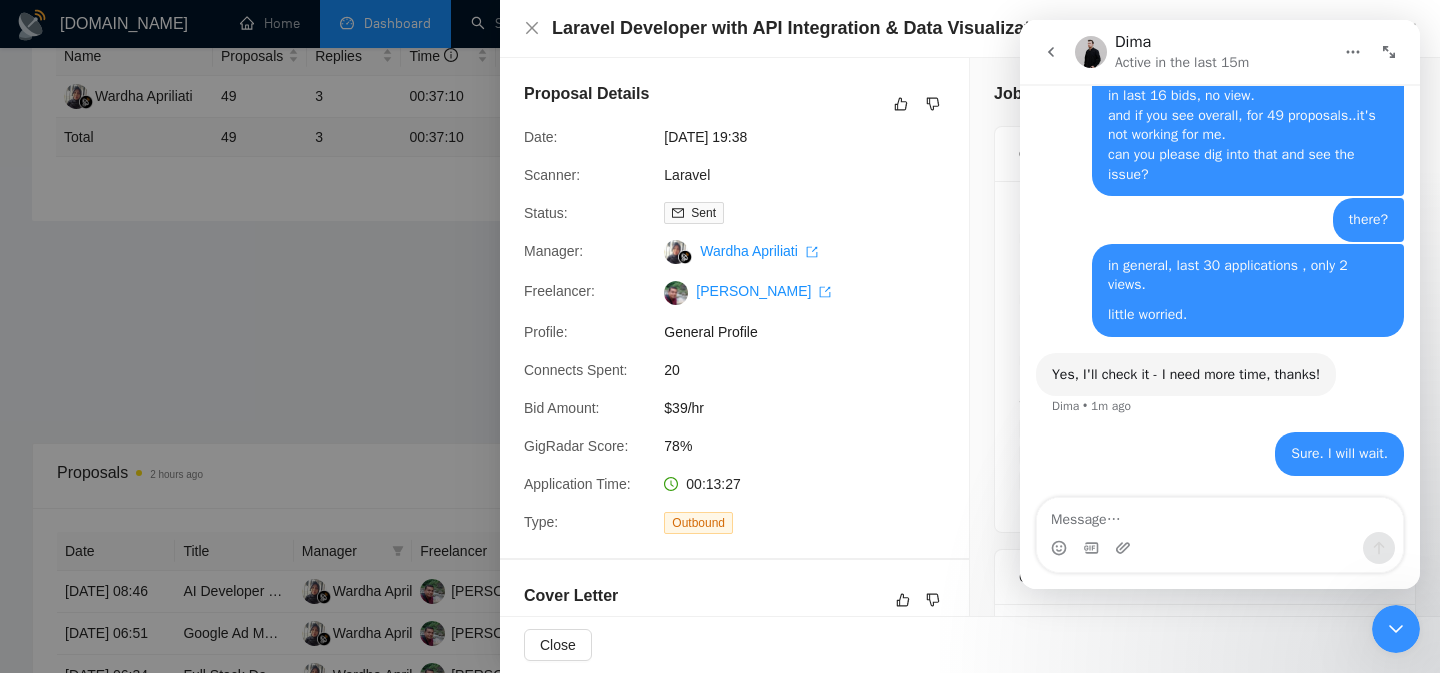 click at bounding box center (720, 336) 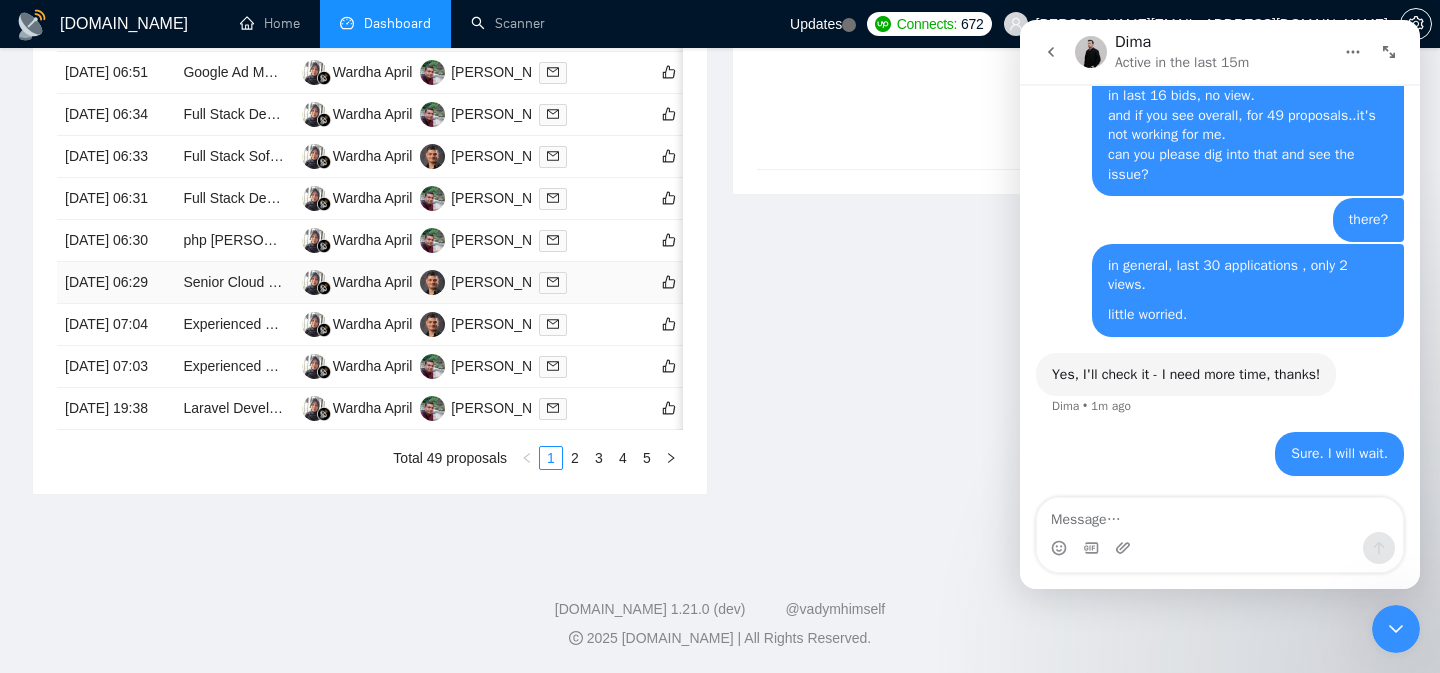 scroll, scrollTop: 1154, scrollLeft: 0, axis: vertical 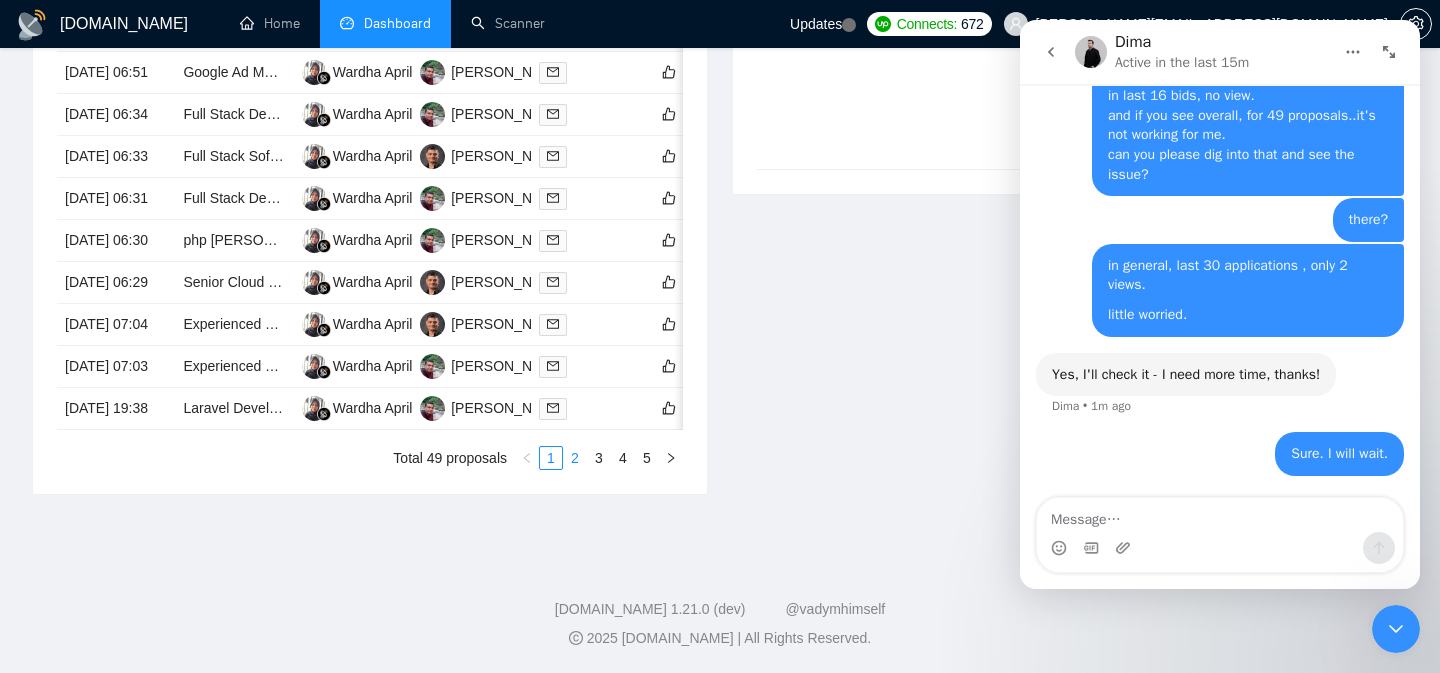 click on "2" at bounding box center (575, 458) 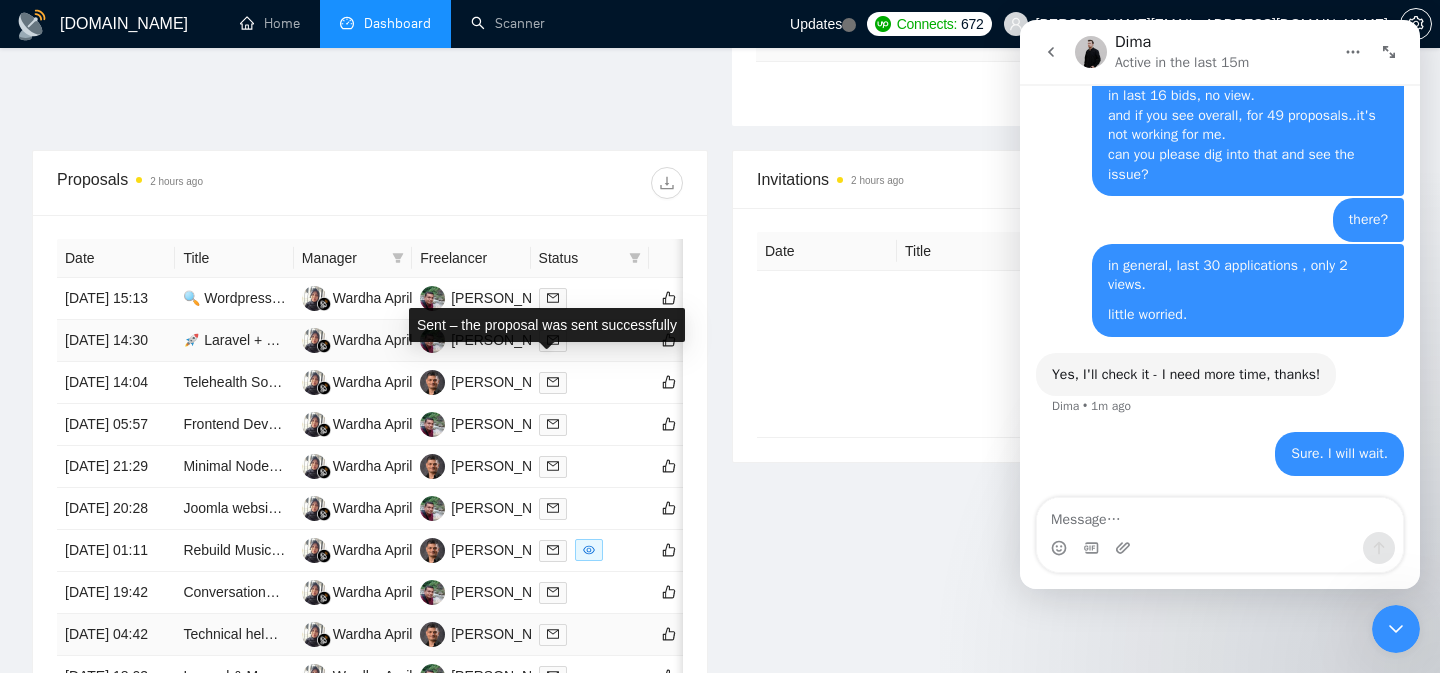 scroll, scrollTop: 695, scrollLeft: 0, axis: vertical 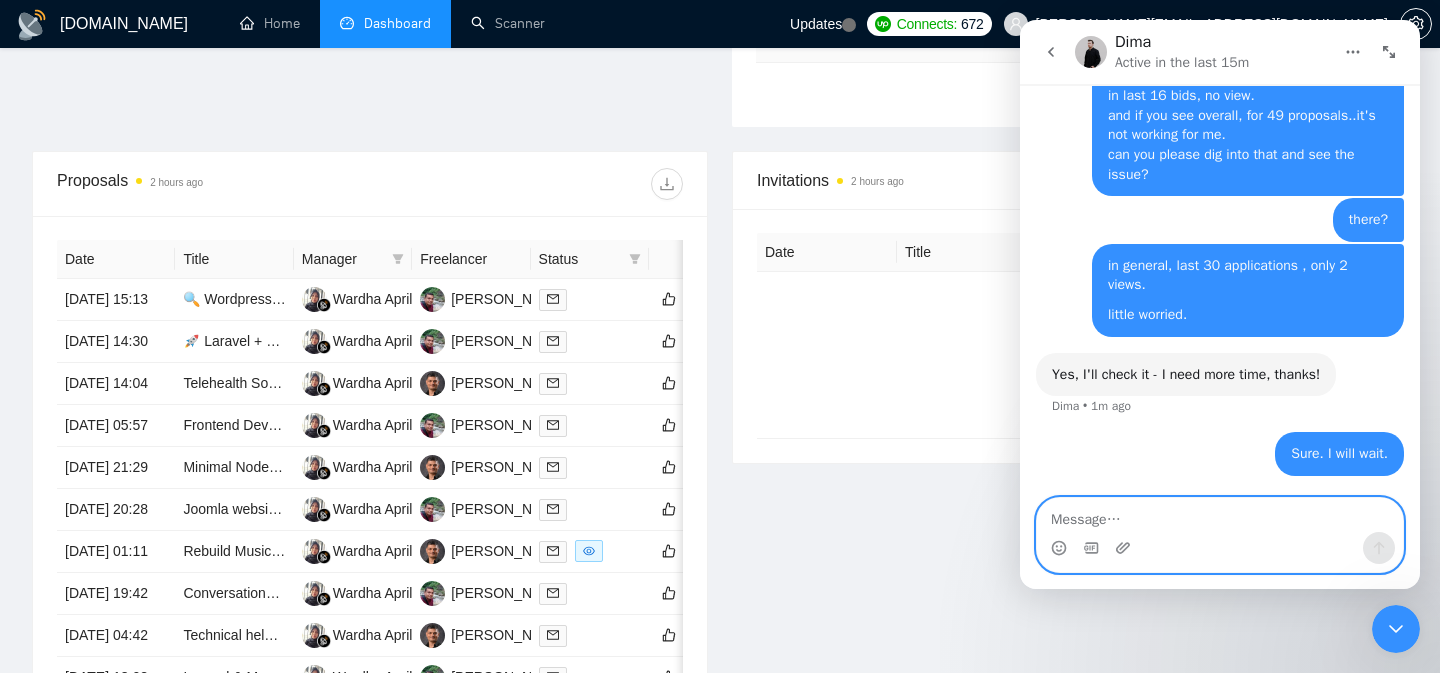 click at bounding box center [1220, 515] 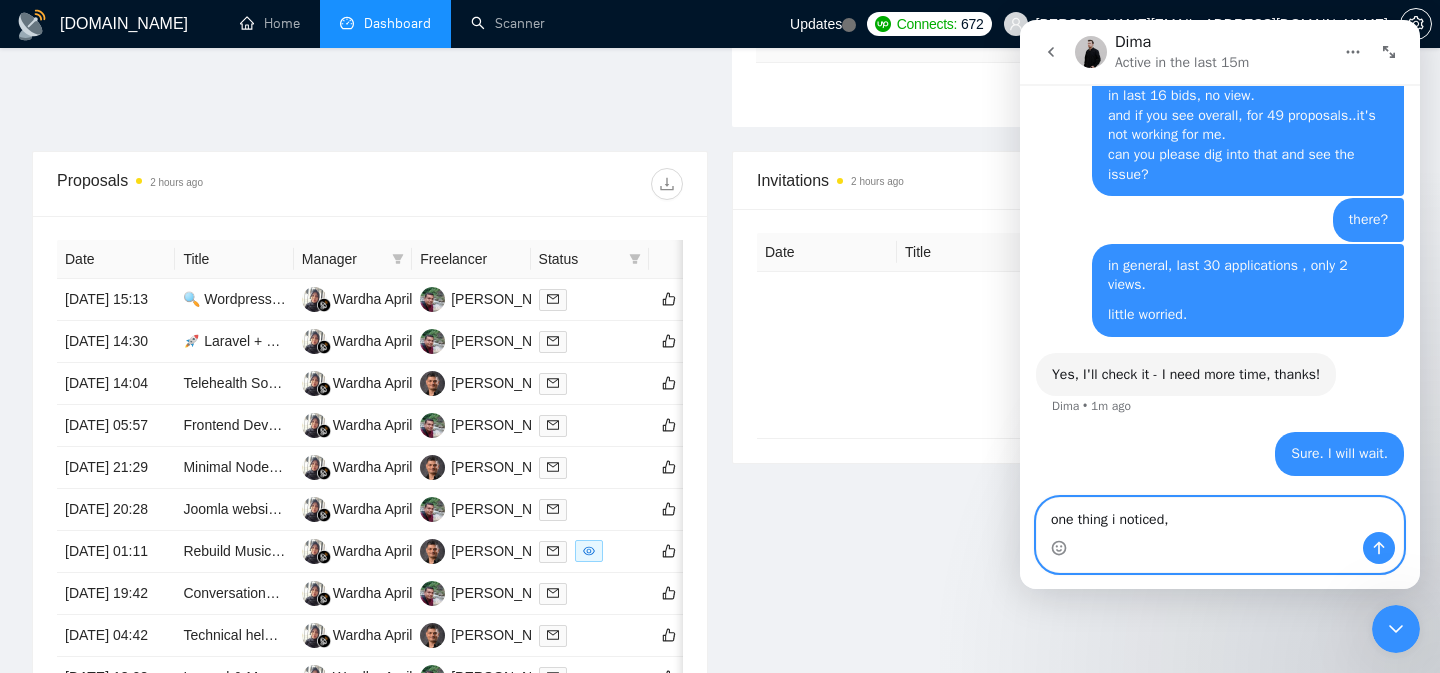 scroll, scrollTop: 1747, scrollLeft: 0, axis: vertical 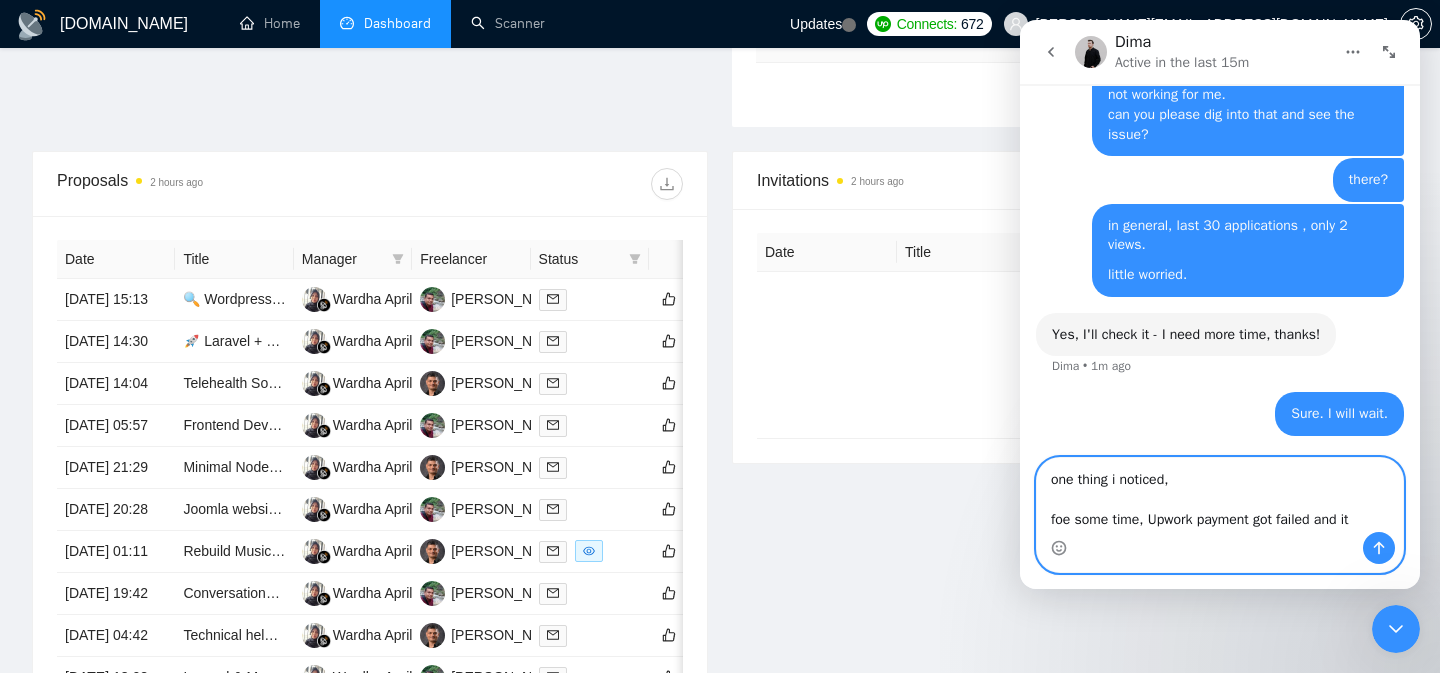 click on "one thing i noticed,
foe some time, Upwork payment got failed and it" at bounding box center [1220, 495] 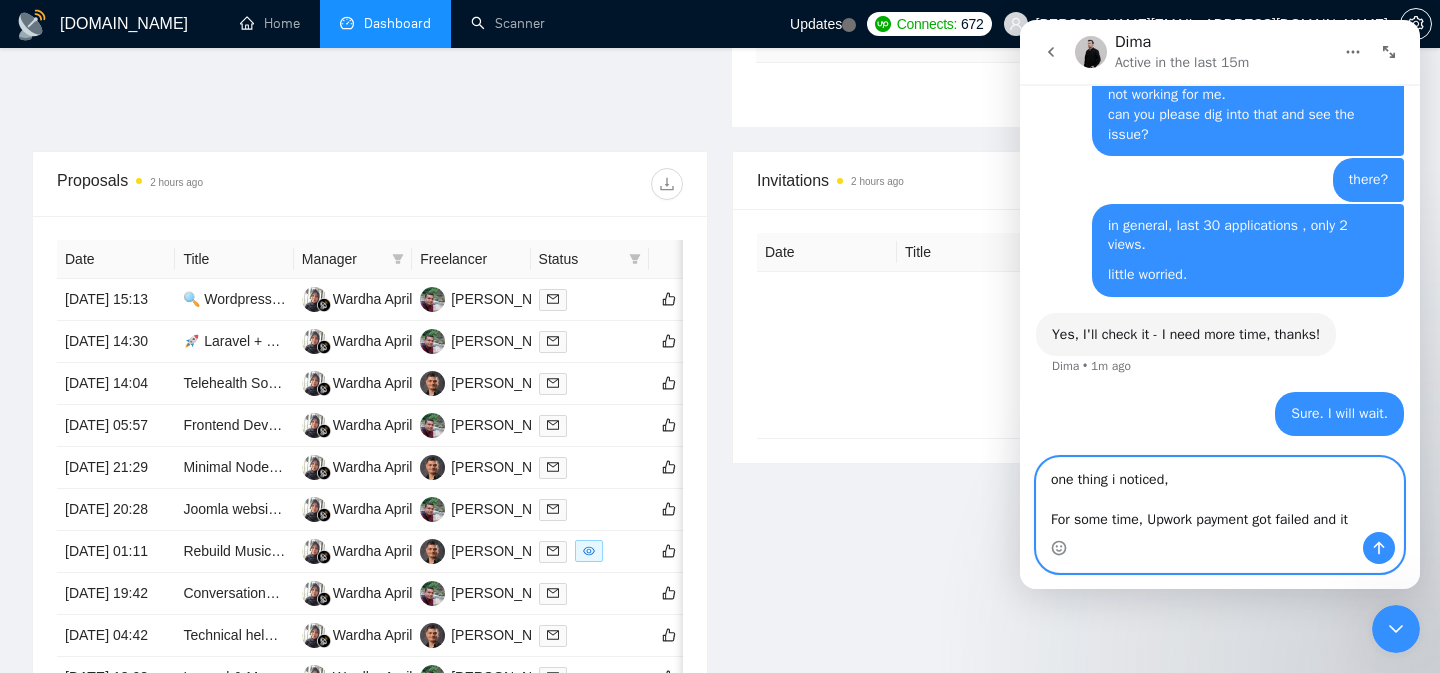 click on "failed," at bounding box center [1020, 20] 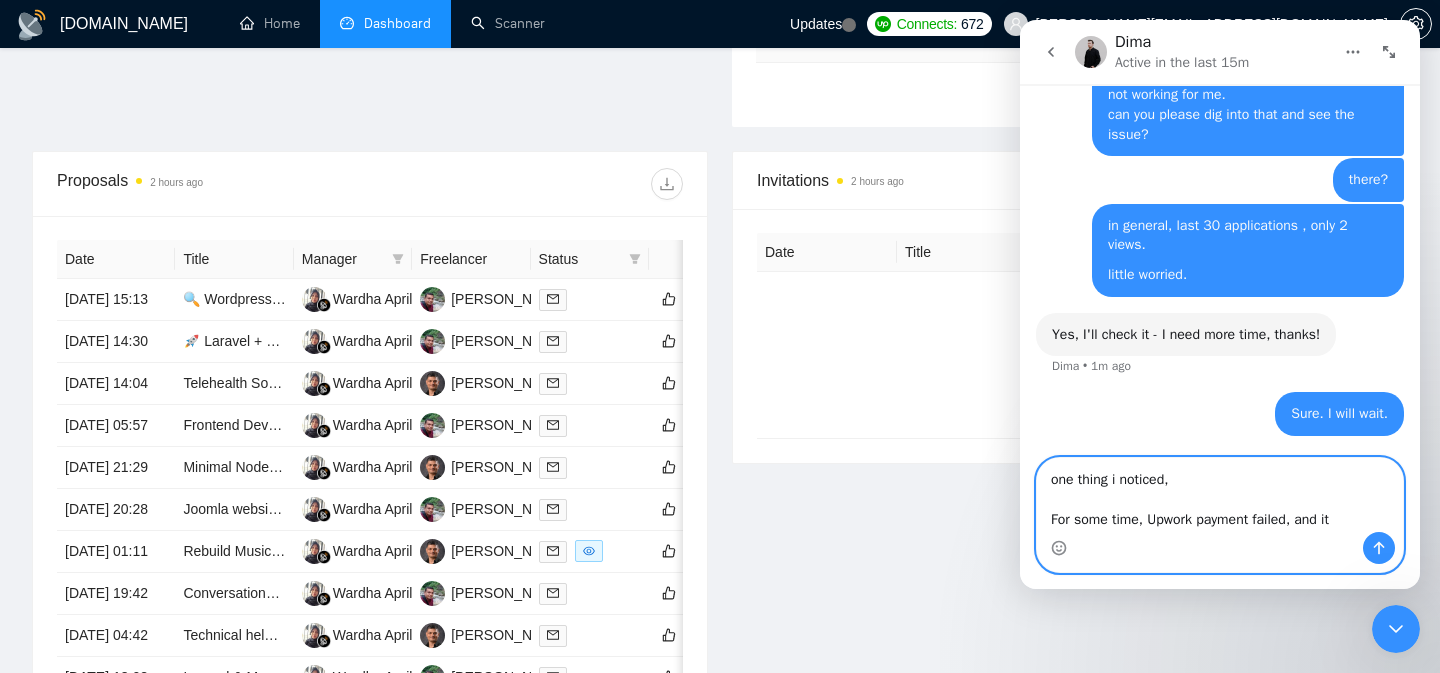 click on "one thing i noticed,
For some time, Upwork payment failed, and it" at bounding box center [1220, 495] 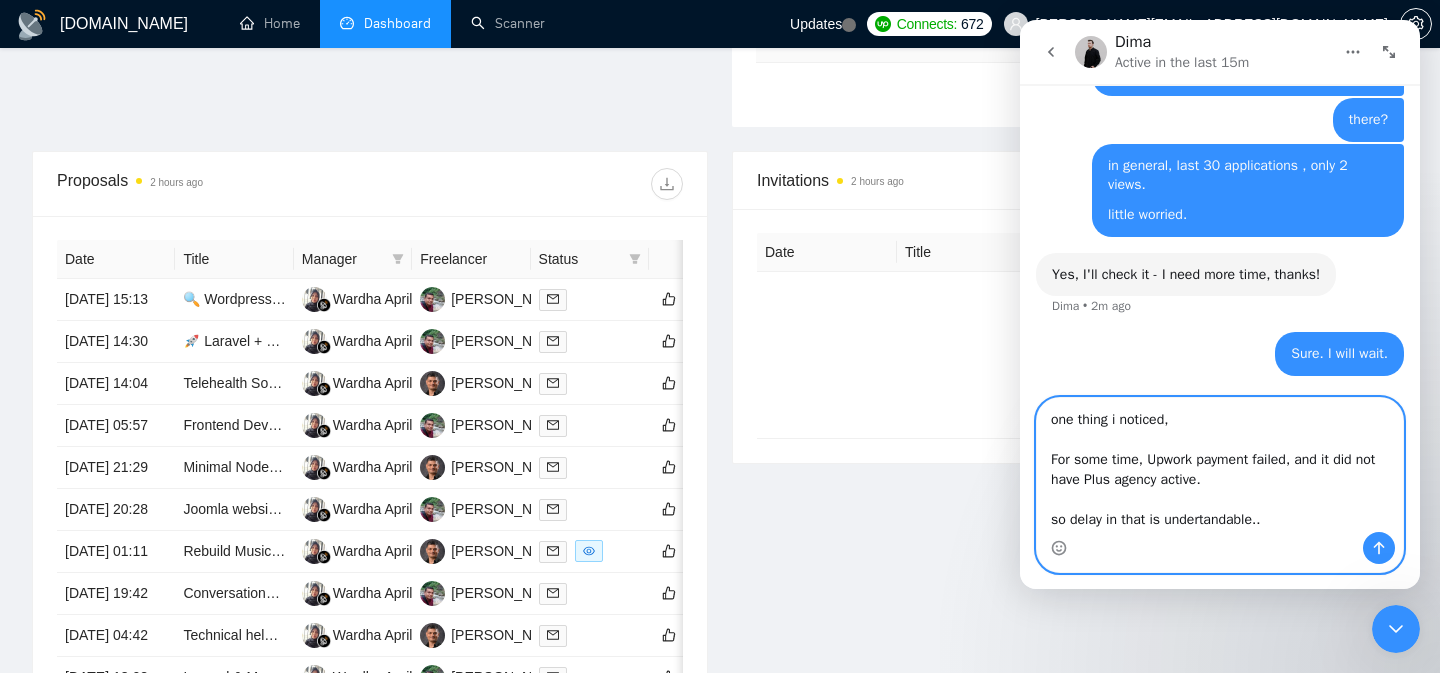 scroll, scrollTop: 1827, scrollLeft: 0, axis: vertical 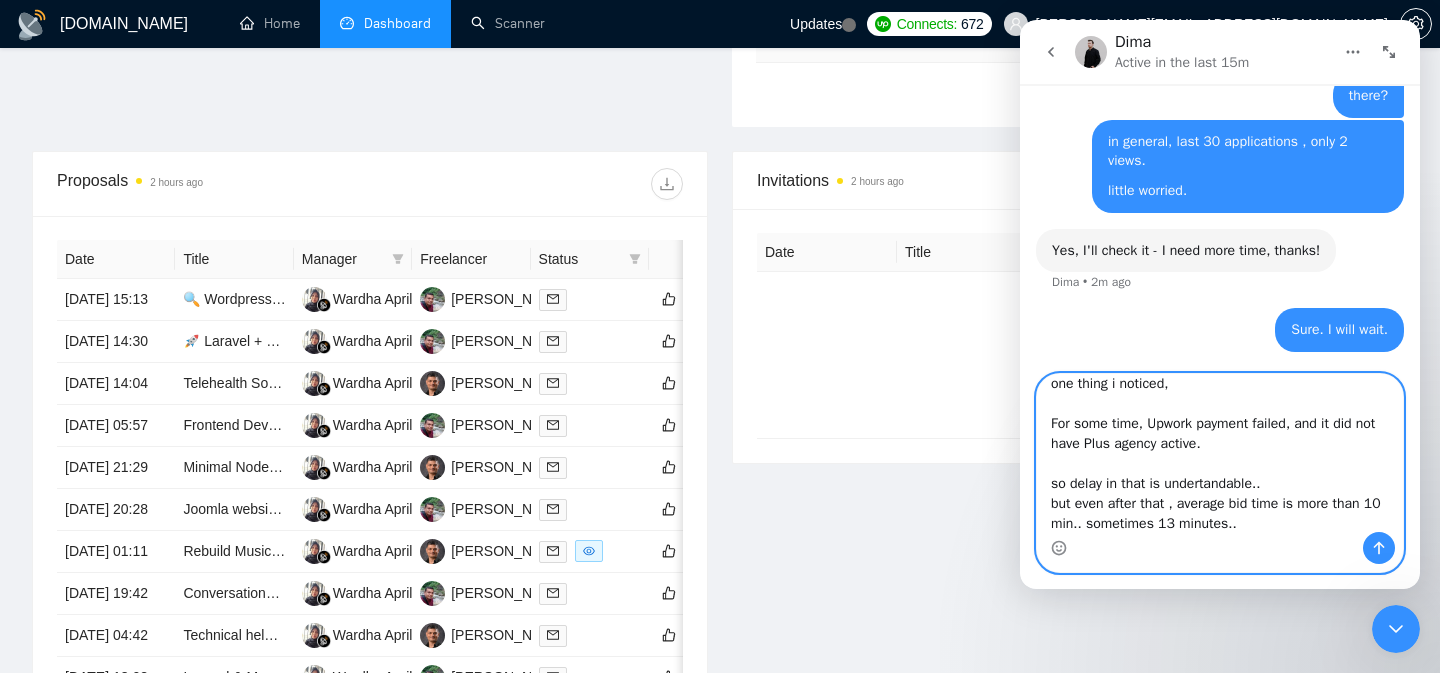 click on "10" at bounding box center (1020, 20) 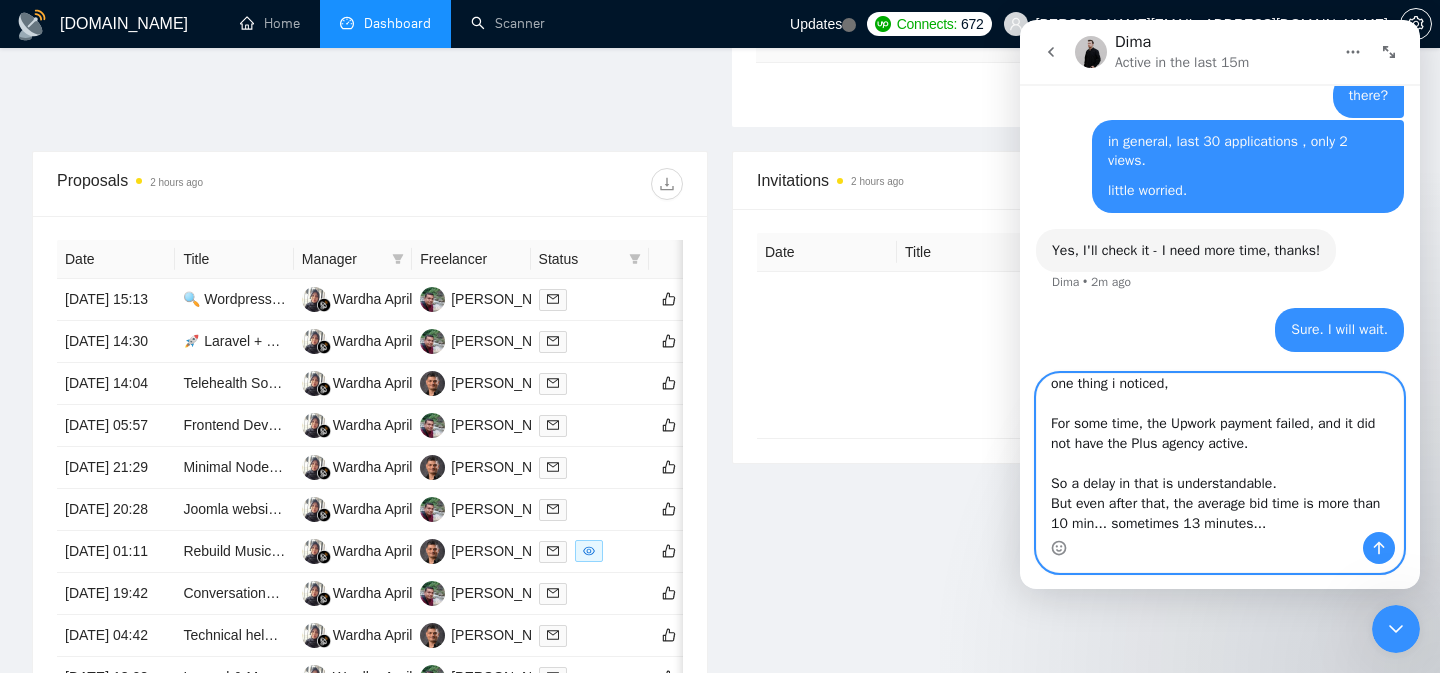 click on "one thing i noticed,
For some time, the Upwork payment failed, and it did not have the Plus agency active.
So a delay in that is understandable.
But even after that, the average bid time is more than 10 min... sometimes 13 minutes..." at bounding box center [1220, 453] 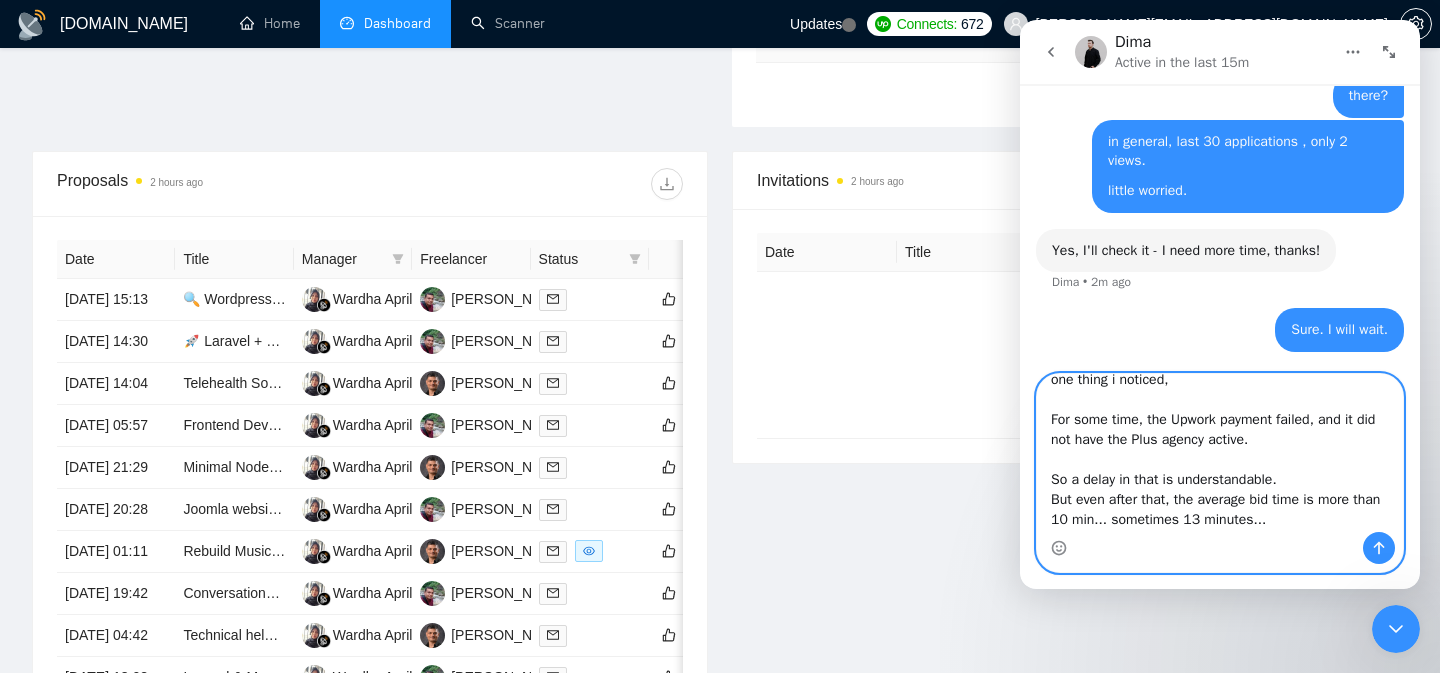 scroll, scrollTop: 52, scrollLeft: 0, axis: vertical 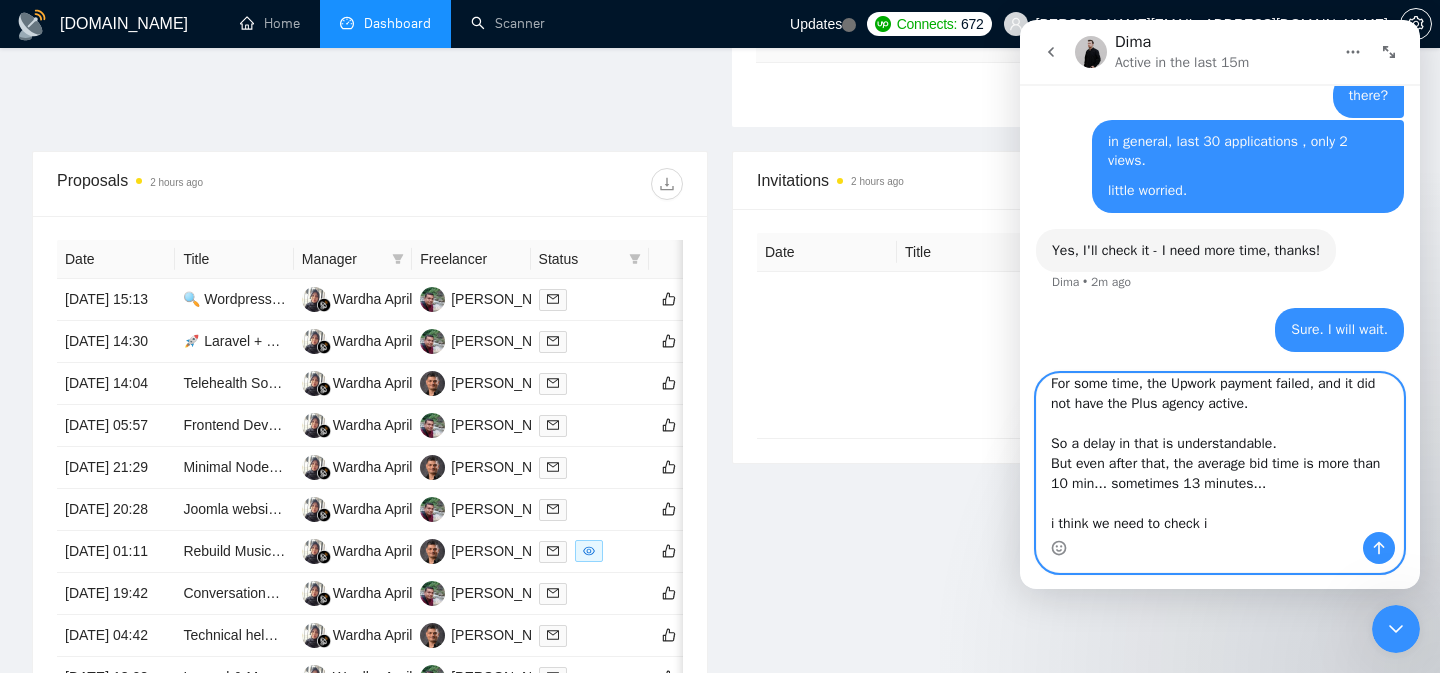 type on "one thing i noticed,
For some time, the Upwork payment failed, and it did not have the Plus agency active.
So a delay in that is understandable.
But even after that, the average bid time is more than 10 min... sometimes 13 minutes...
i think we need to check it" 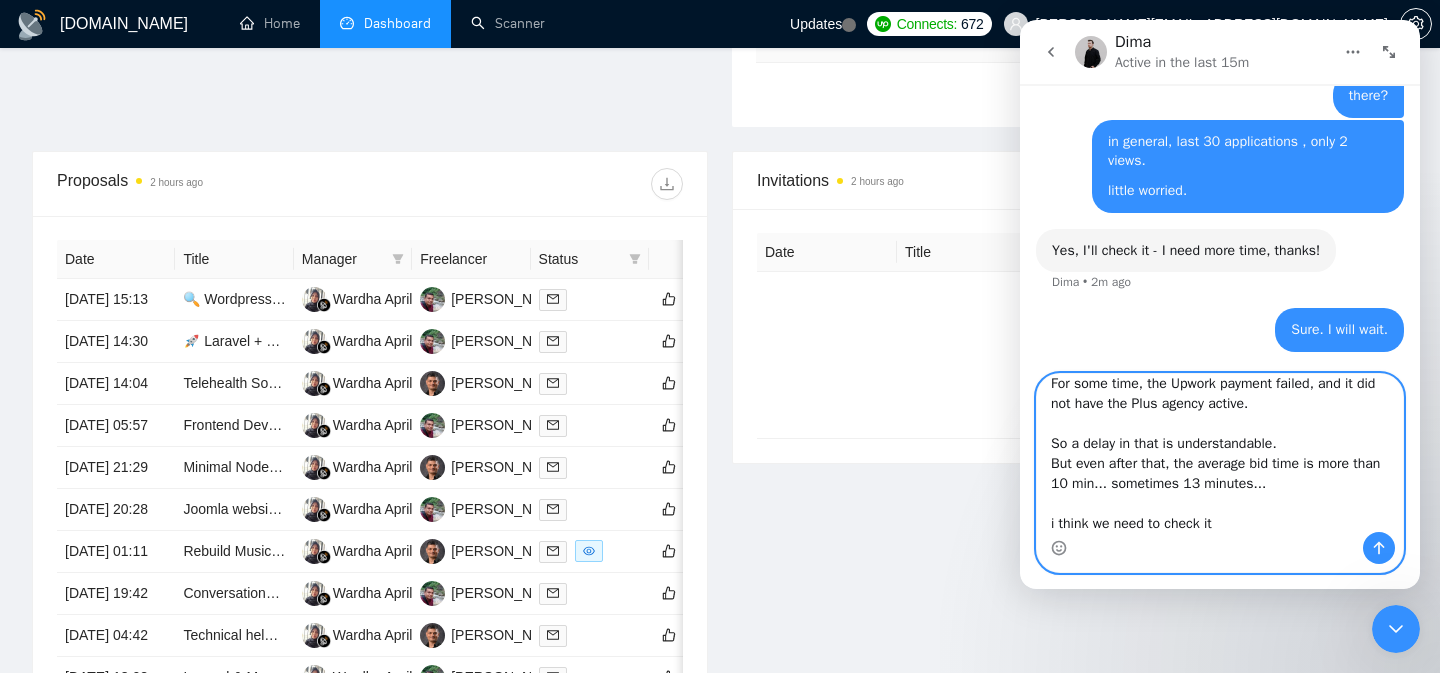 type 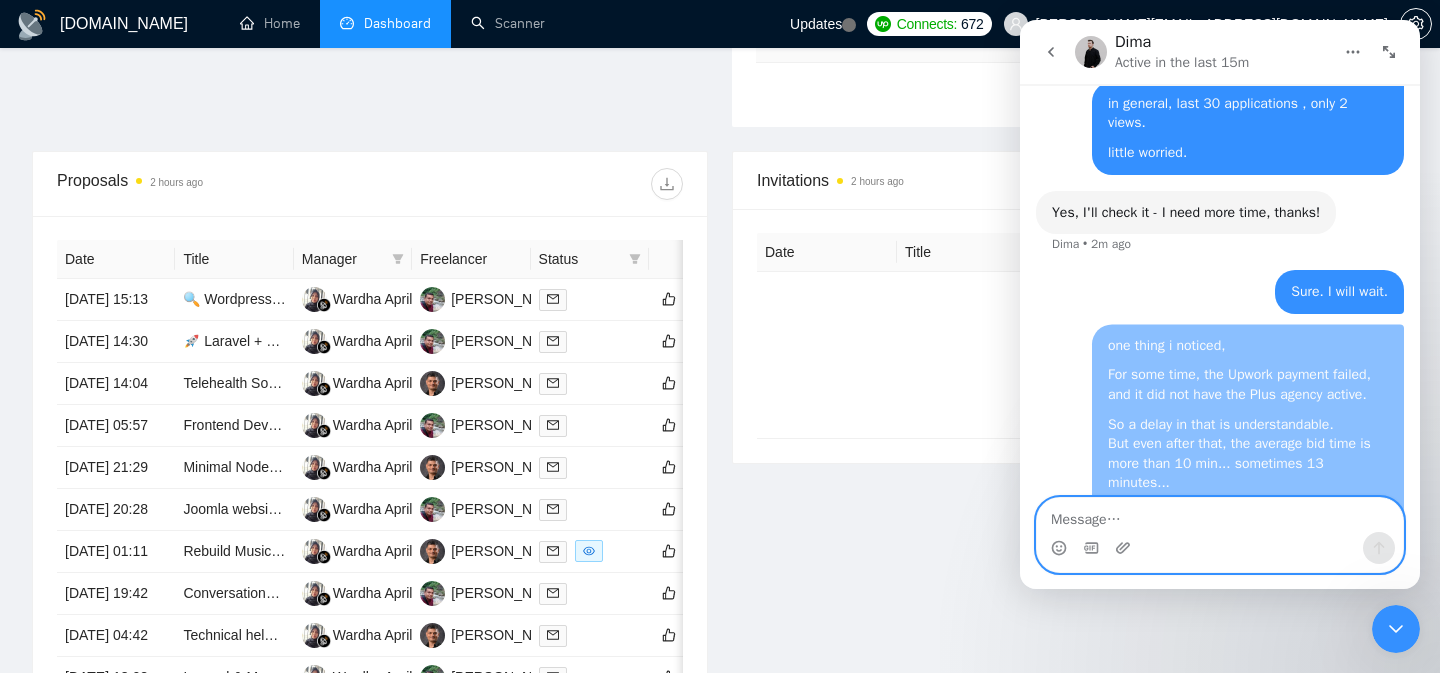 scroll, scrollTop: 0, scrollLeft: 0, axis: both 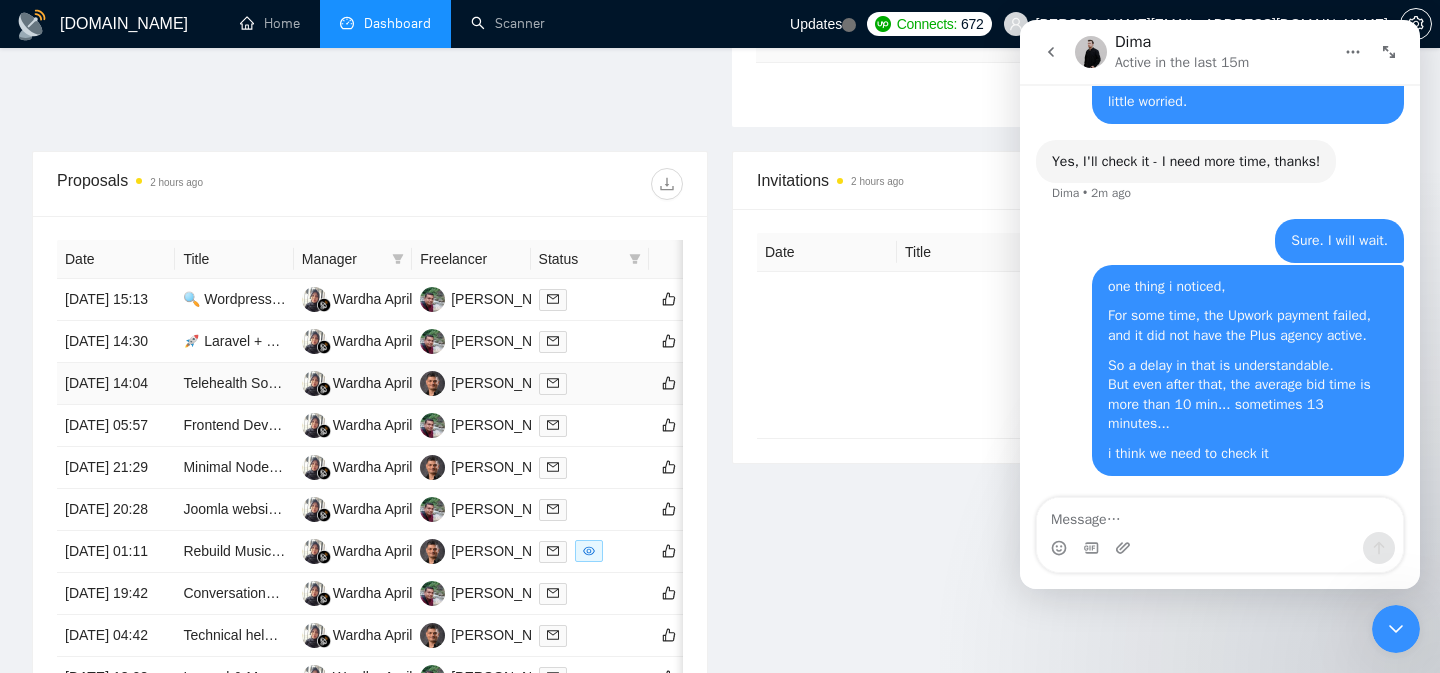 click at bounding box center [590, 383] 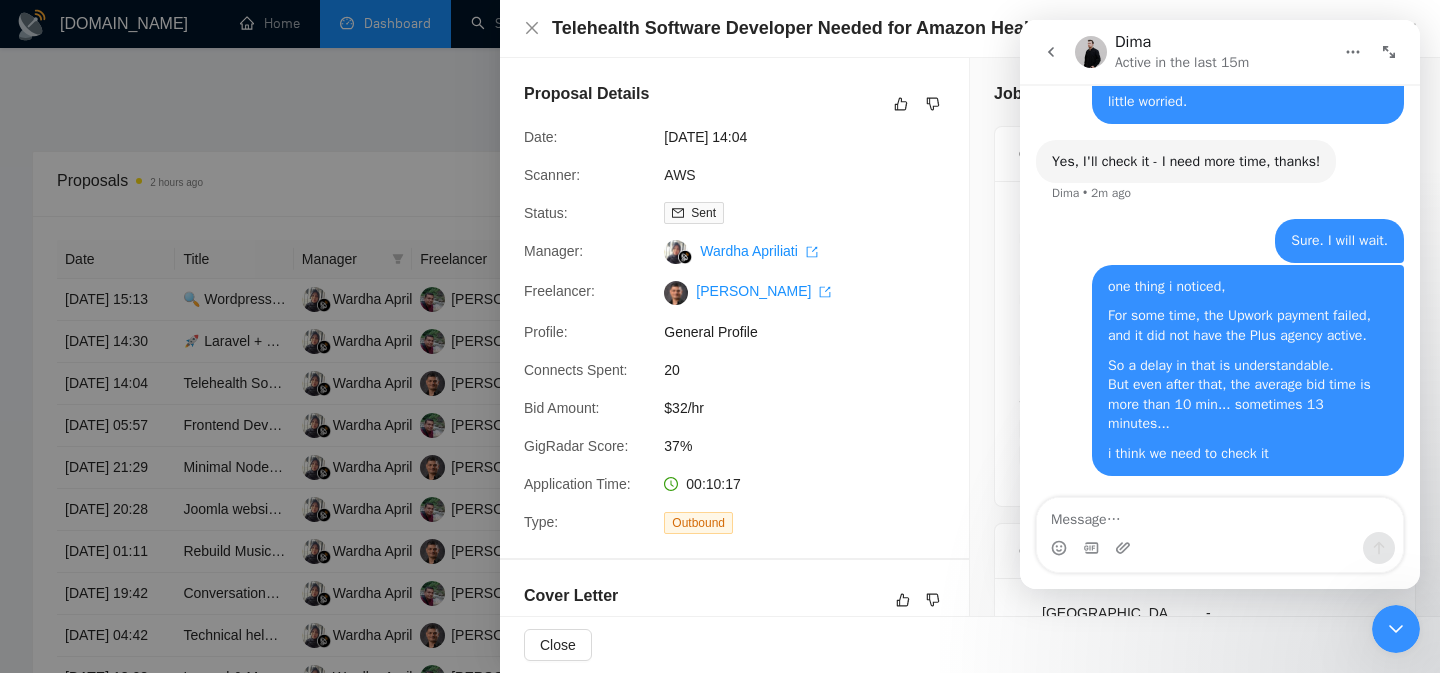 click at bounding box center [720, 336] 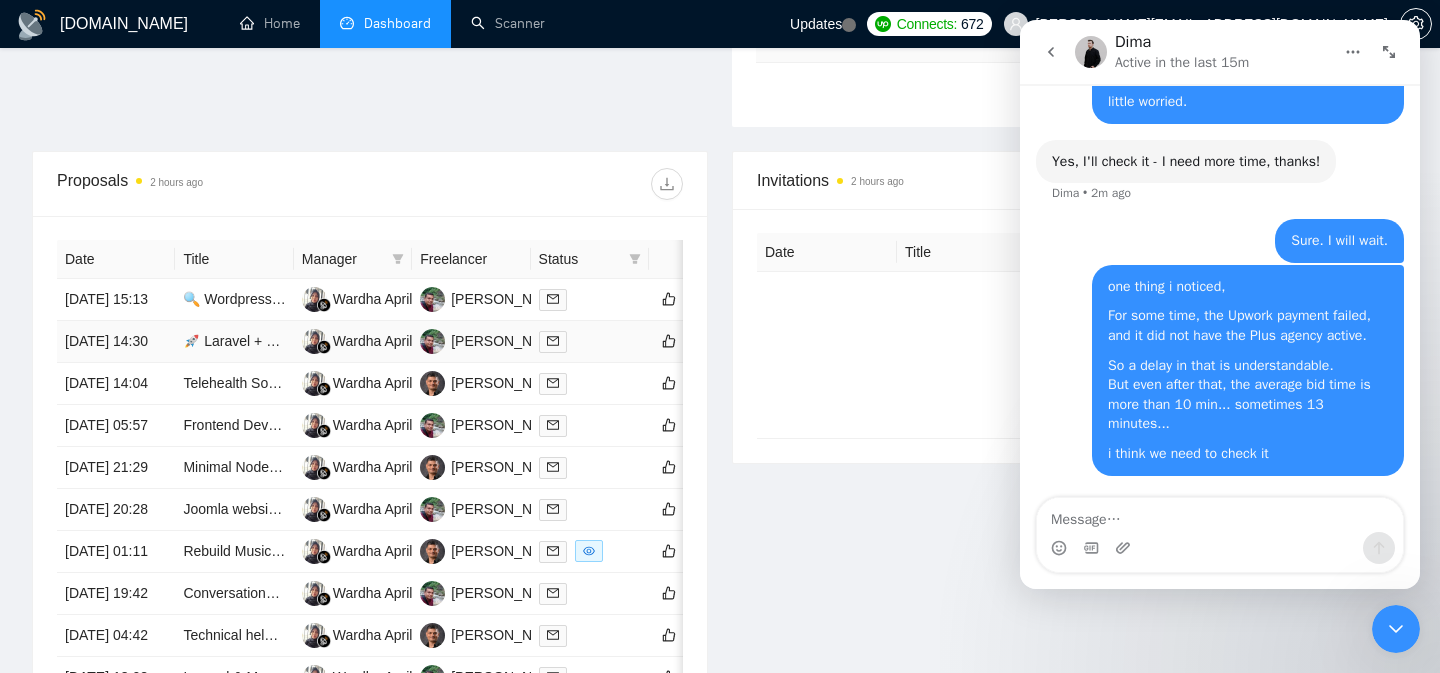 click at bounding box center [590, 341] 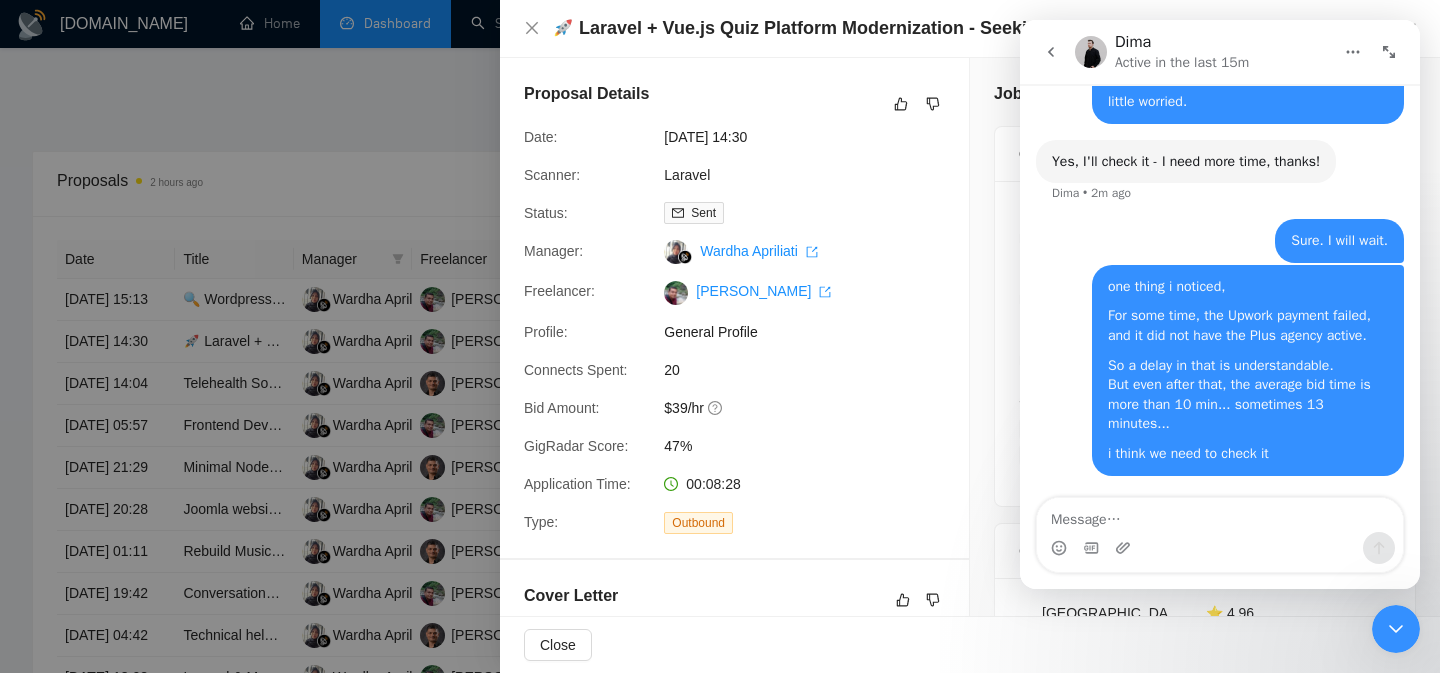 click at bounding box center (720, 336) 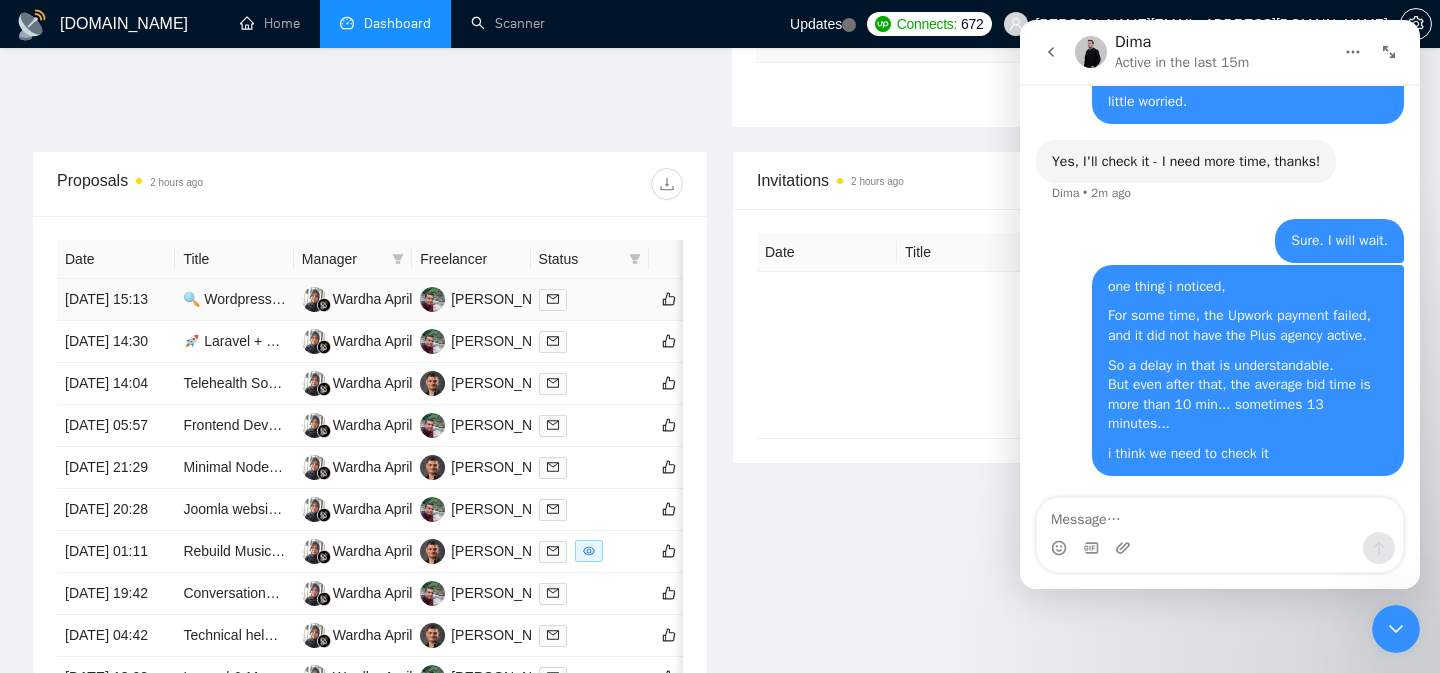 click at bounding box center (590, 299) 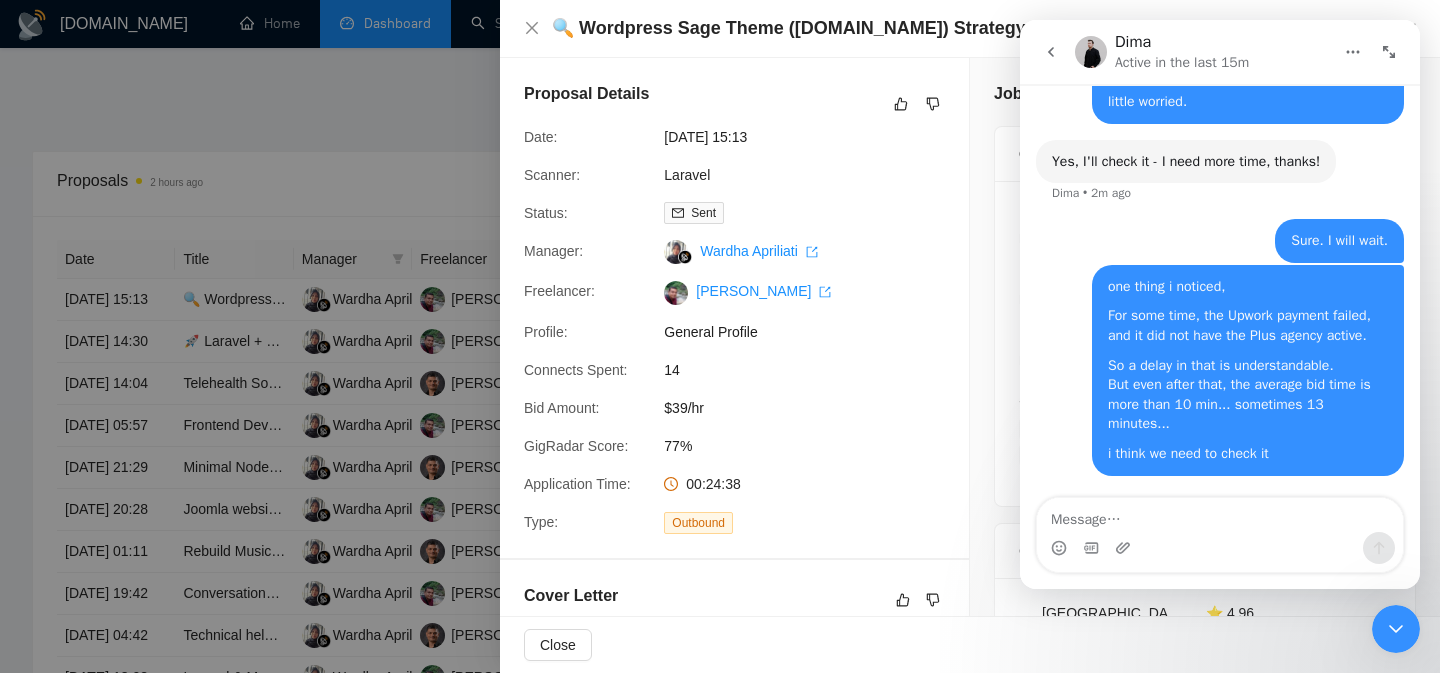 click at bounding box center [720, 336] 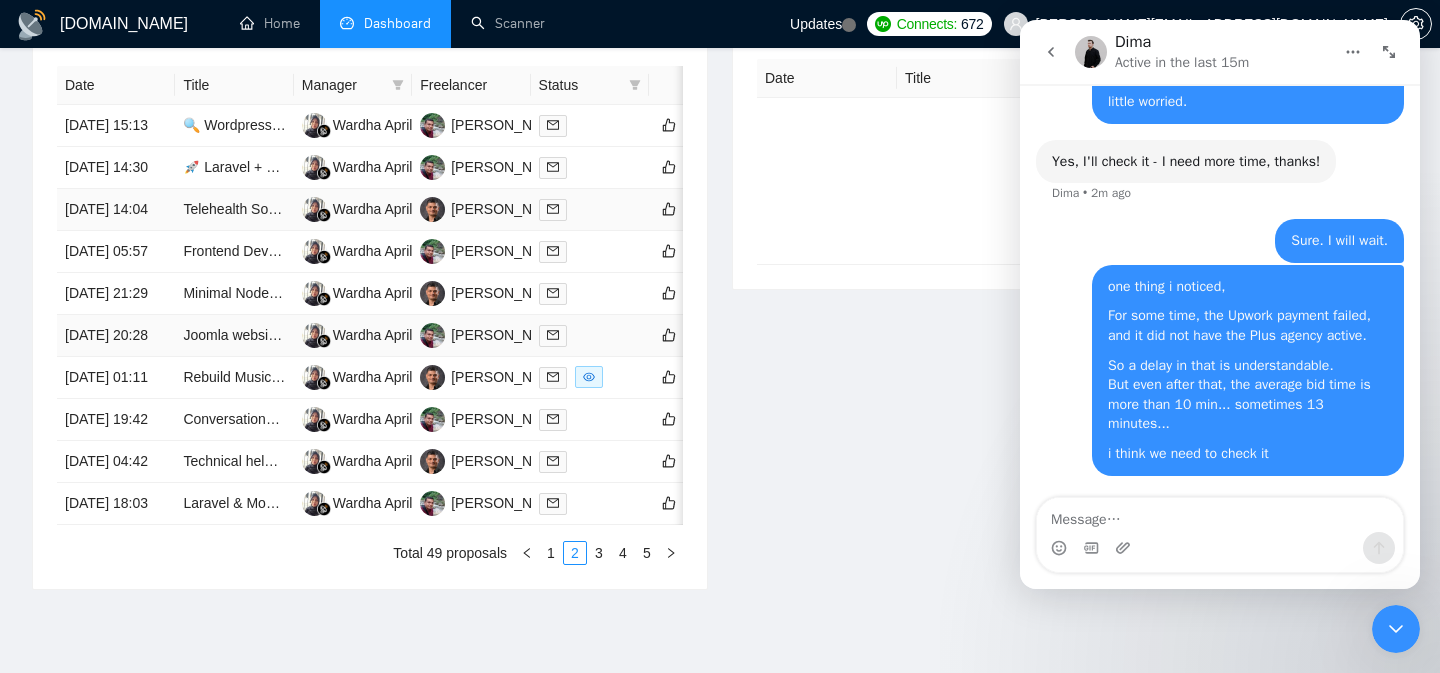 scroll, scrollTop: 897, scrollLeft: 0, axis: vertical 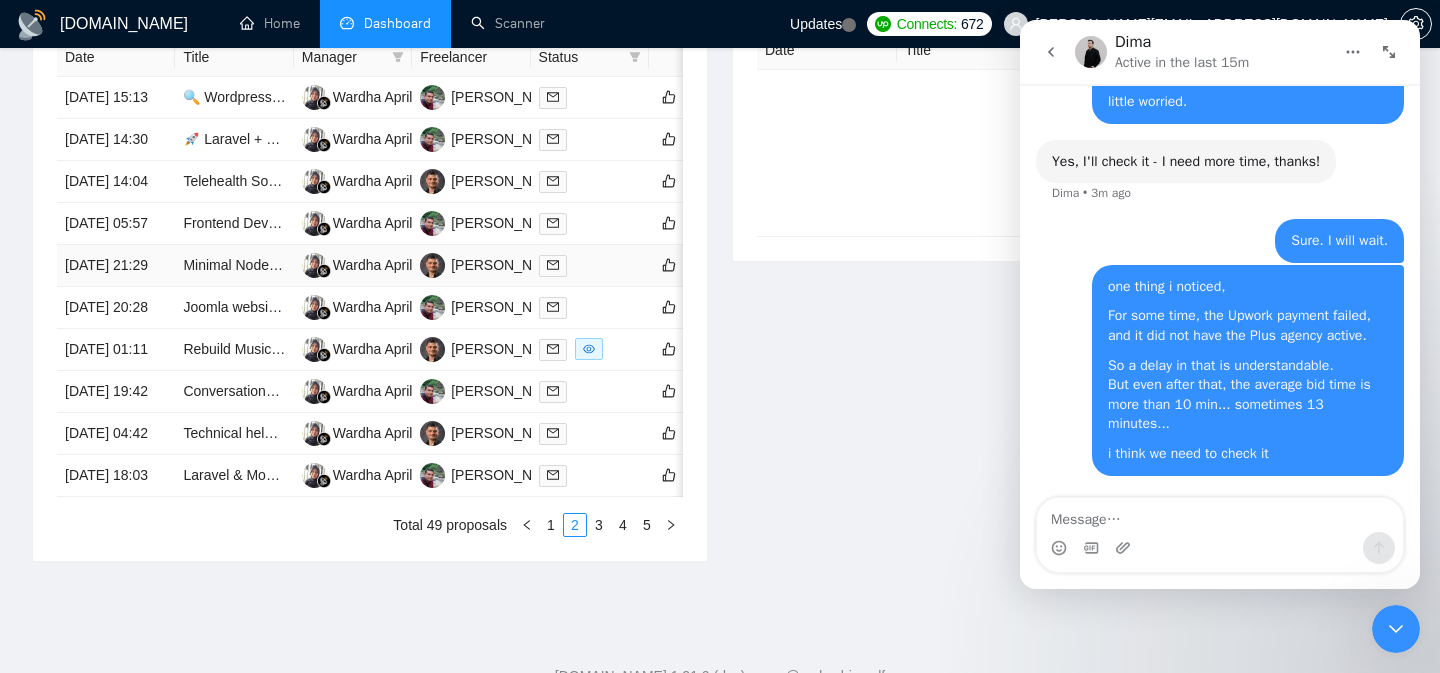 click at bounding box center [590, 265] 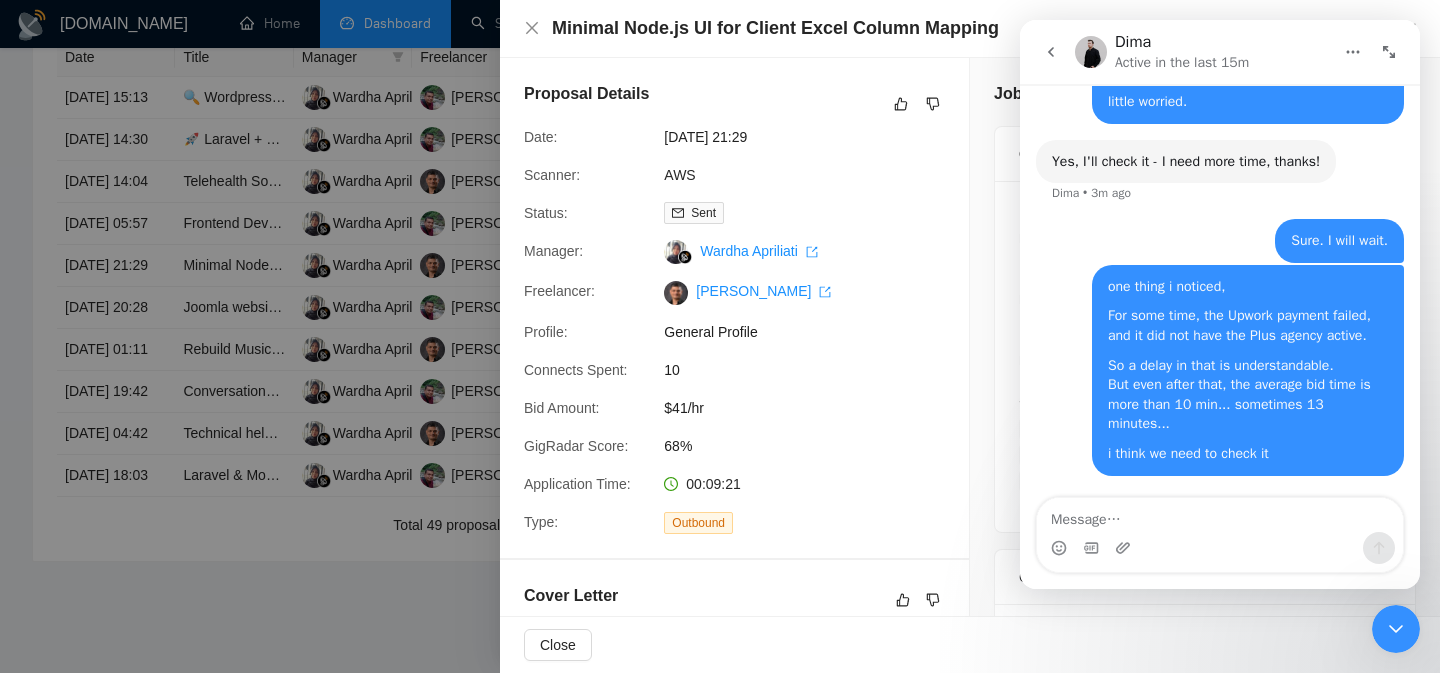 click at bounding box center [720, 336] 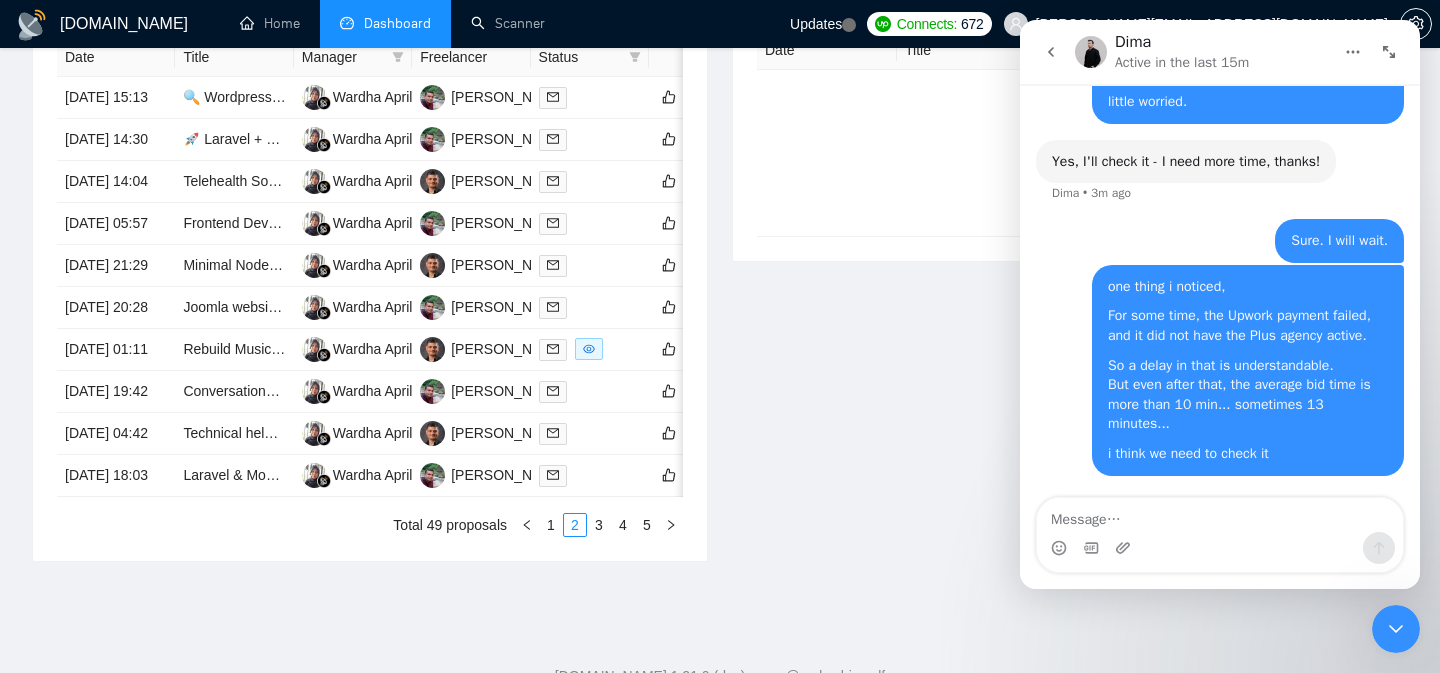 click on "Invitations 2 hours ago Date Title Invitation Letter Freelancer Status           No data" at bounding box center (1070, 255) 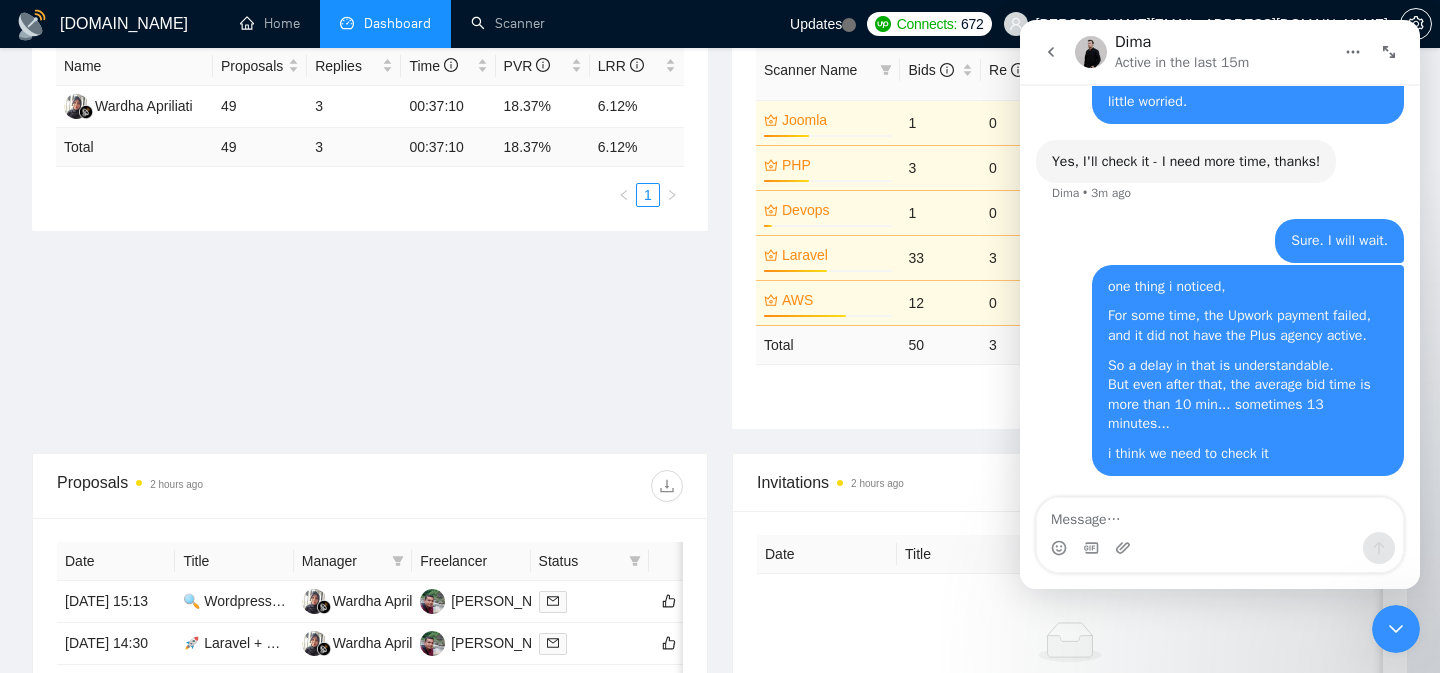 scroll, scrollTop: 0, scrollLeft: 0, axis: both 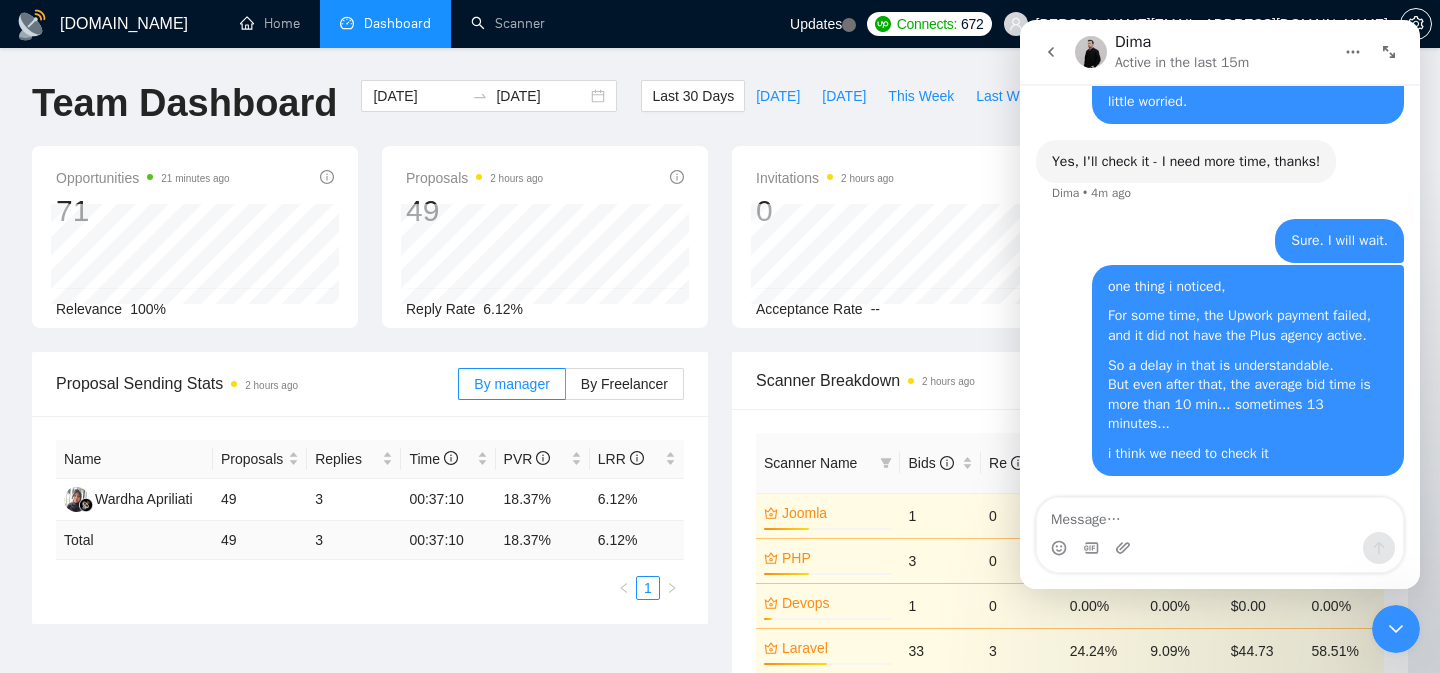 click on "Invitations 2 hours ago 0" at bounding box center [895, 198] 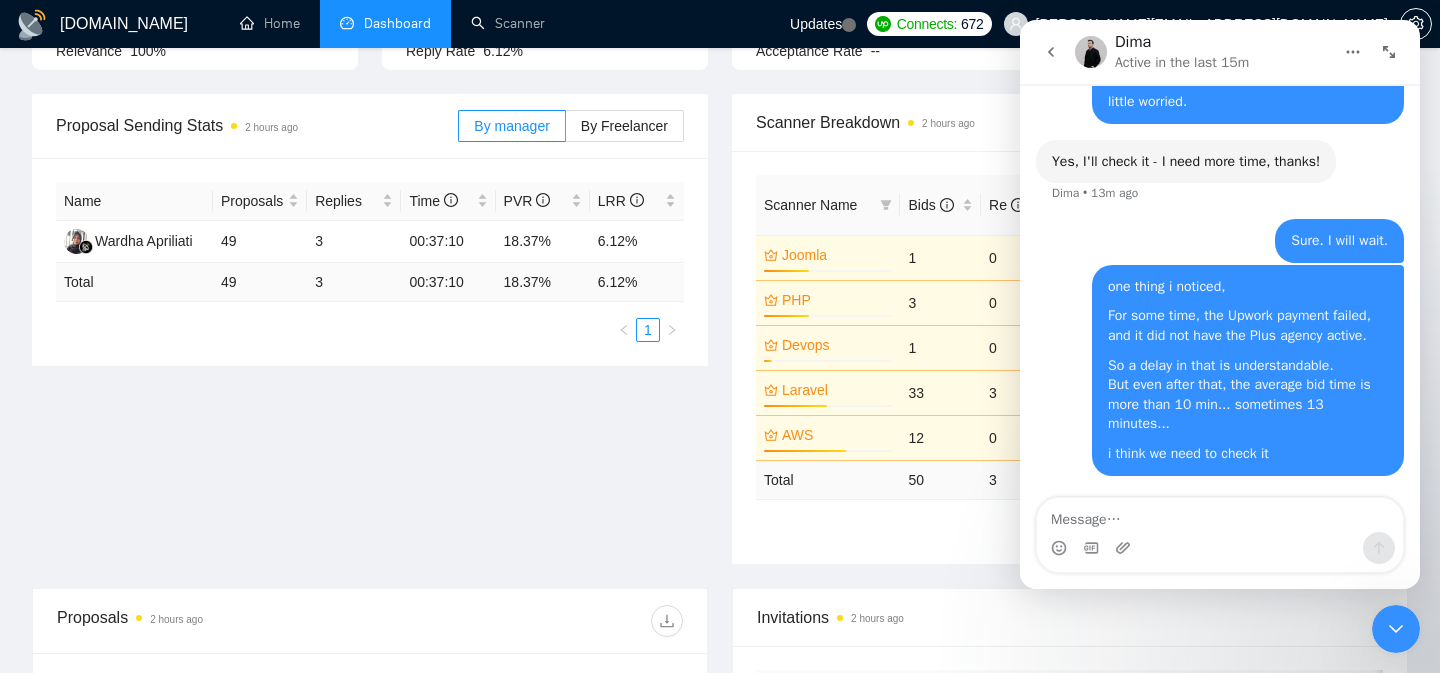 scroll, scrollTop: 300, scrollLeft: 0, axis: vertical 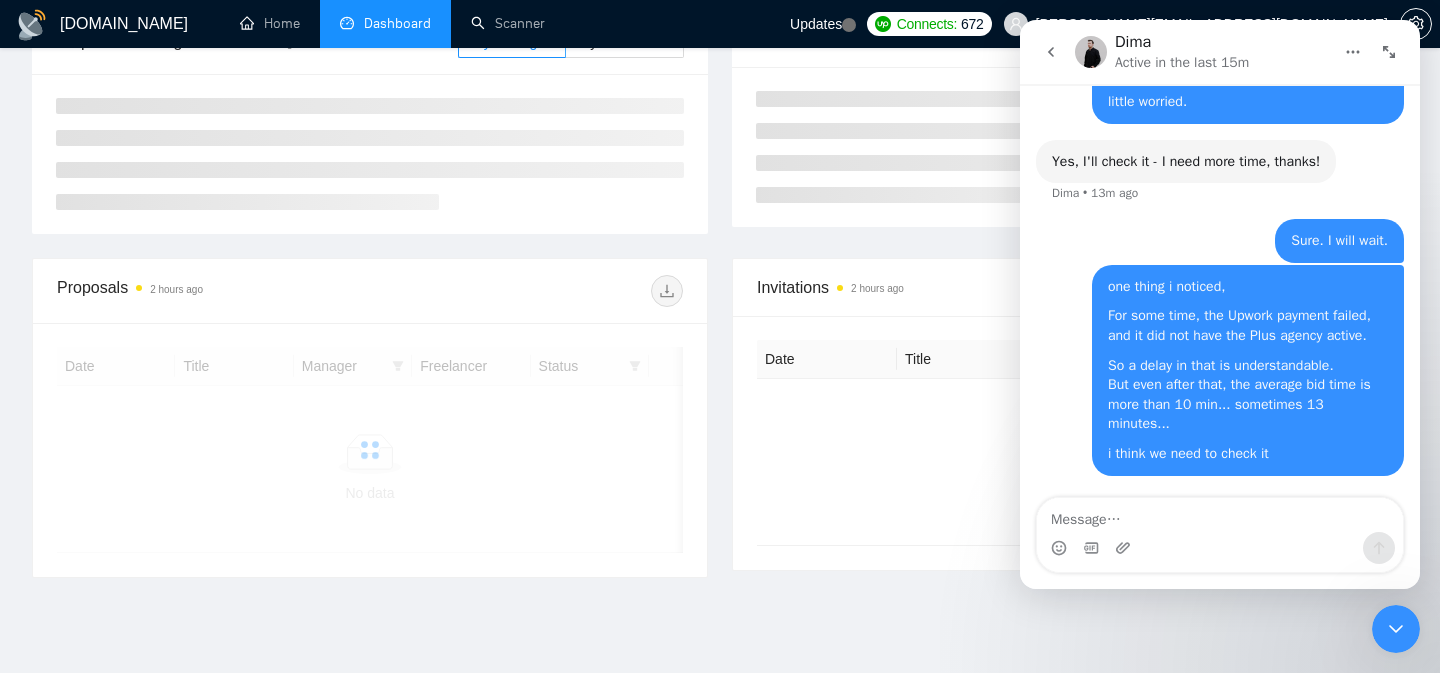 click at bounding box center [1220, 548] 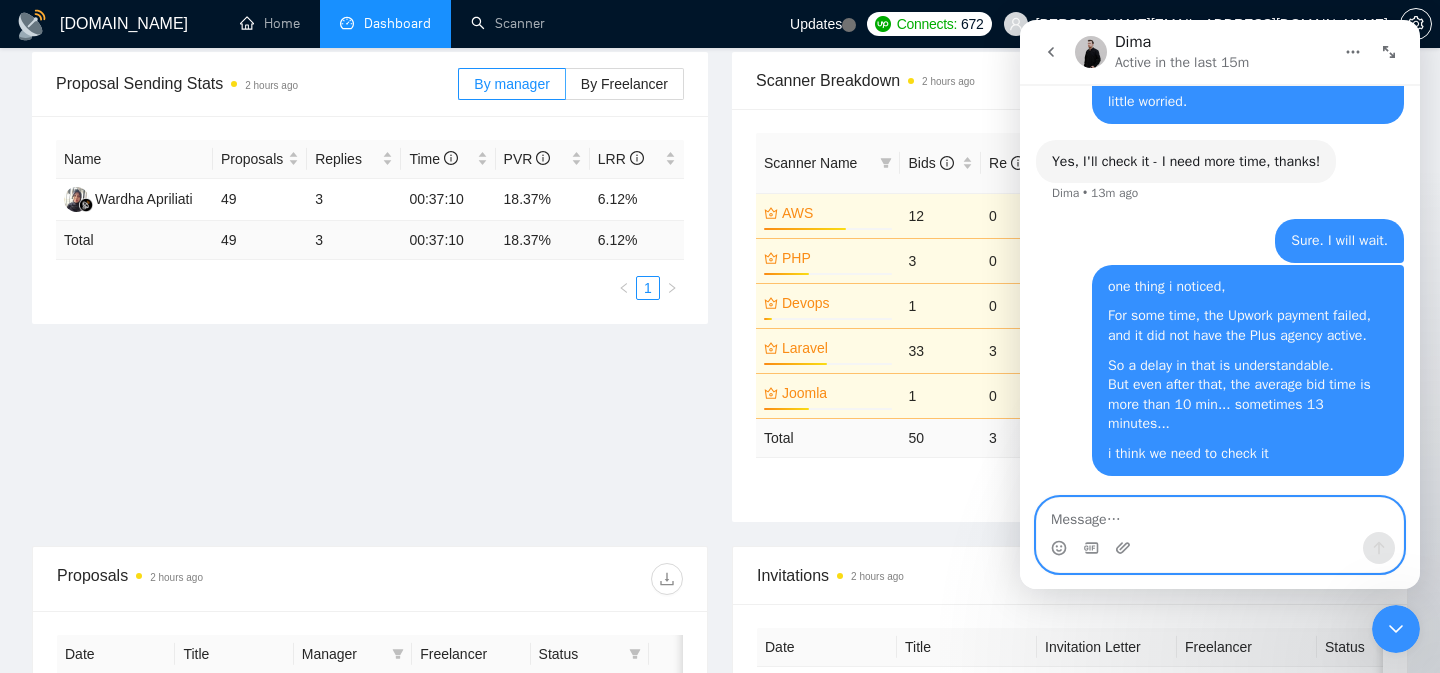 click at bounding box center (1220, 515) 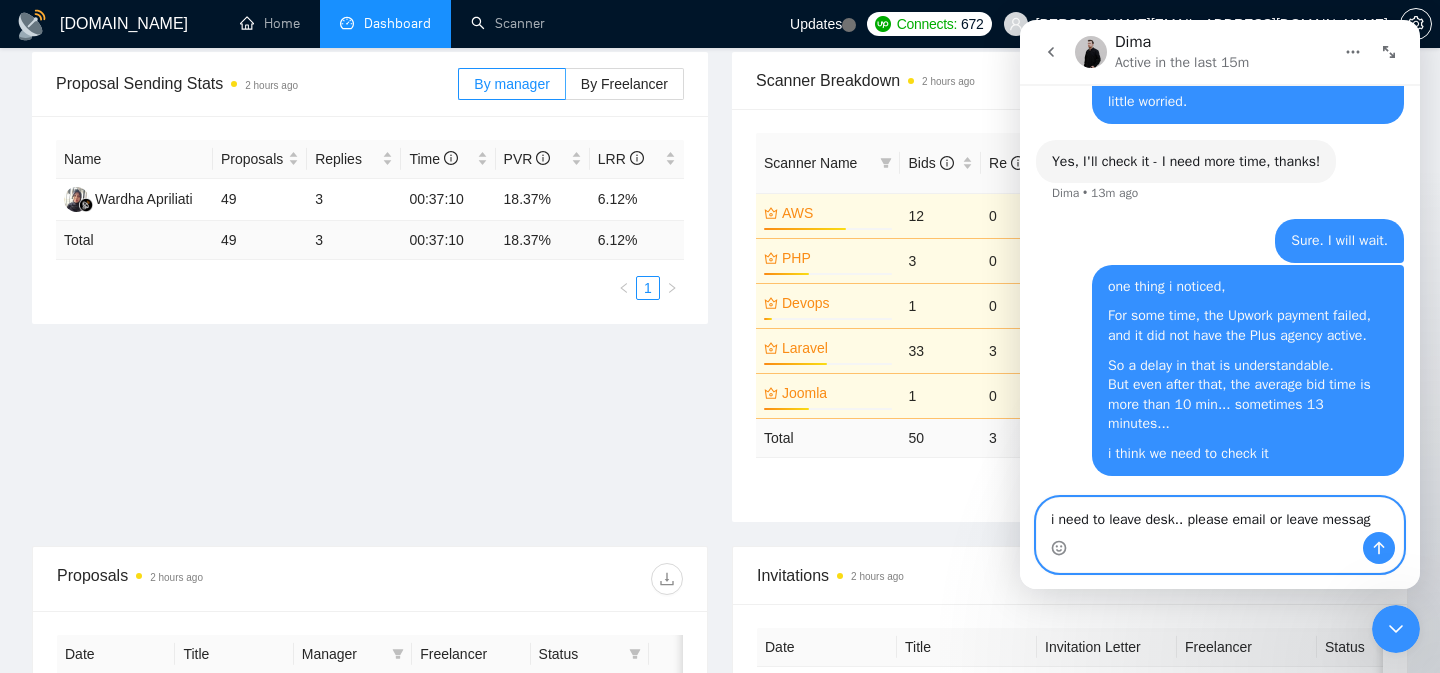 type on "i need to leave desk.. please email or leave message" 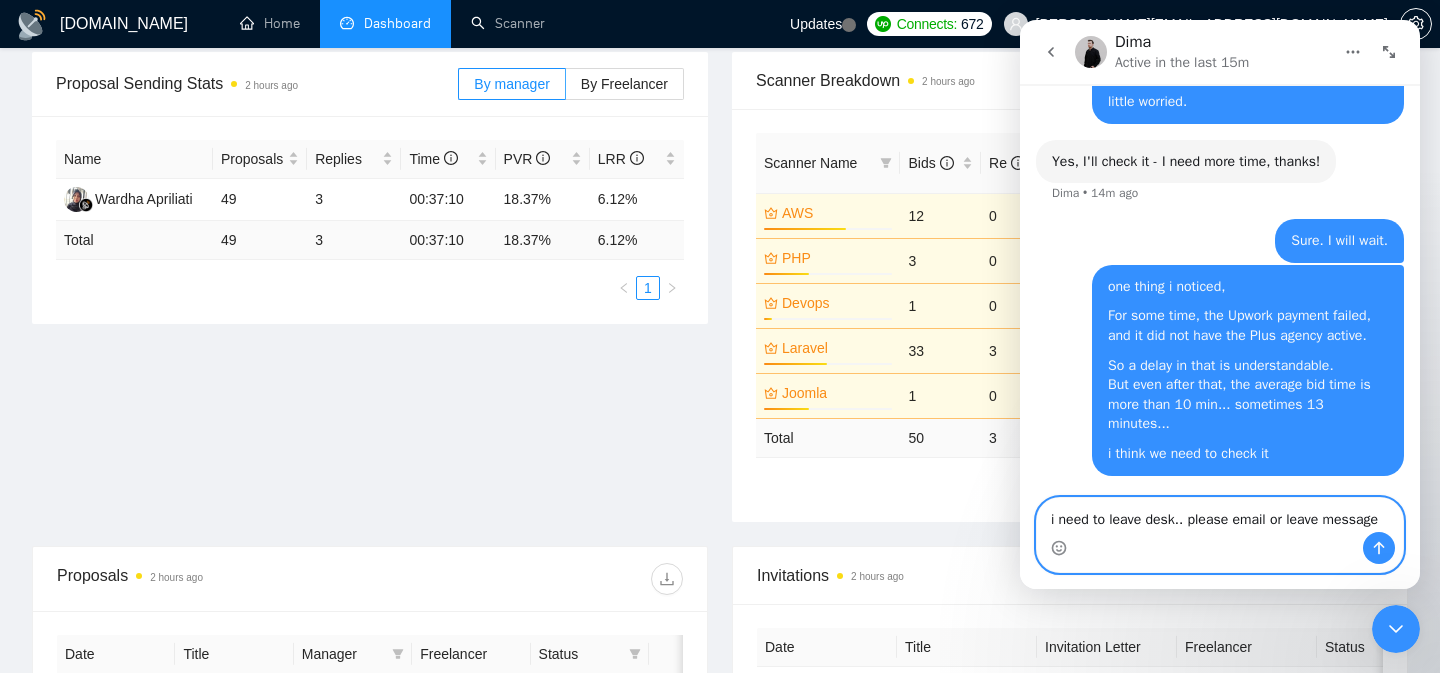 type 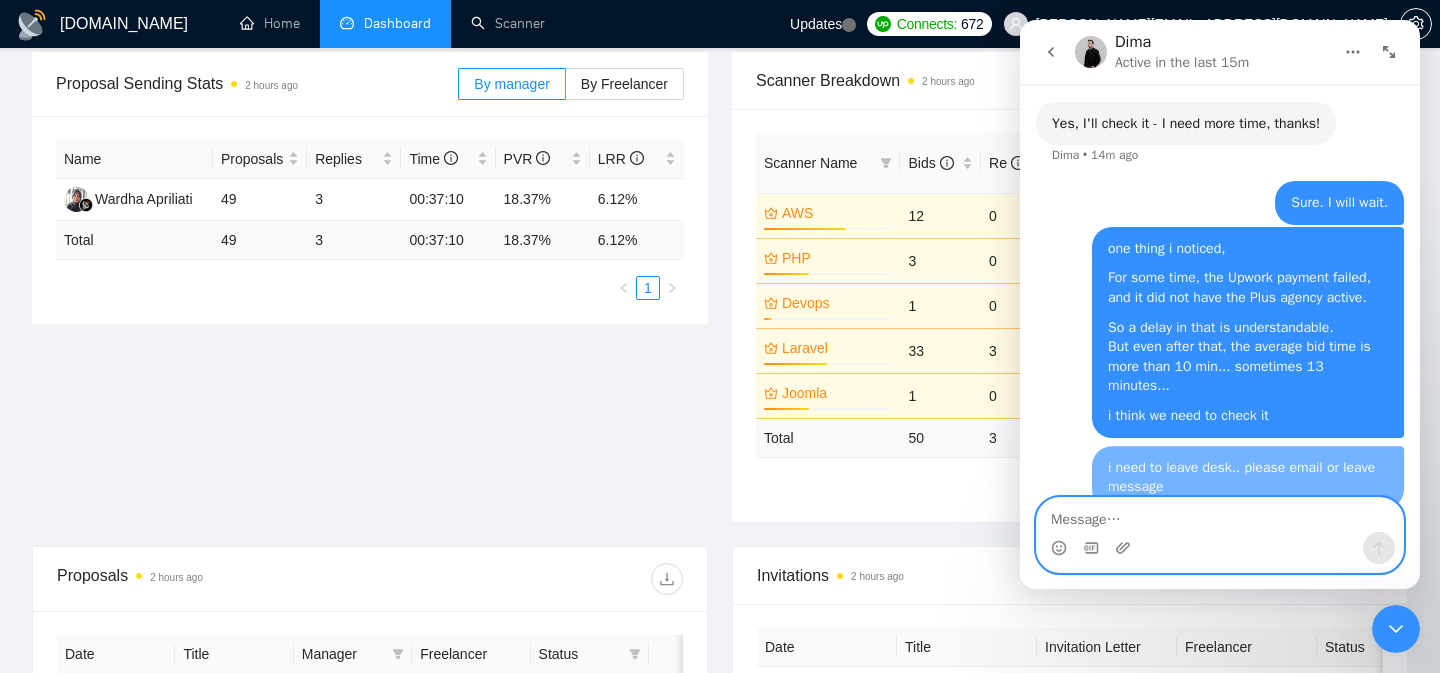 scroll, scrollTop: 1985, scrollLeft: 0, axis: vertical 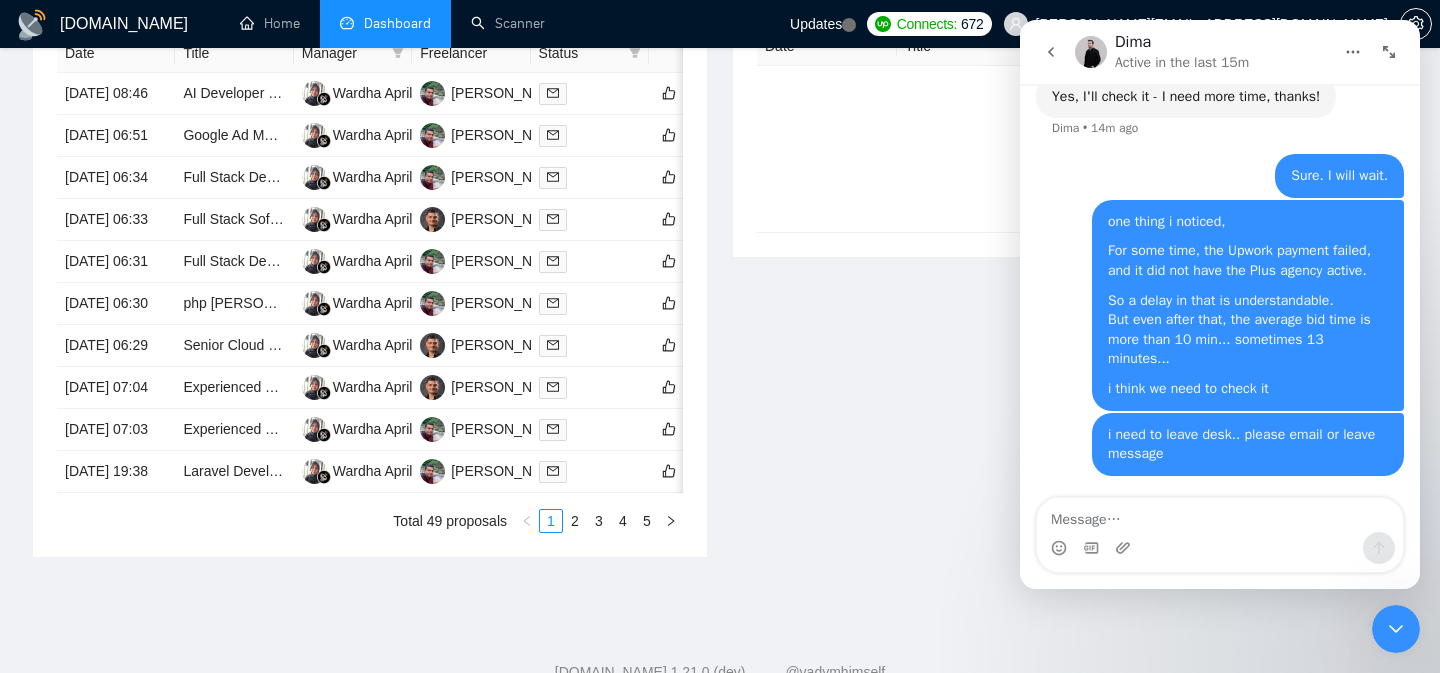 click 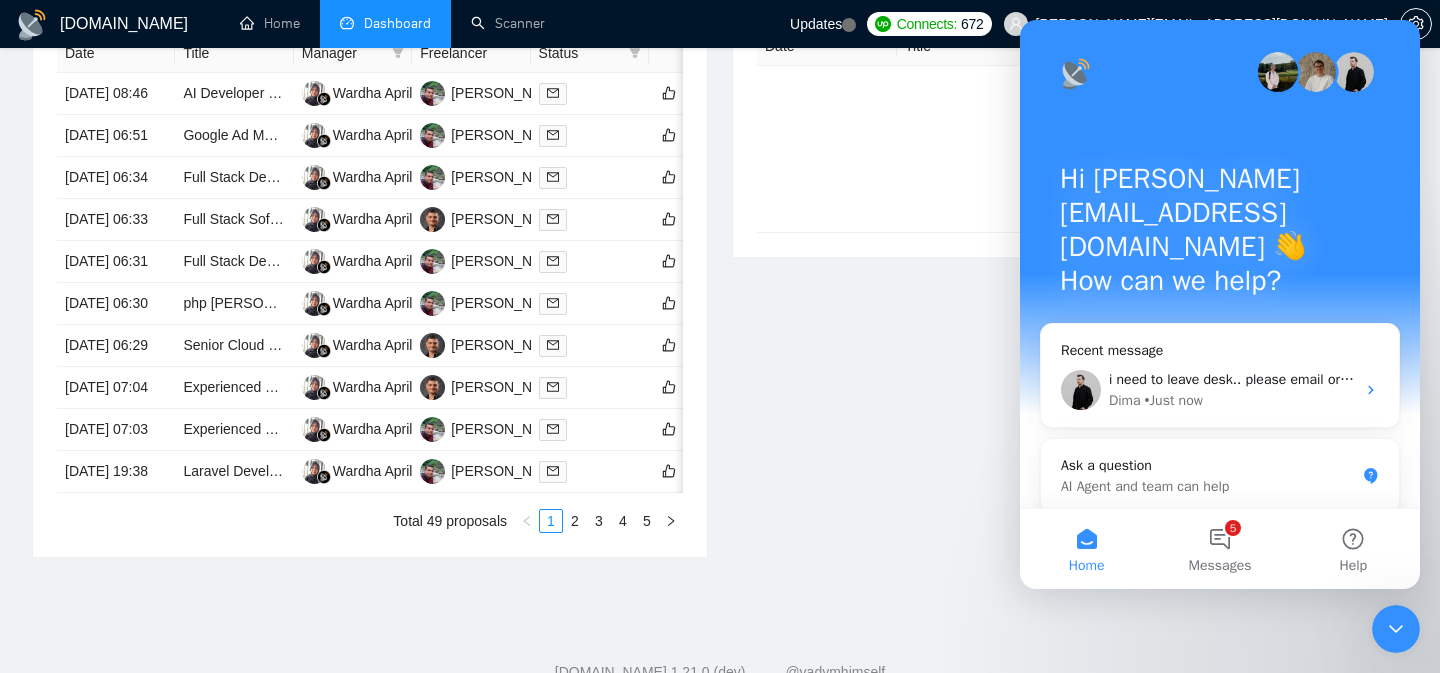 click on "Invitations 2 hours ago Date Title Invitation Letter Freelancer Status           No data" at bounding box center [1070, 251] 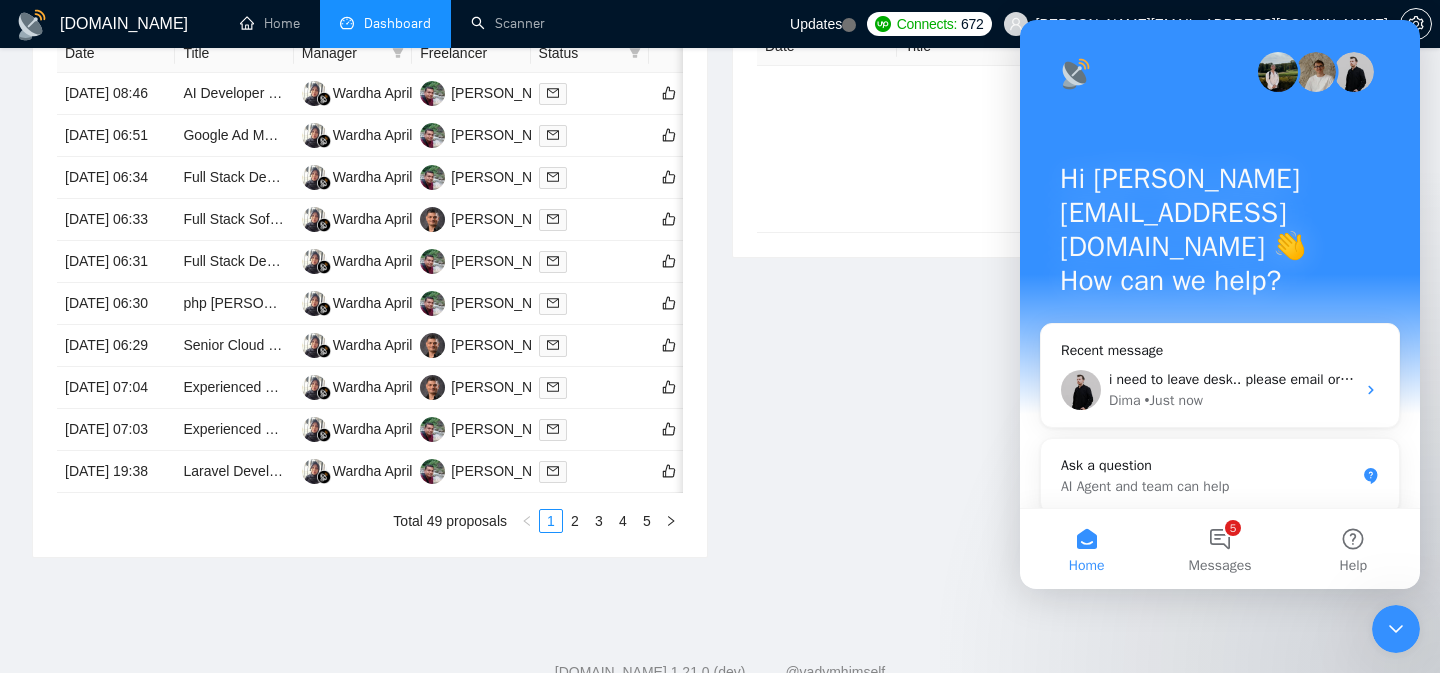 click on "Invitations 2 hours ago Date Title Invitation Letter Freelancer Status           No data" at bounding box center [1070, 251] 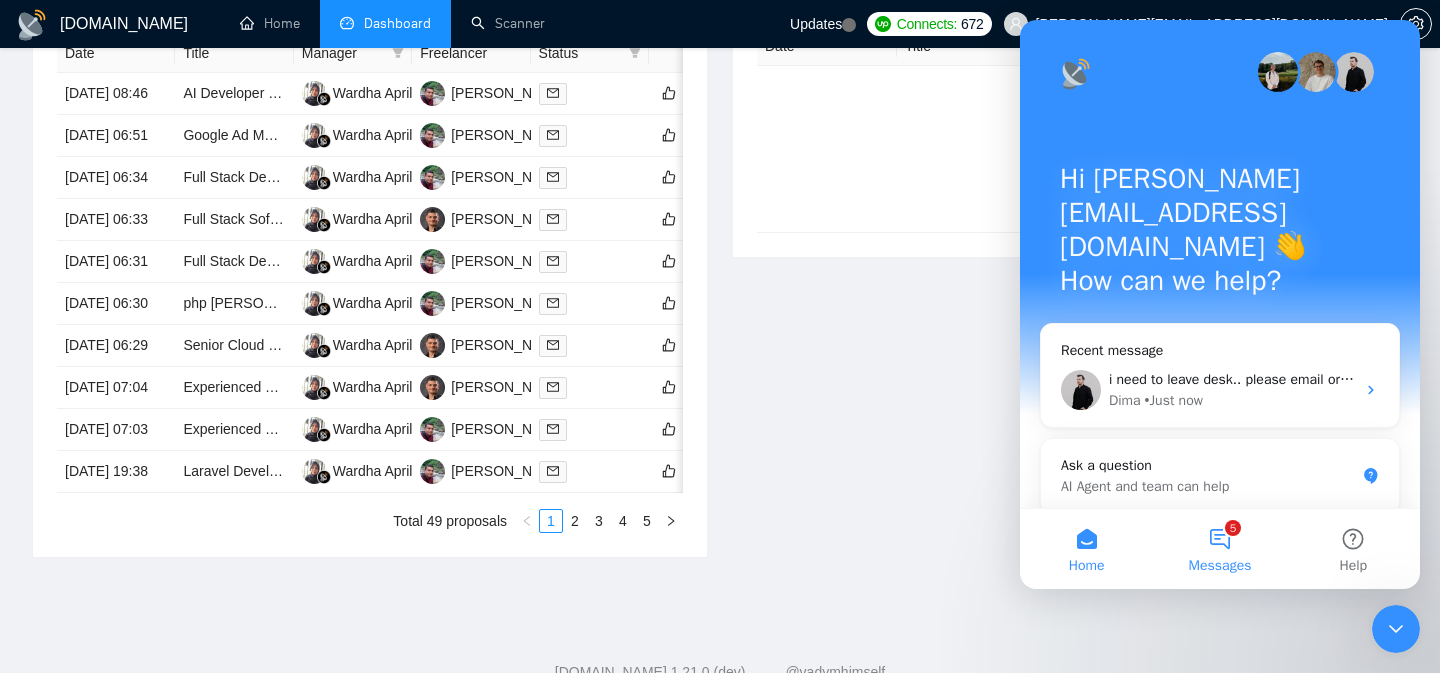 click on "5 Messages" at bounding box center [1219, 549] 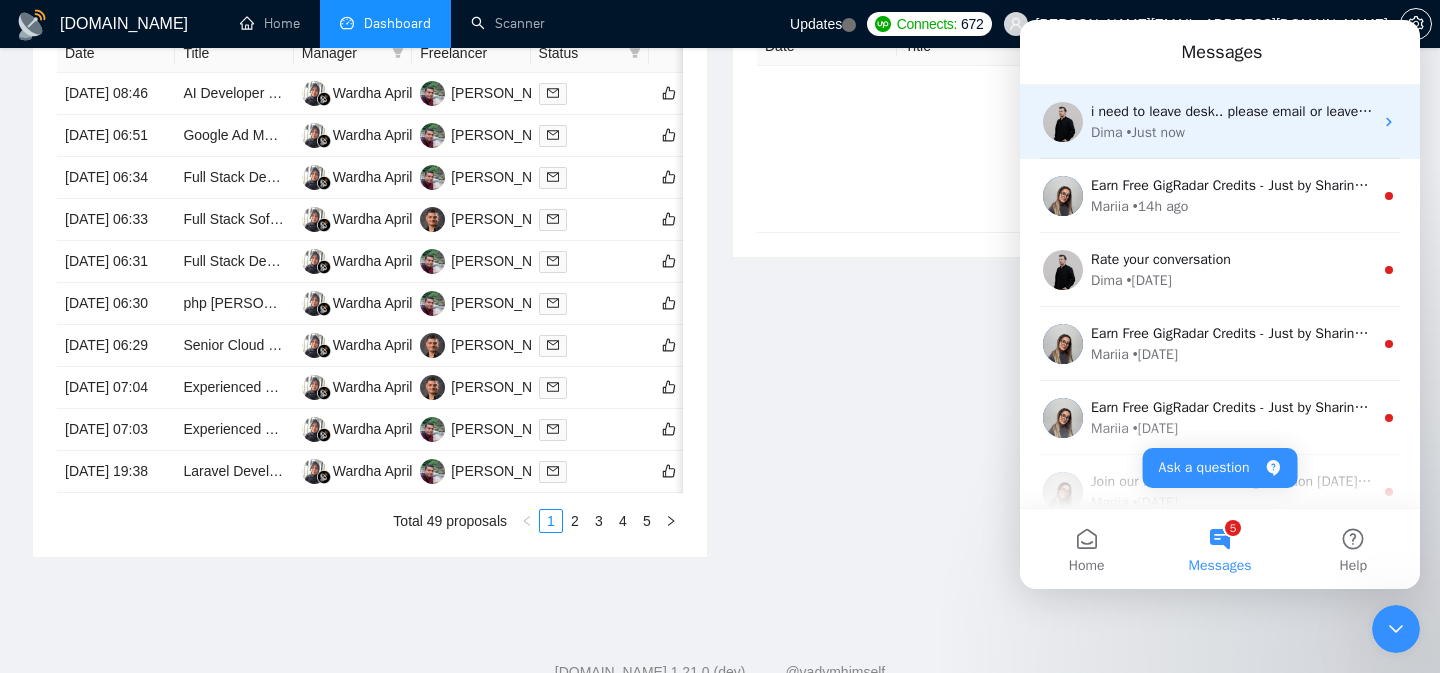click on "•  Just now" at bounding box center (1156, 132) 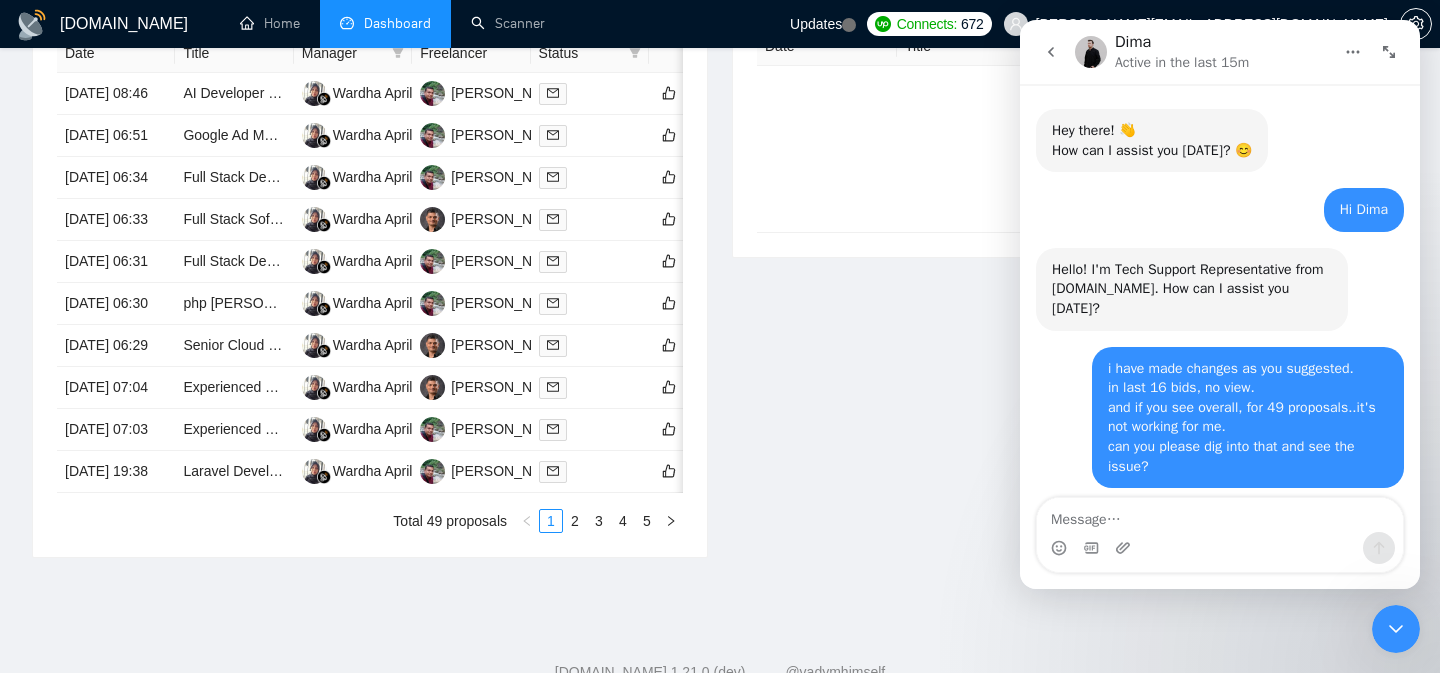 scroll, scrollTop: 0, scrollLeft: 0, axis: both 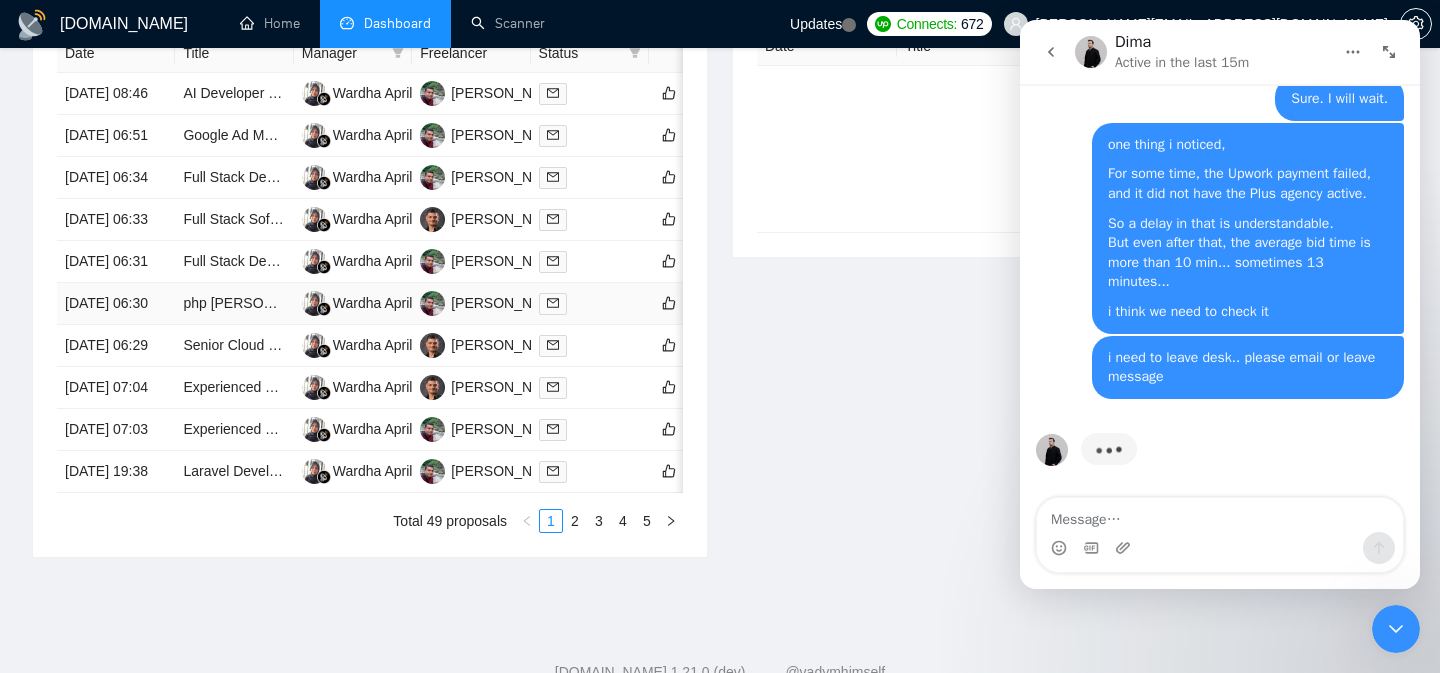 click at bounding box center [590, 303] 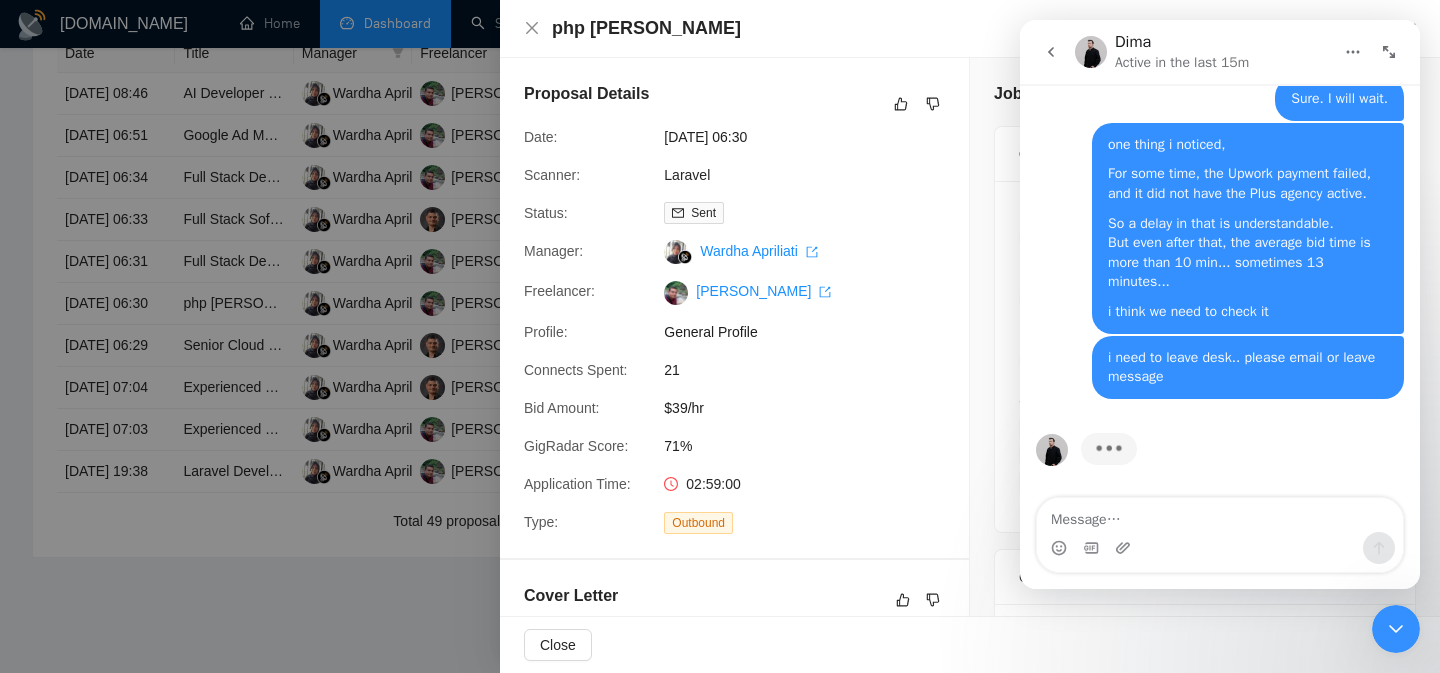 click at bounding box center (720, 336) 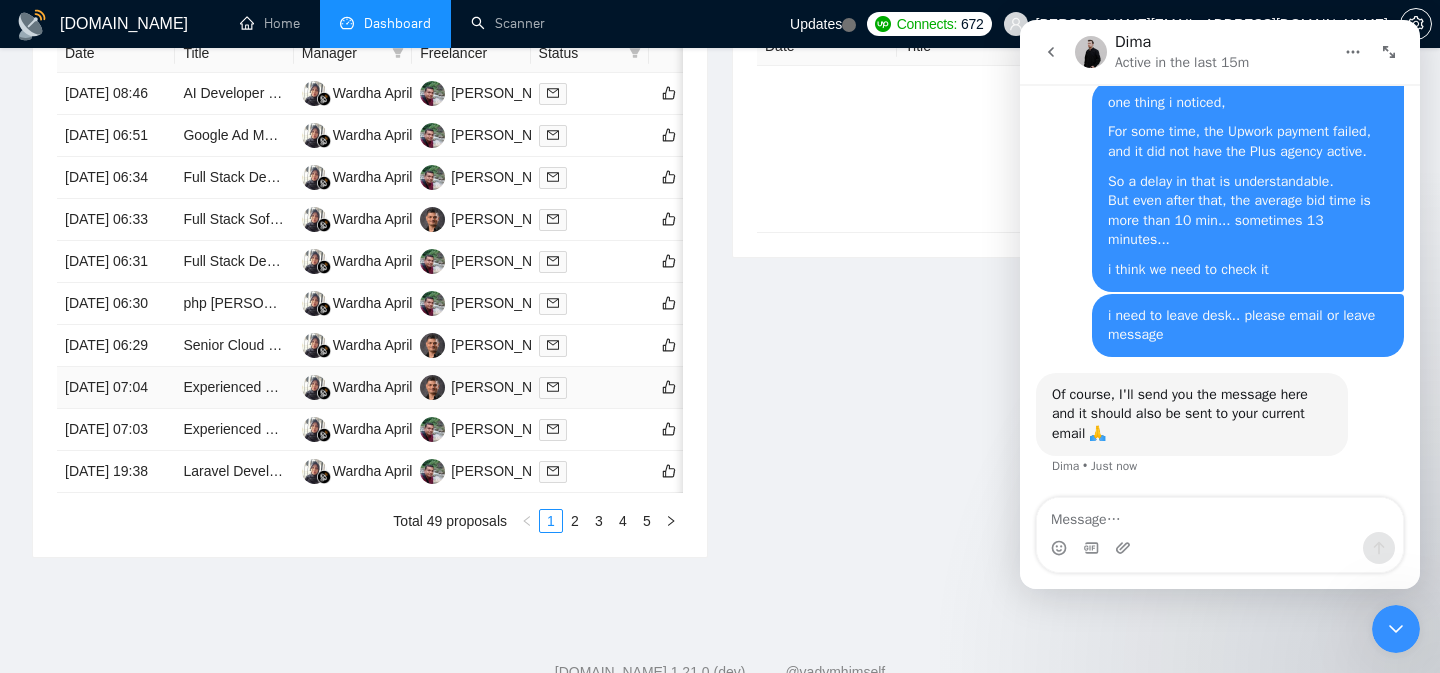 click at bounding box center [590, 387] 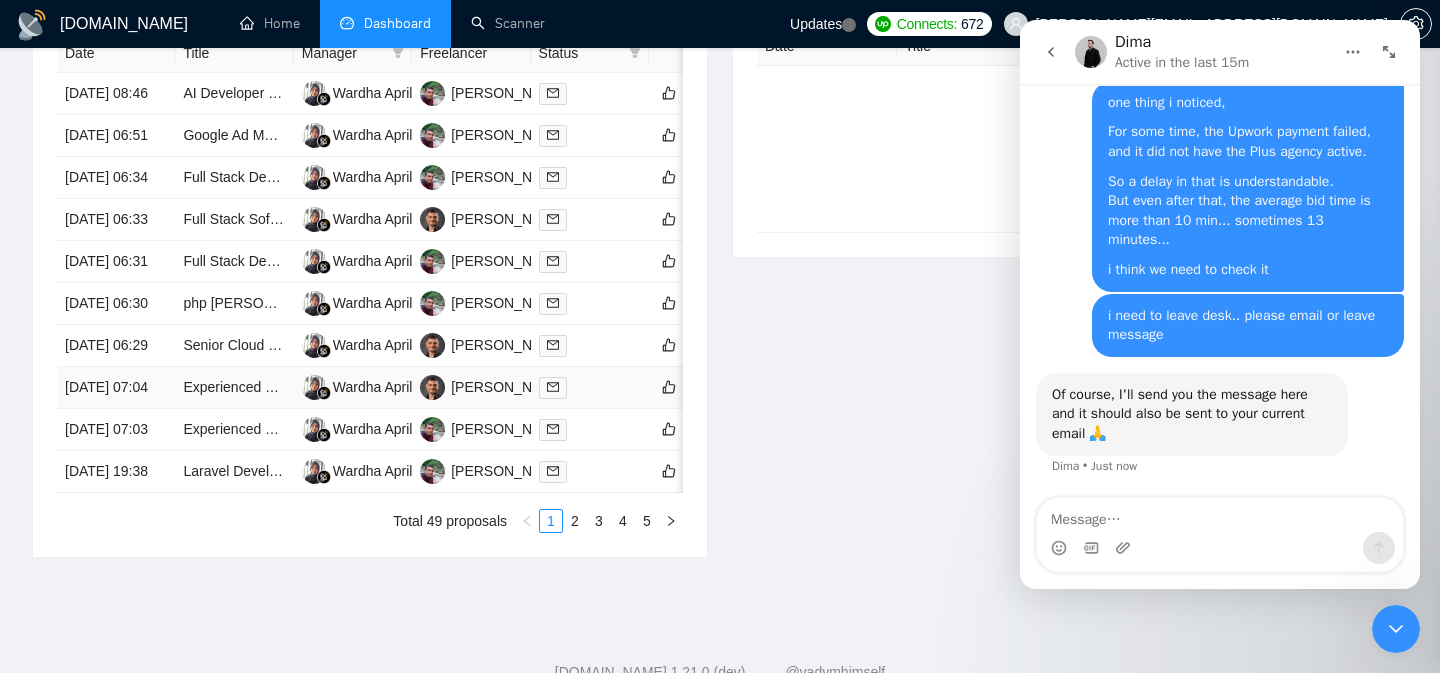 scroll, scrollTop: 2084, scrollLeft: 0, axis: vertical 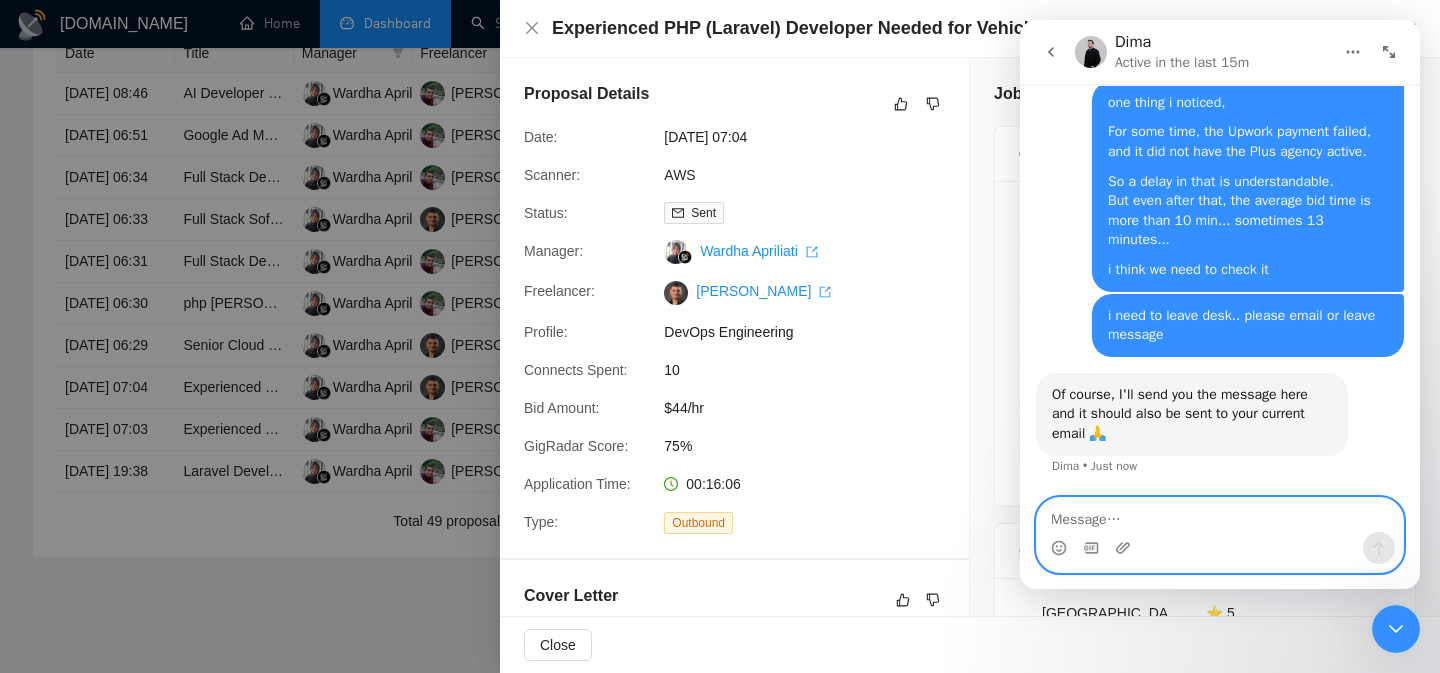 click at bounding box center (1220, 515) 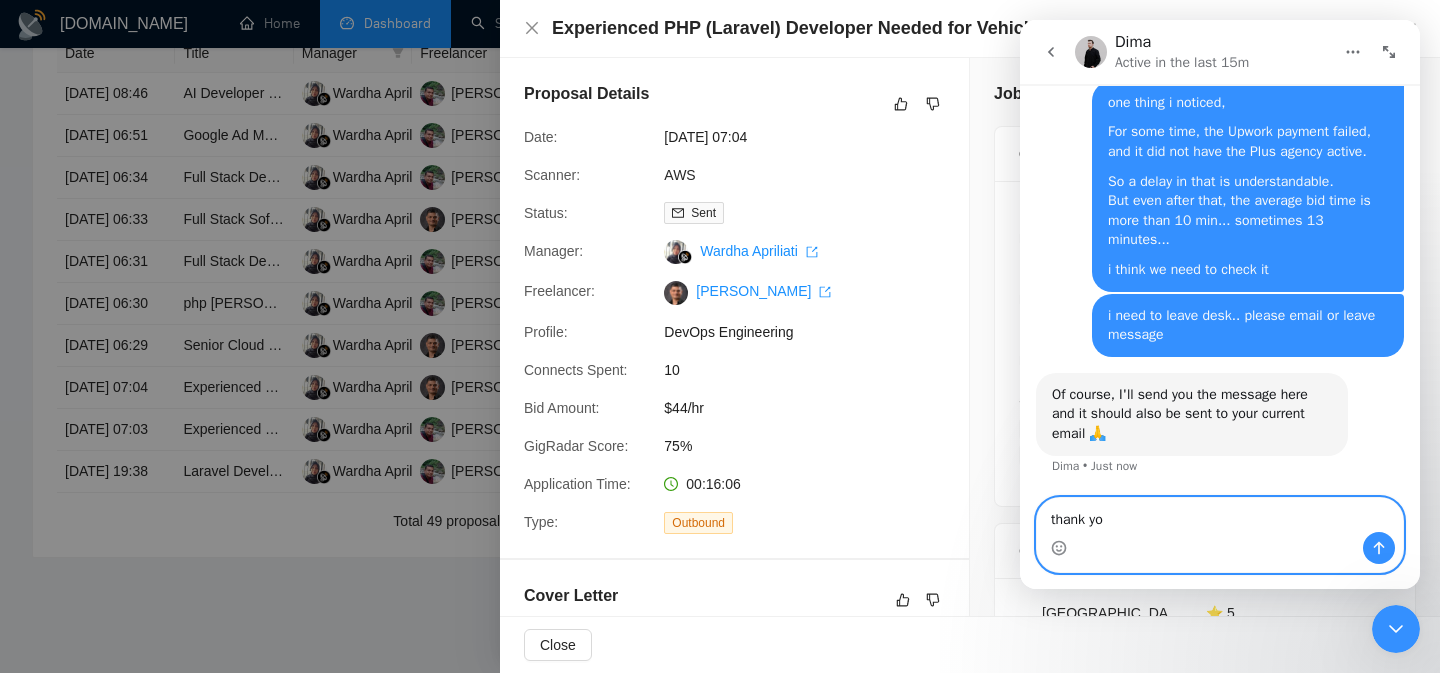 type on "thank you" 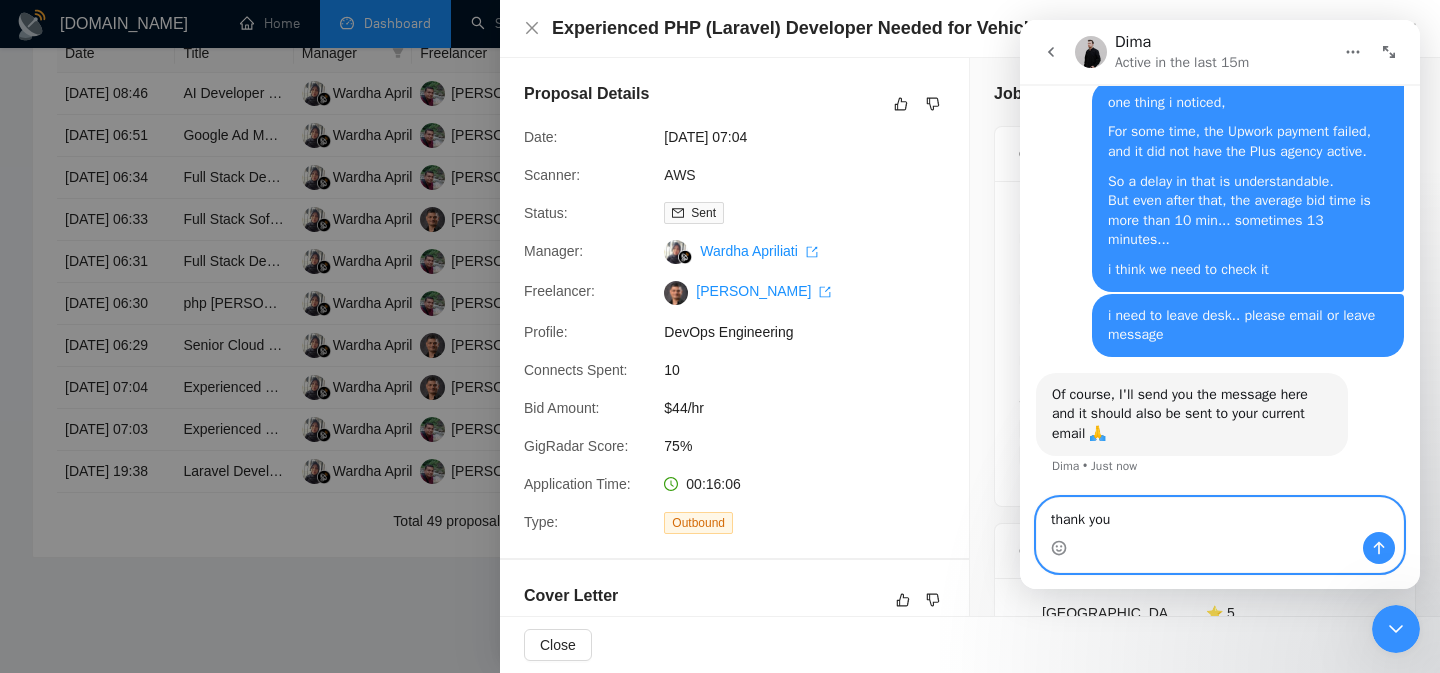 type 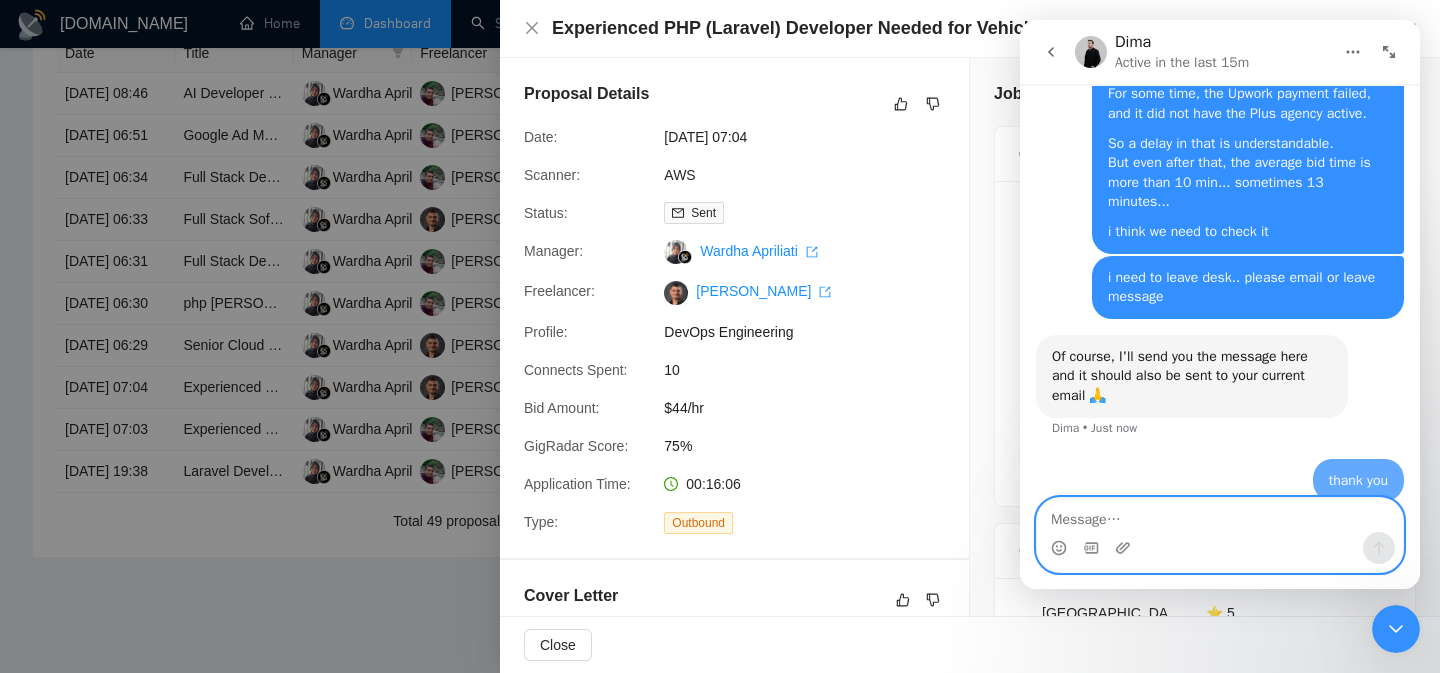 scroll, scrollTop: 2143, scrollLeft: 0, axis: vertical 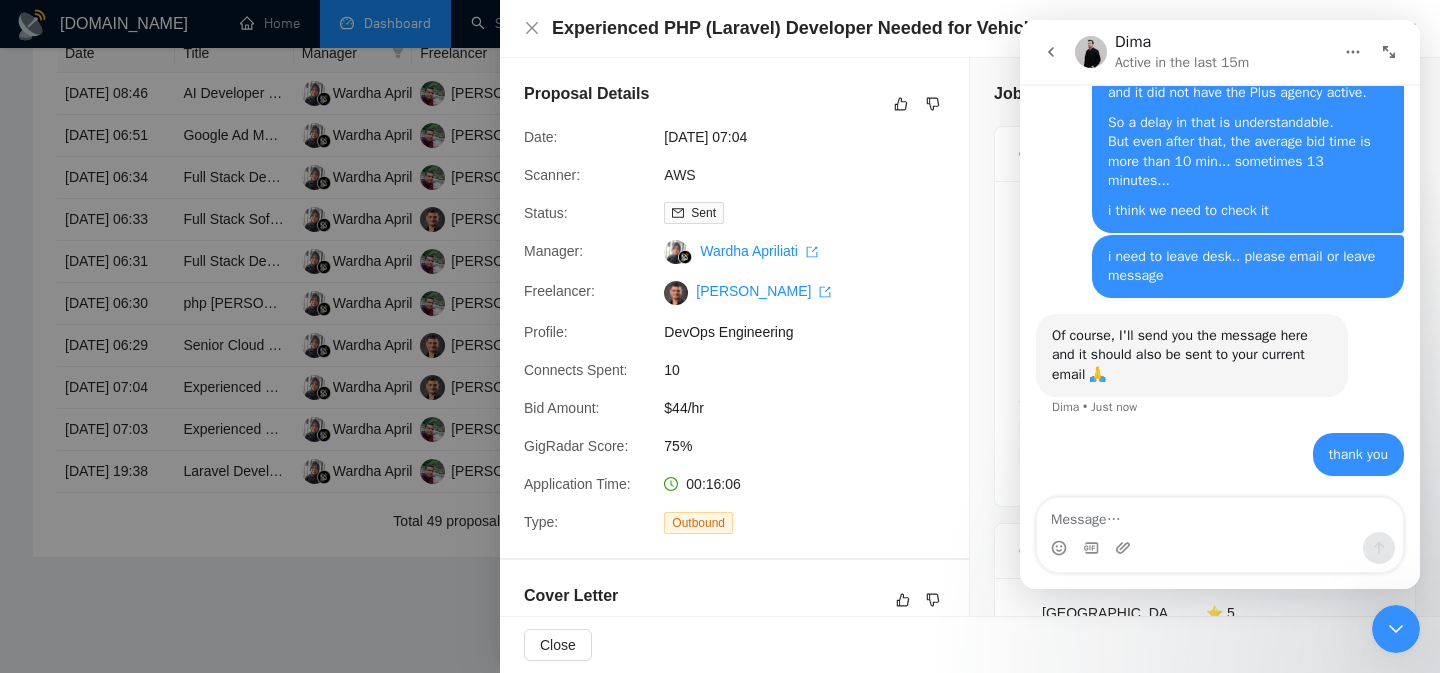 click on "Experienced PHP (Laravel) Developer Needed for Vehicle Auction Platform Enhancements Go to Upwork" at bounding box center (970, 28) 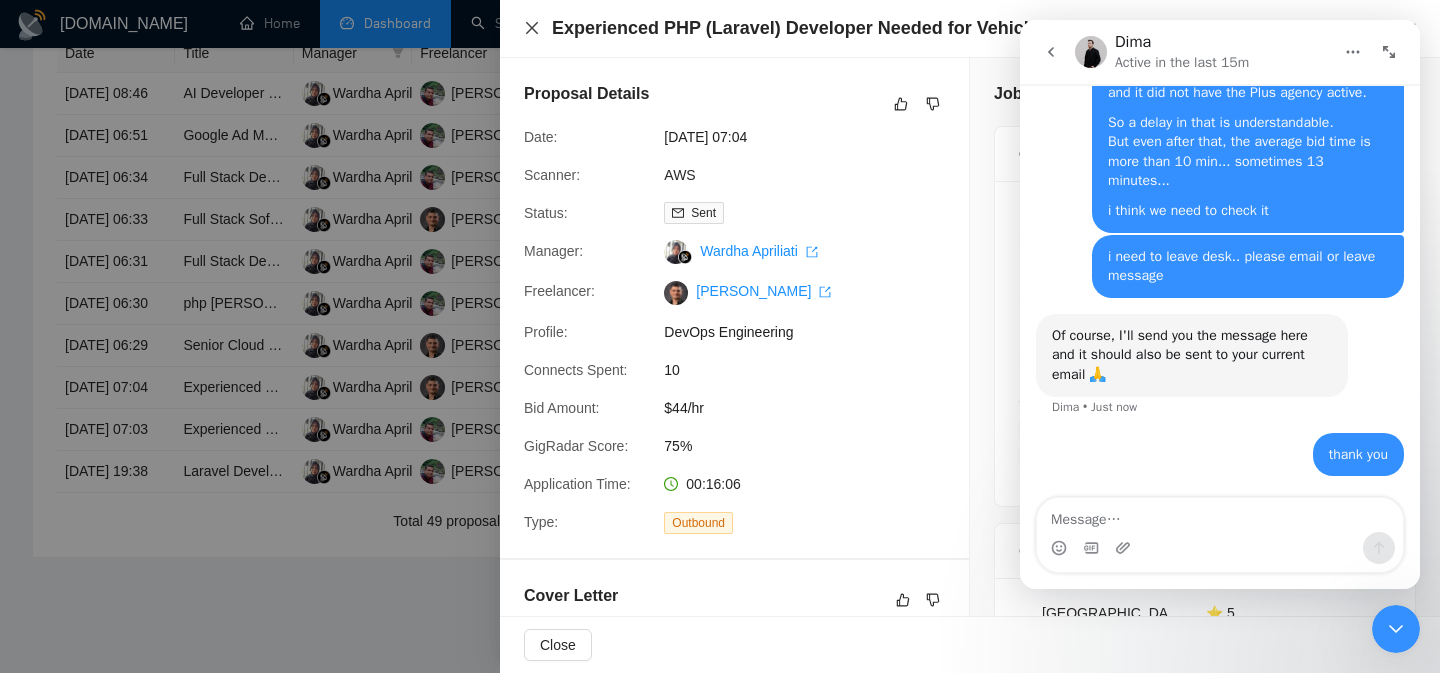 click 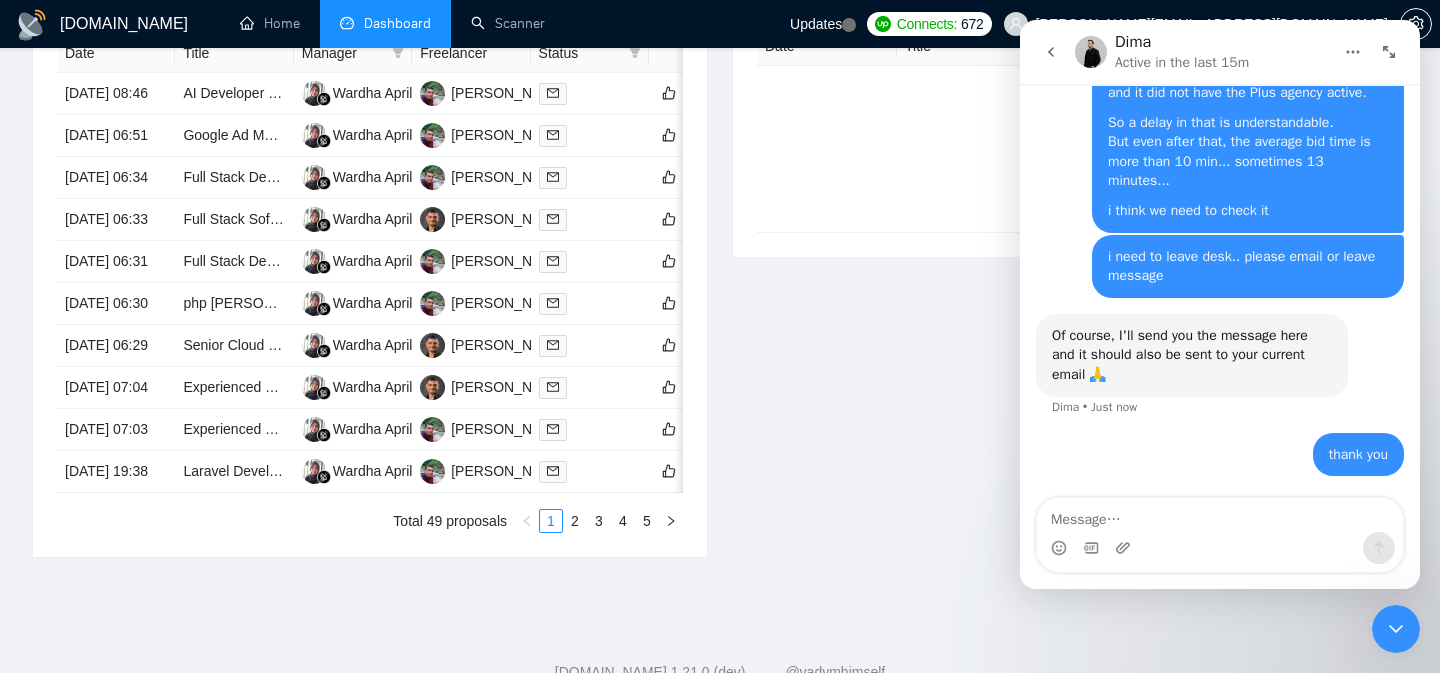click on "Invitations 2 hours ago Date Title Invitation Letter Freelancer Status           No data" at bounding box center [1070, 251] 